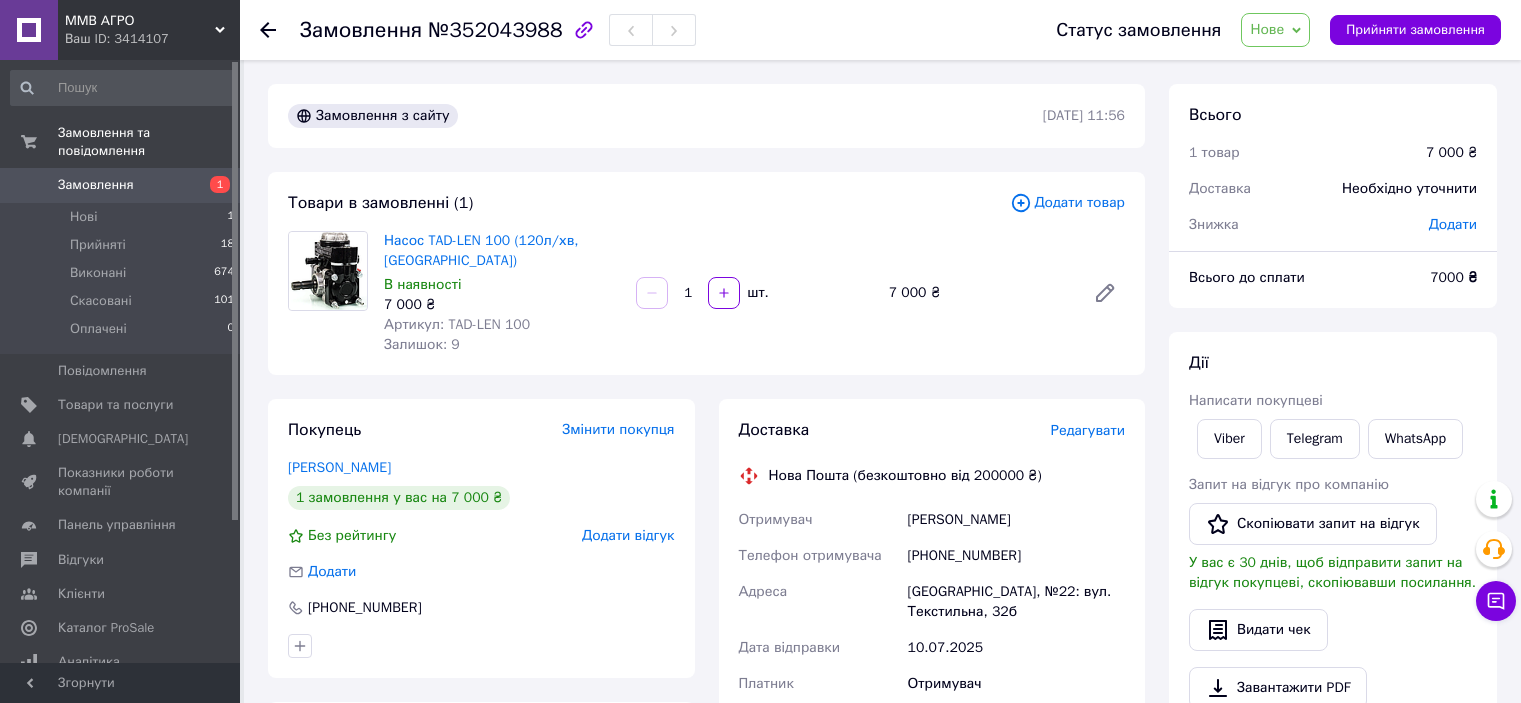 scroll, scrollTop: 0, scrollLeft: 0, axis: both 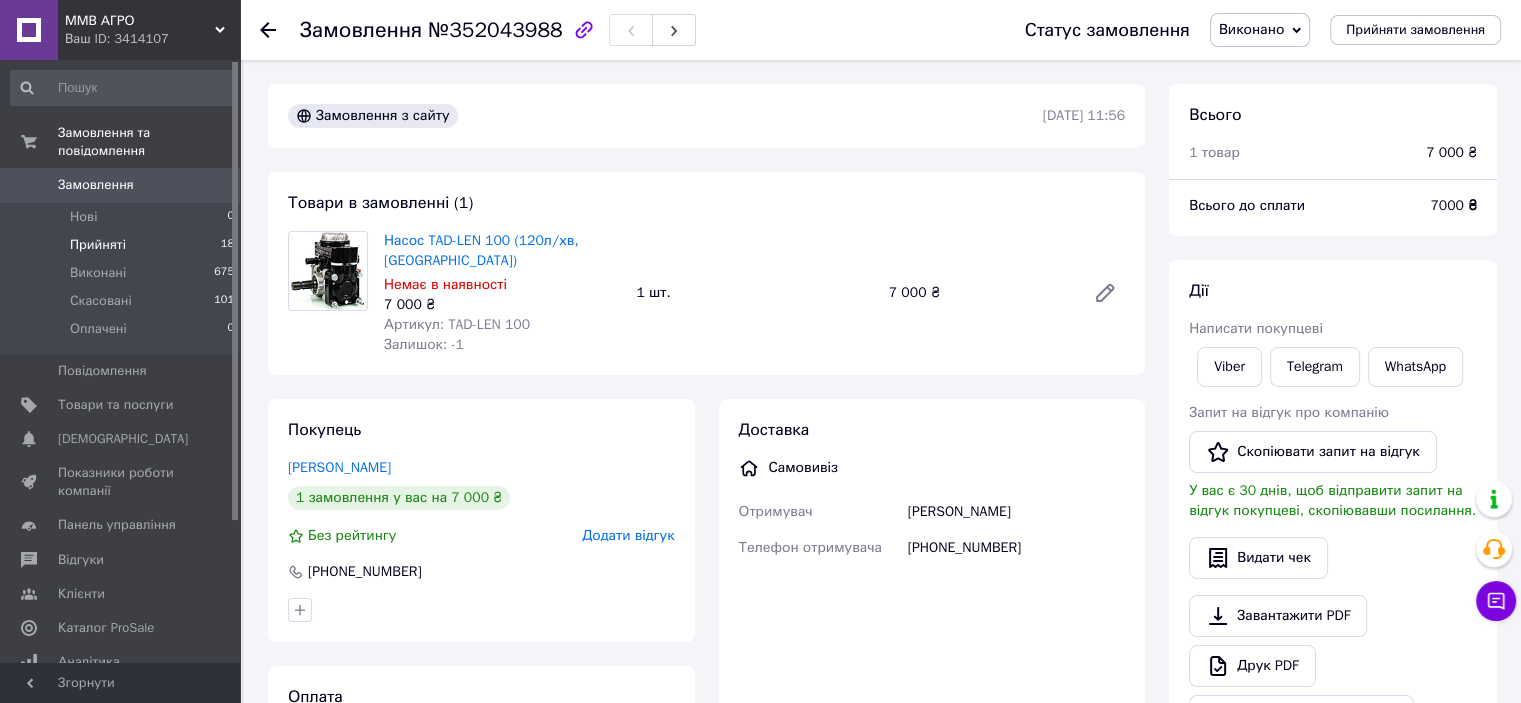 click on "Прийняті" at bounding box center (98, 245) 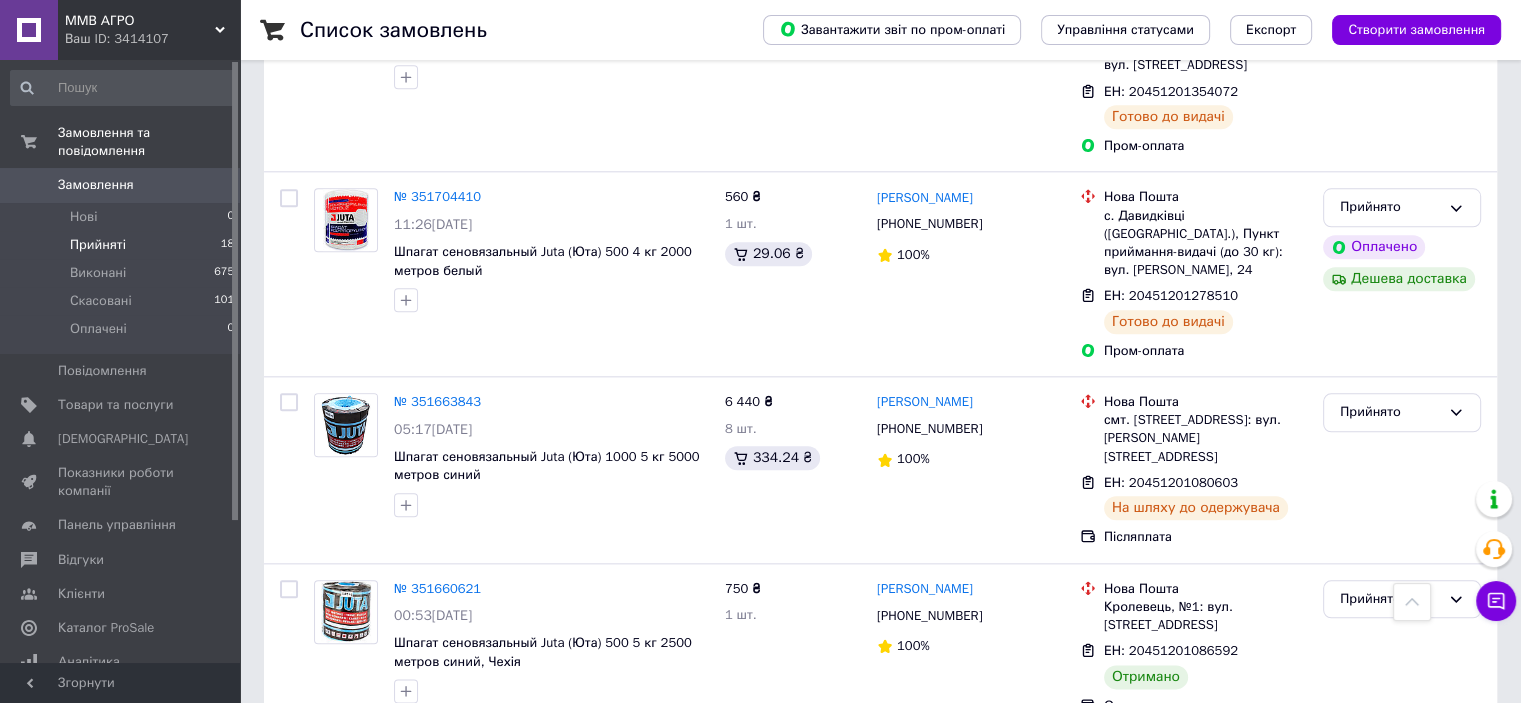 scroll, scrollTop: 2300, scrollLeft: 0, axis: vertical 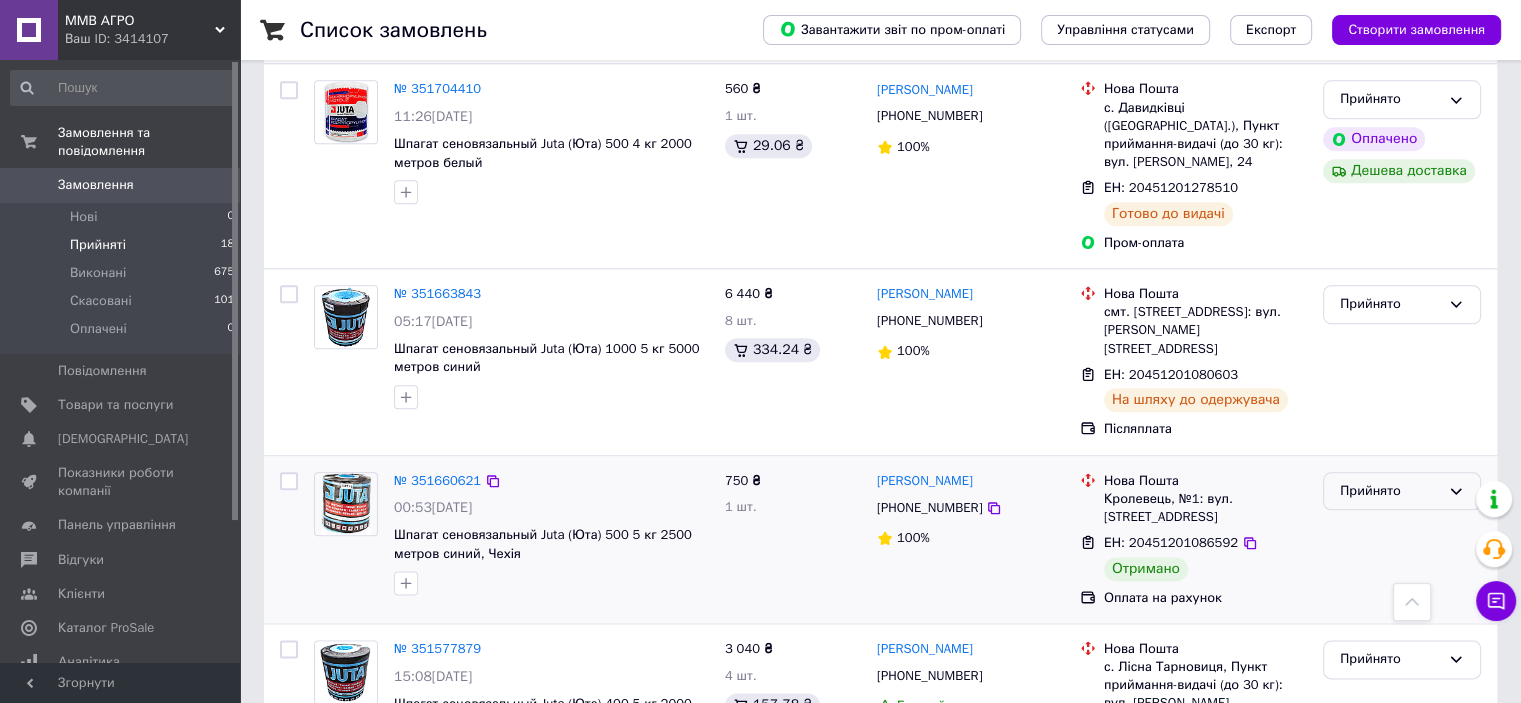click on "Прийнято" at bounding box center [1390, 491] 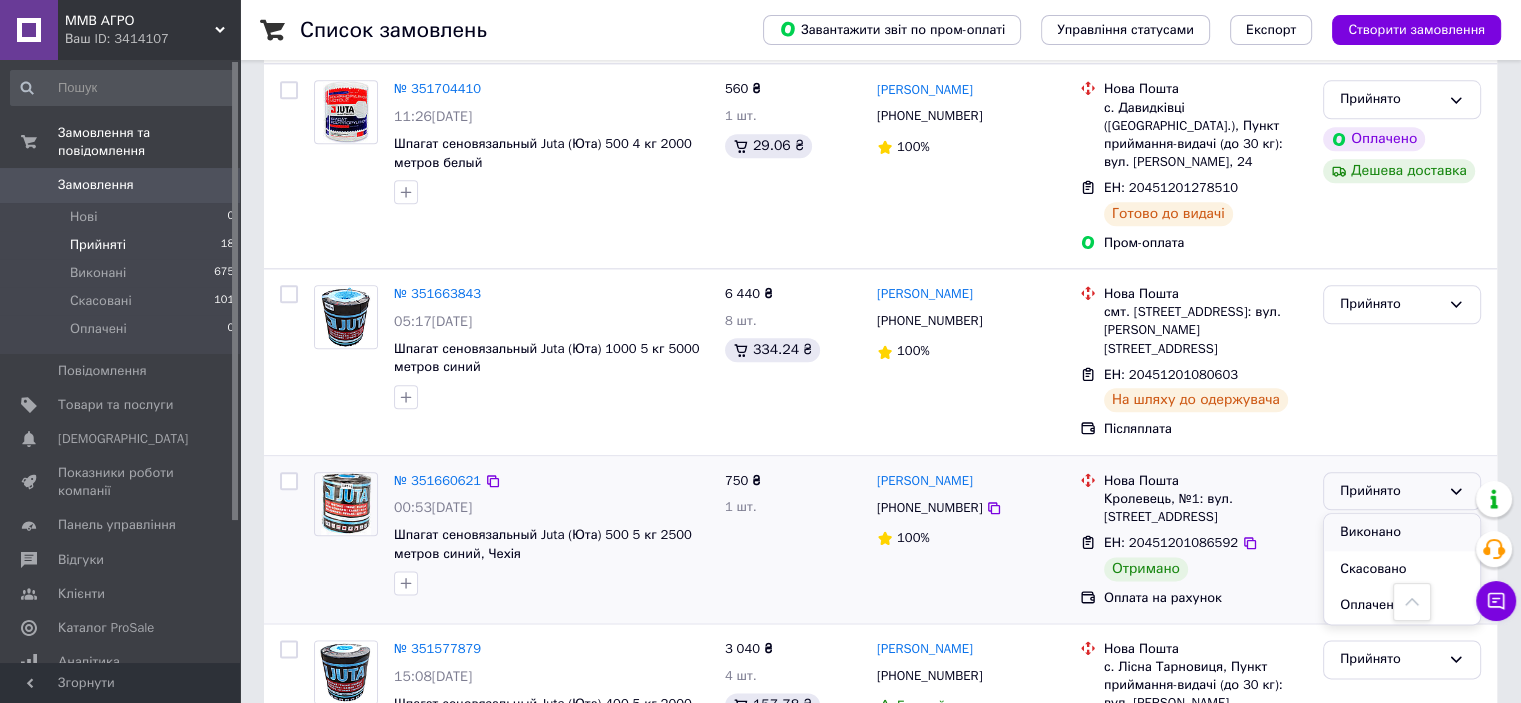 click on "Виконано" at bounding box center [1402, 532] 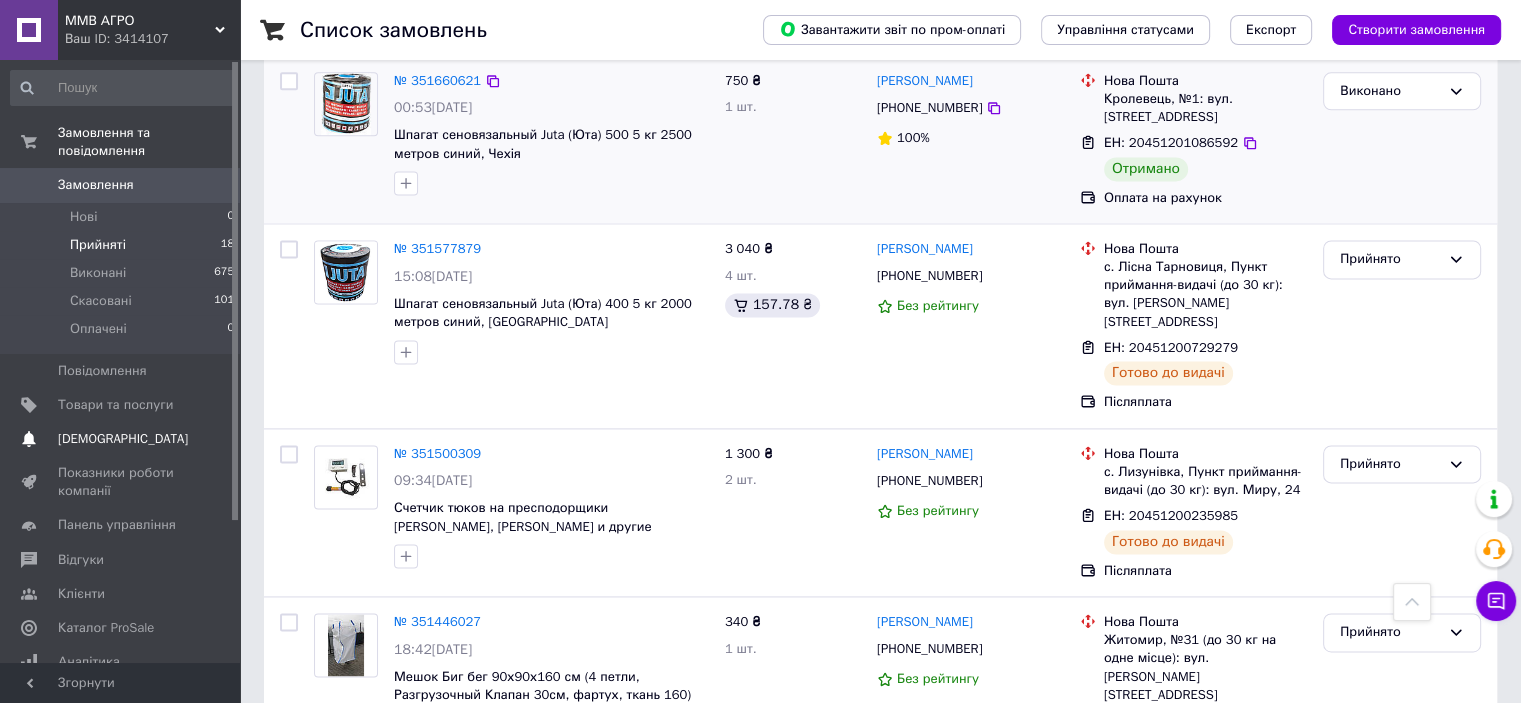 scroll, scrollTop: 2652, scrollLeft: 0, axis: vertical 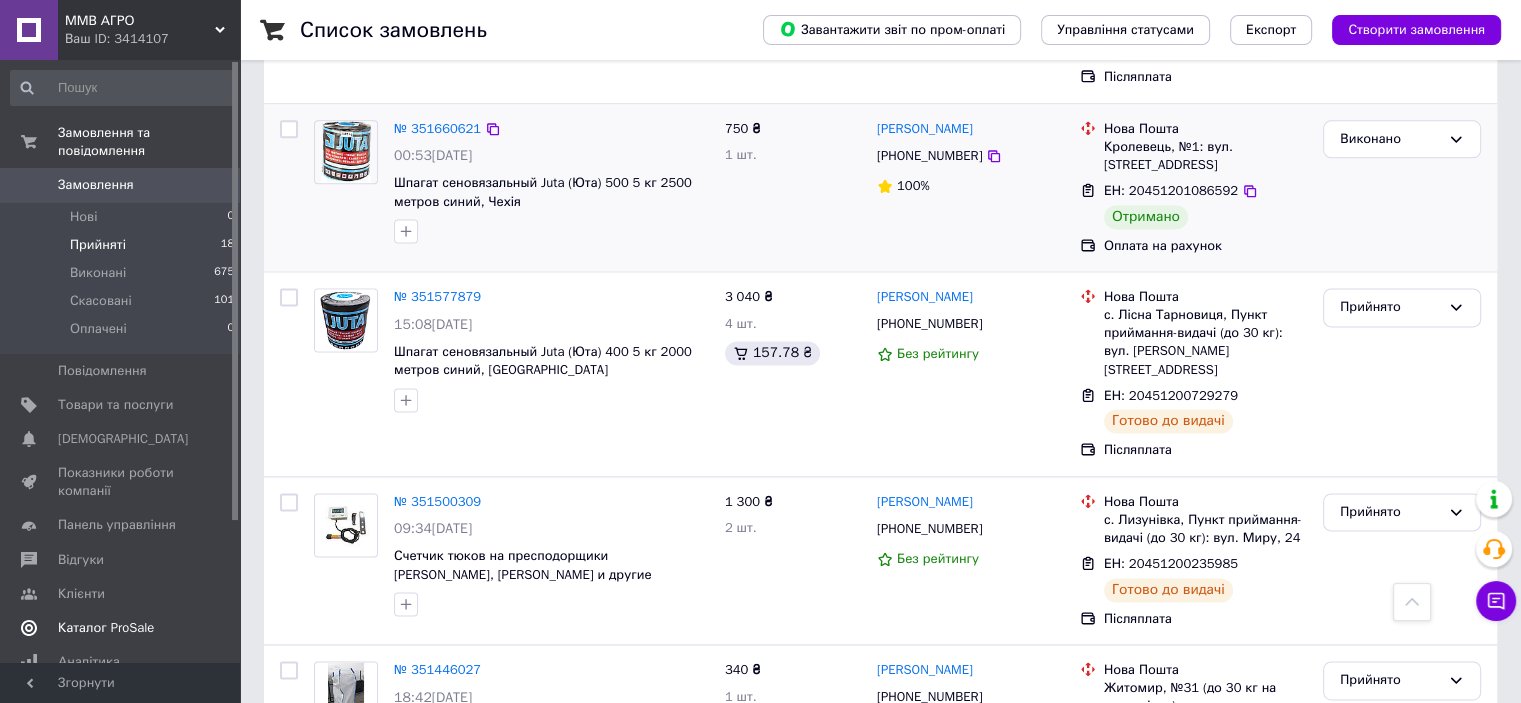 click on "Каталог ProSale" at bounding box center (123, 628) 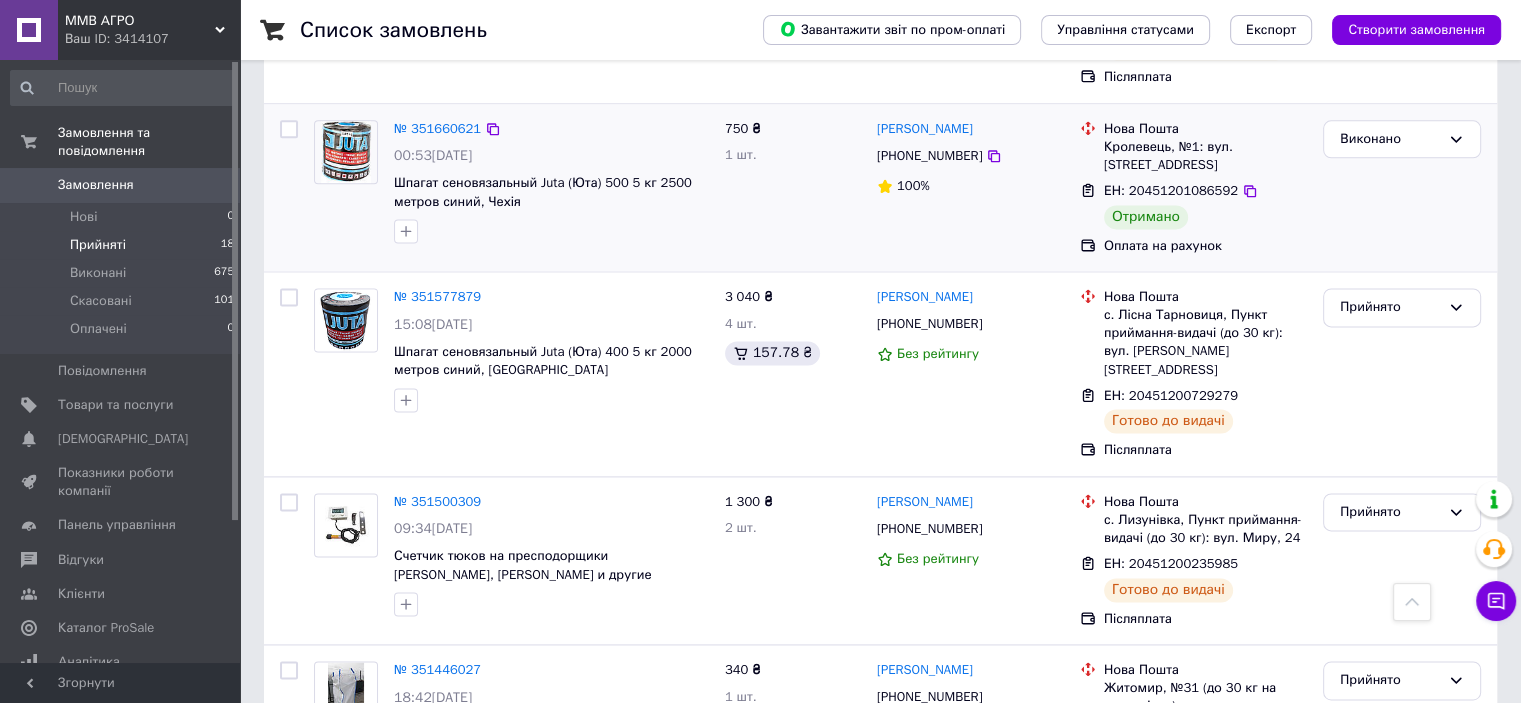 scroll, scrollTop: 0, scrollLeft: 0, axis: both 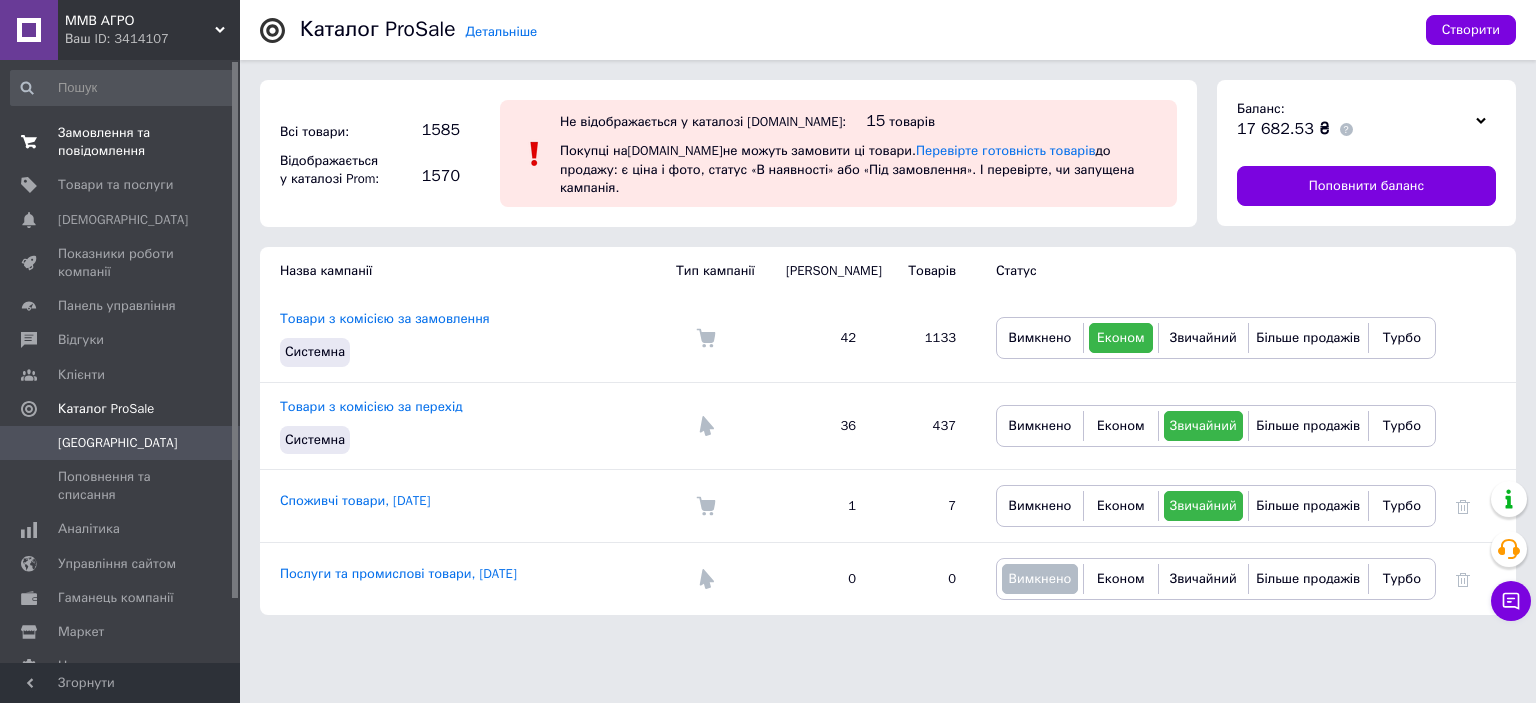 click on "Замовлення та повідомлення" at bounding box center [121, 142] 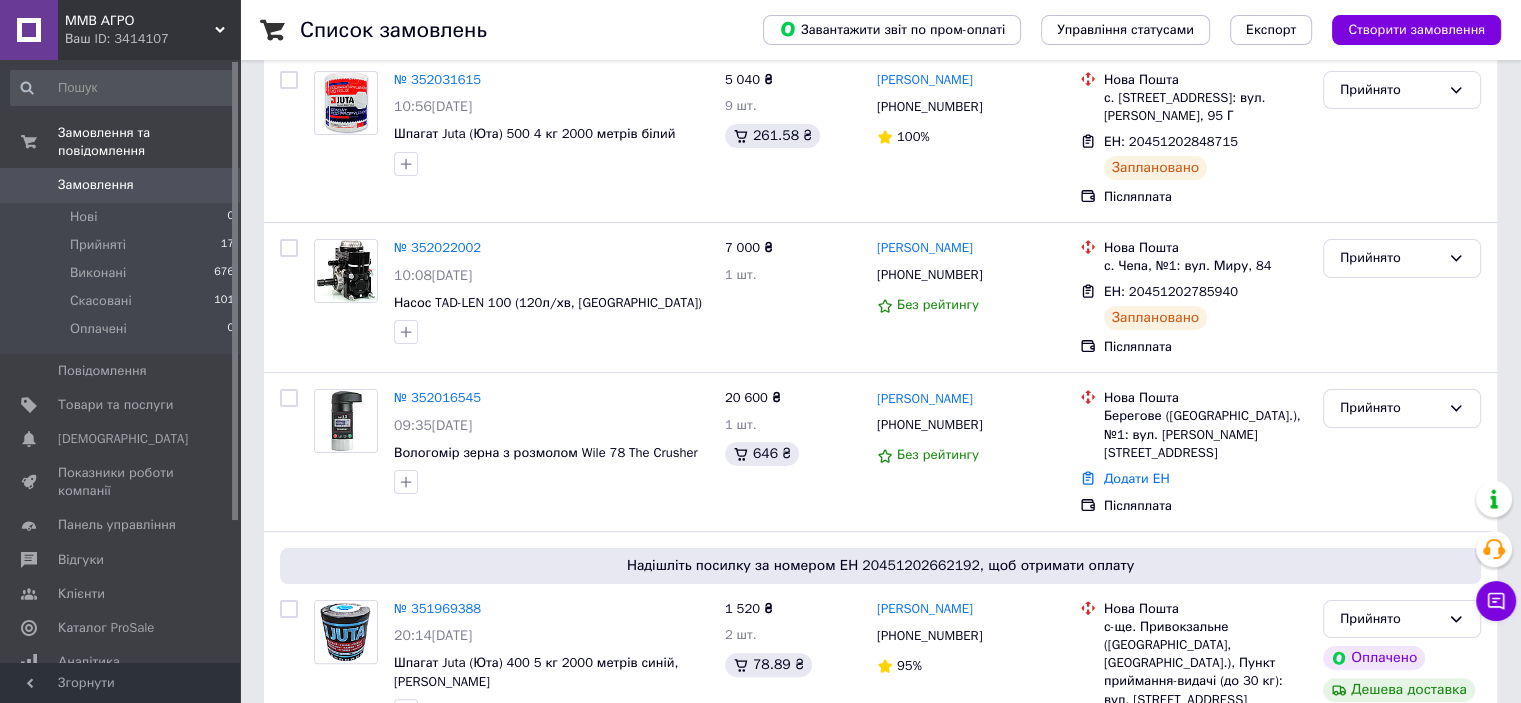 scroll, scrollTop: 300, scrollLeft: 0, axis: vertical 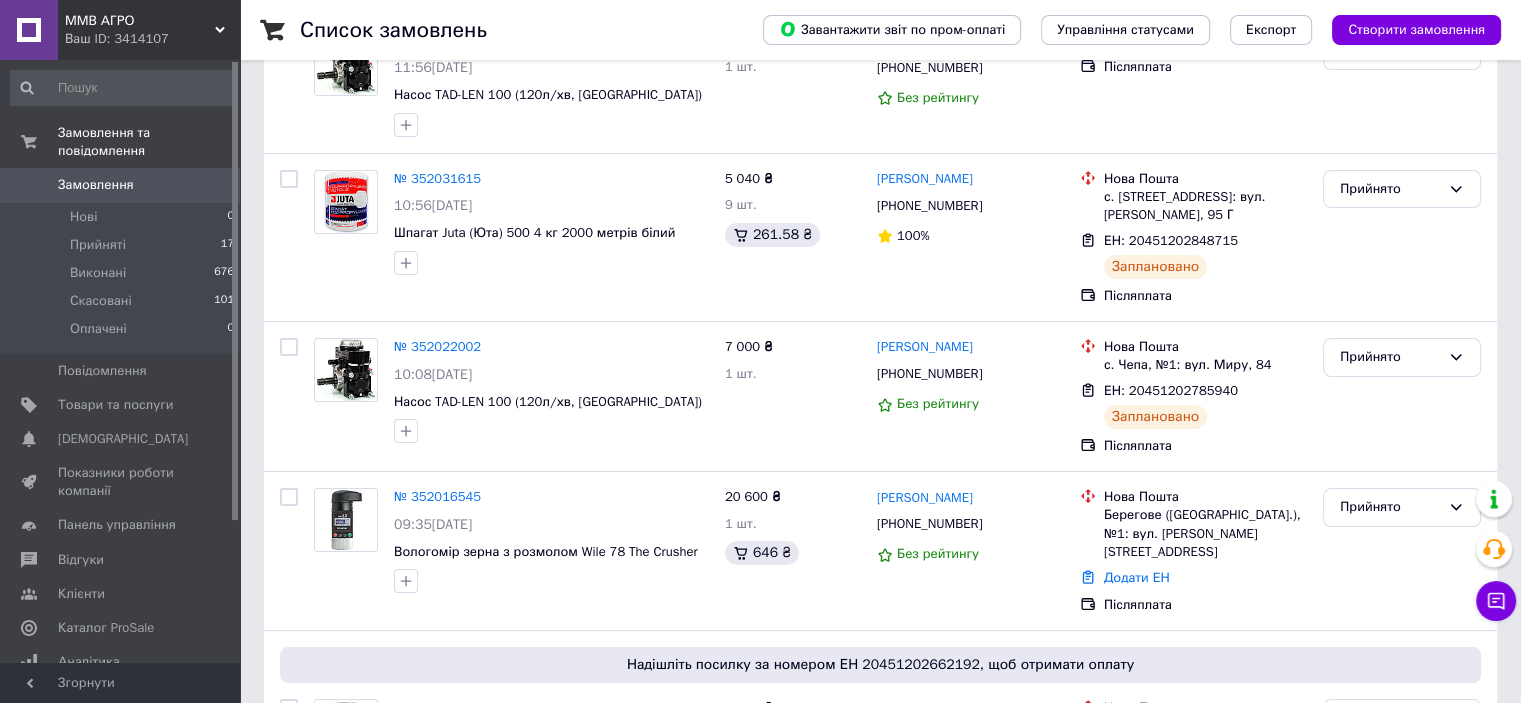 click on "ММВ АГРО Ваш ID: 3414107" at bounding box center [149, 30] 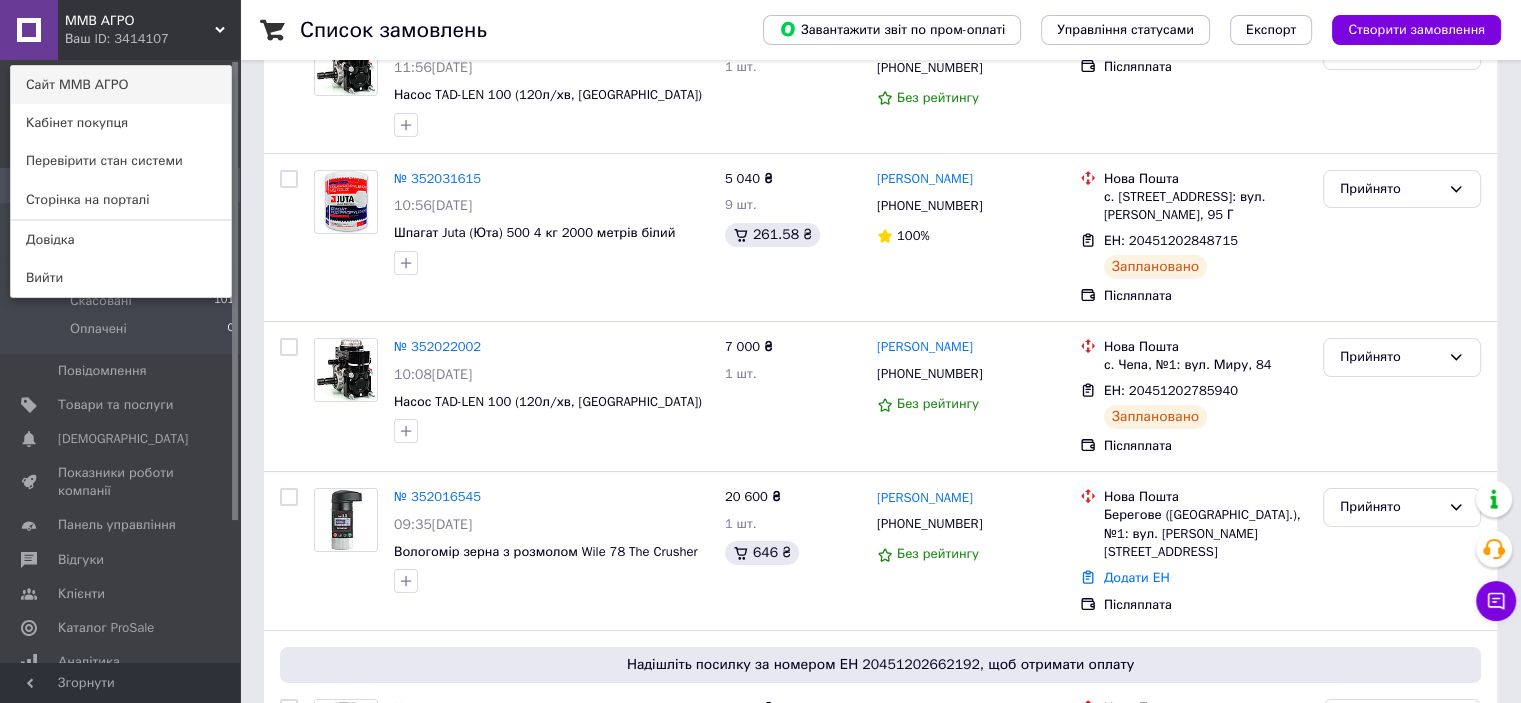 click on "Сайт ММВ АГРО" at bounding box center [121, 85] 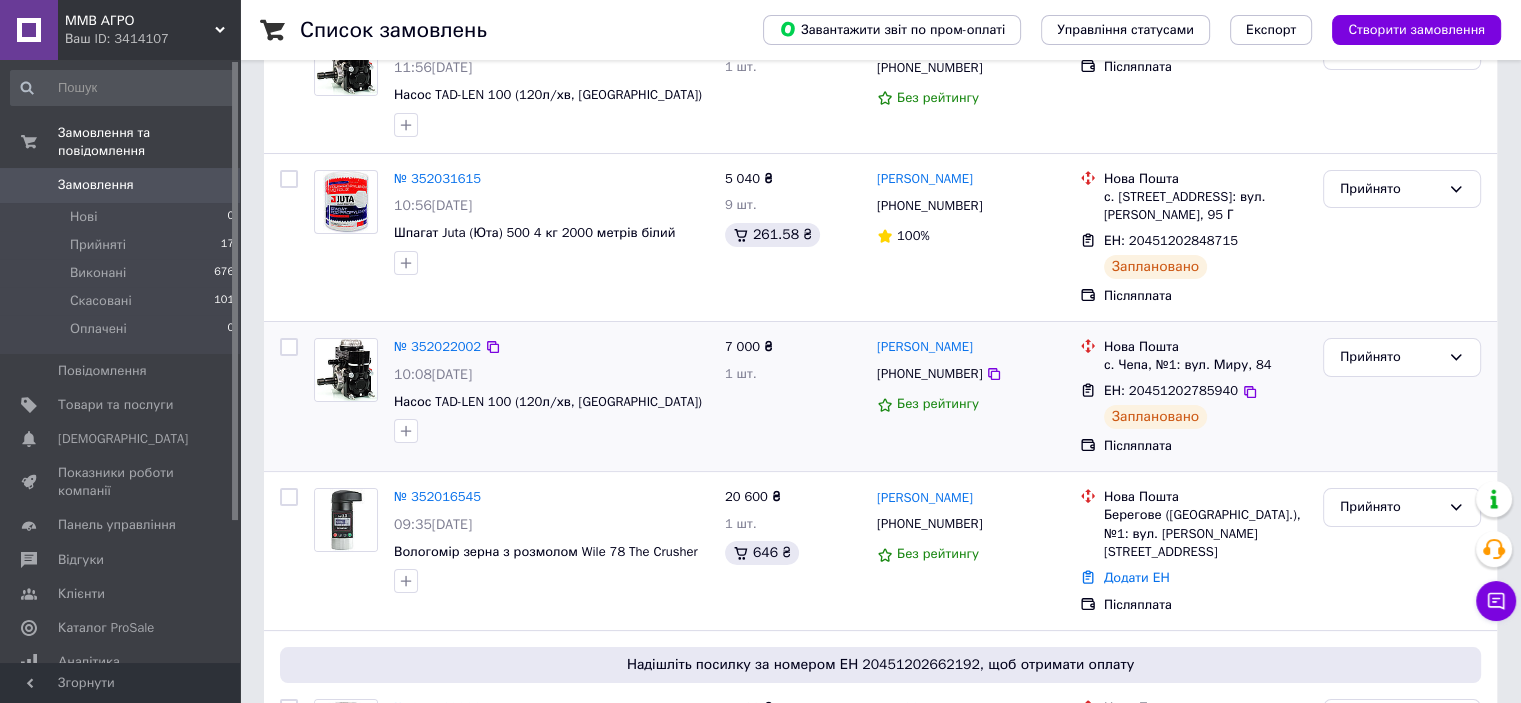 scroll, scrollTop: 100, scrollLeft: 0, axis: vertical 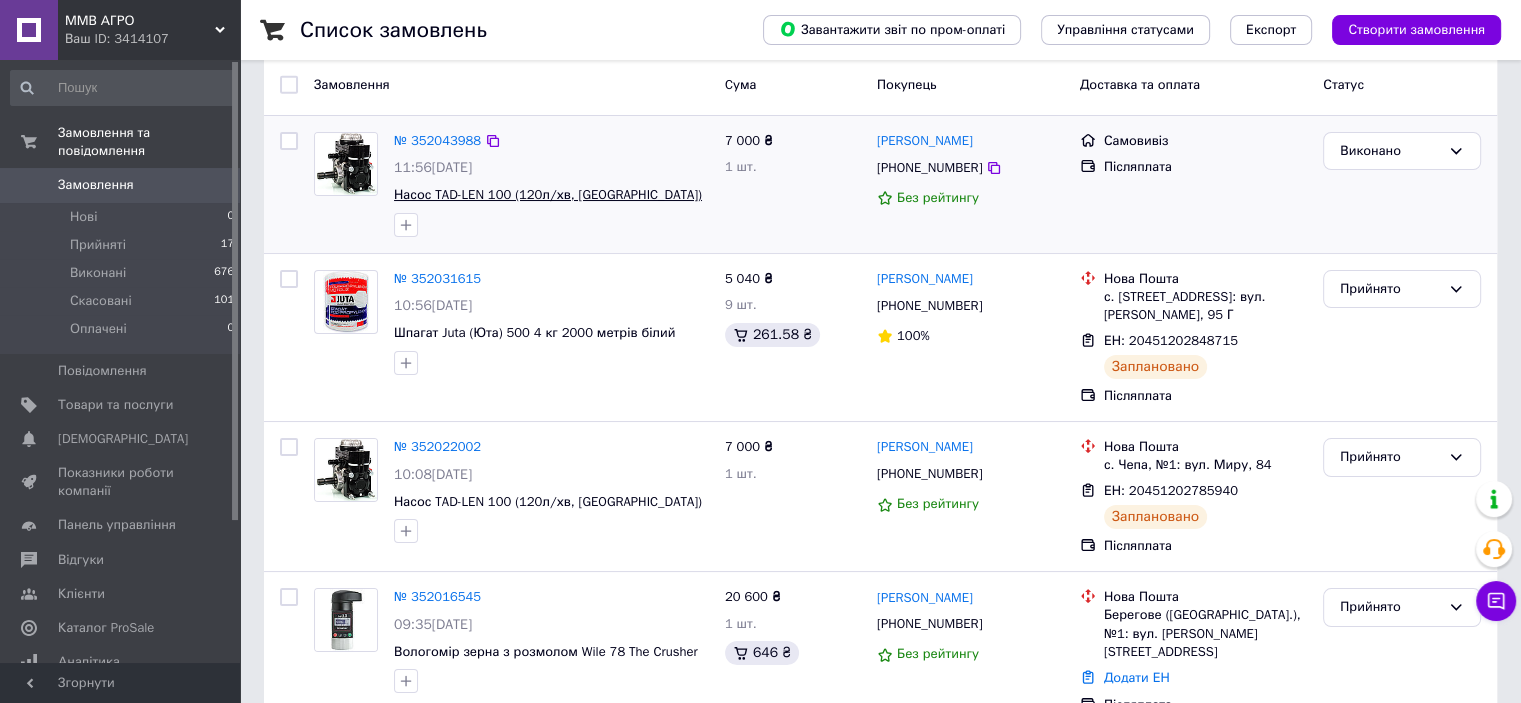 click on "Насос TAD-LEN 100 (120л/хв, [GEOGRAPHIC_DATA])" at bounding box center [548, 194] 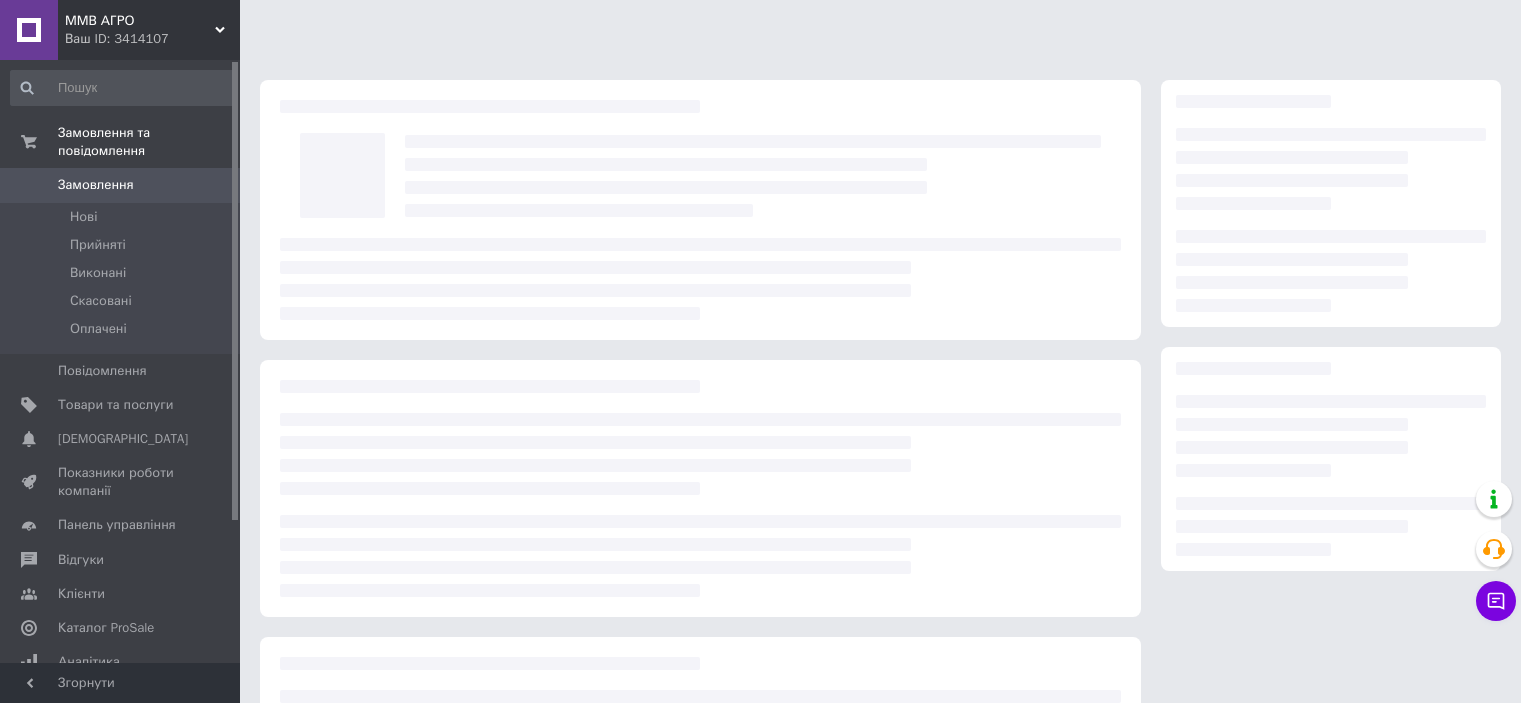 scroll, scrollTop: 0, scrollLeft: 0, axis: both 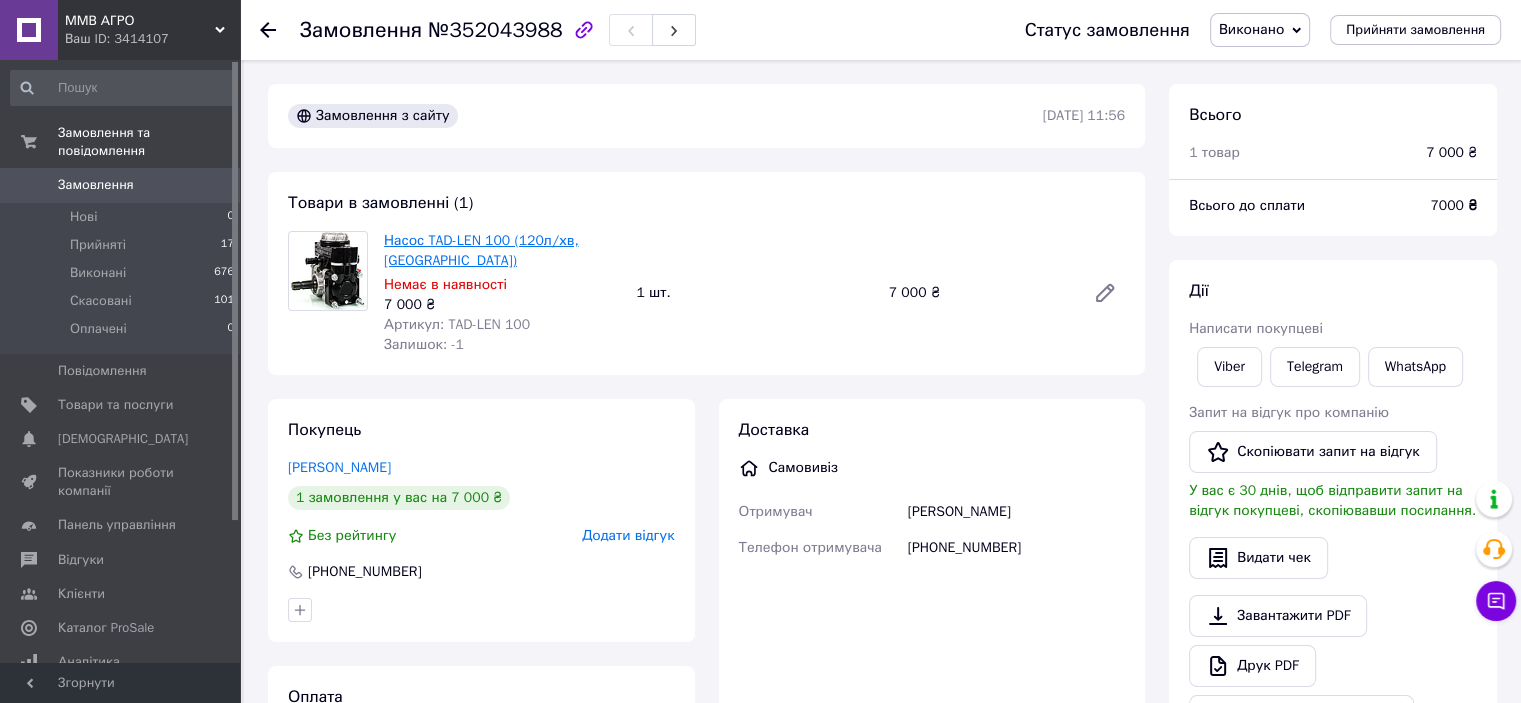 click on "Насос TAD-LEN 100 (120л/хв, [GEOGRAPHIC_DATA])" at bounding box center (481, 250) 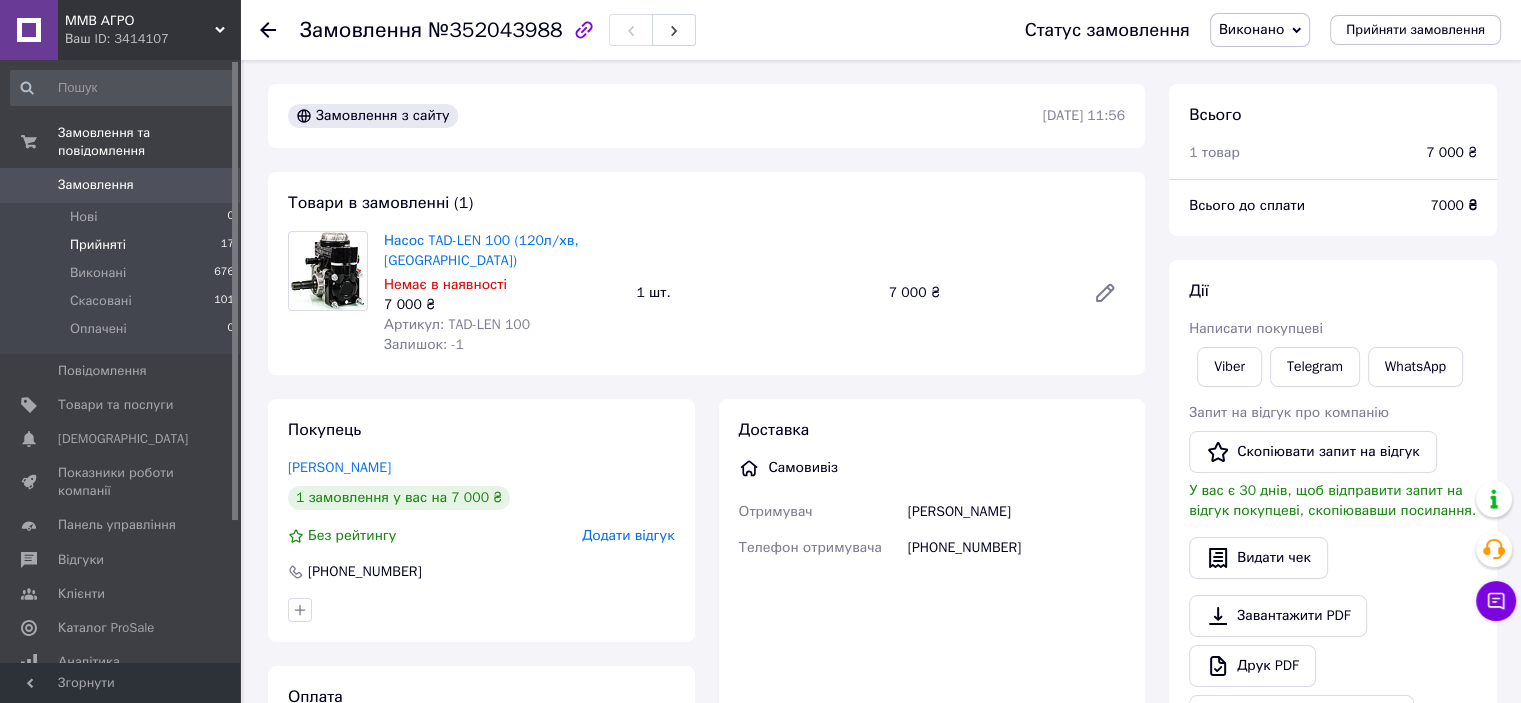 click on "Прийняті 17" at bounding box center (123, 245) 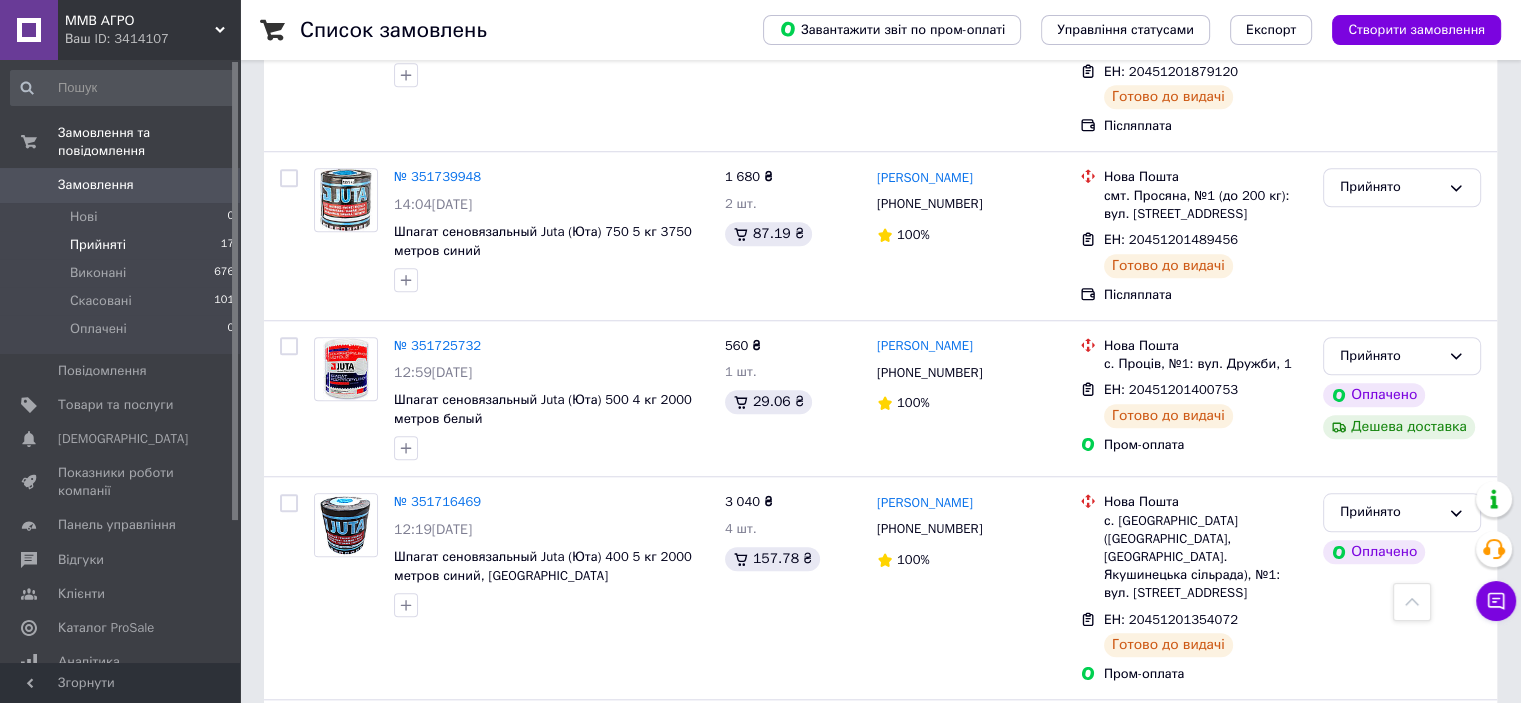 scroll, scrollTop: 1700, scrollLeft: 0, axis: vertical 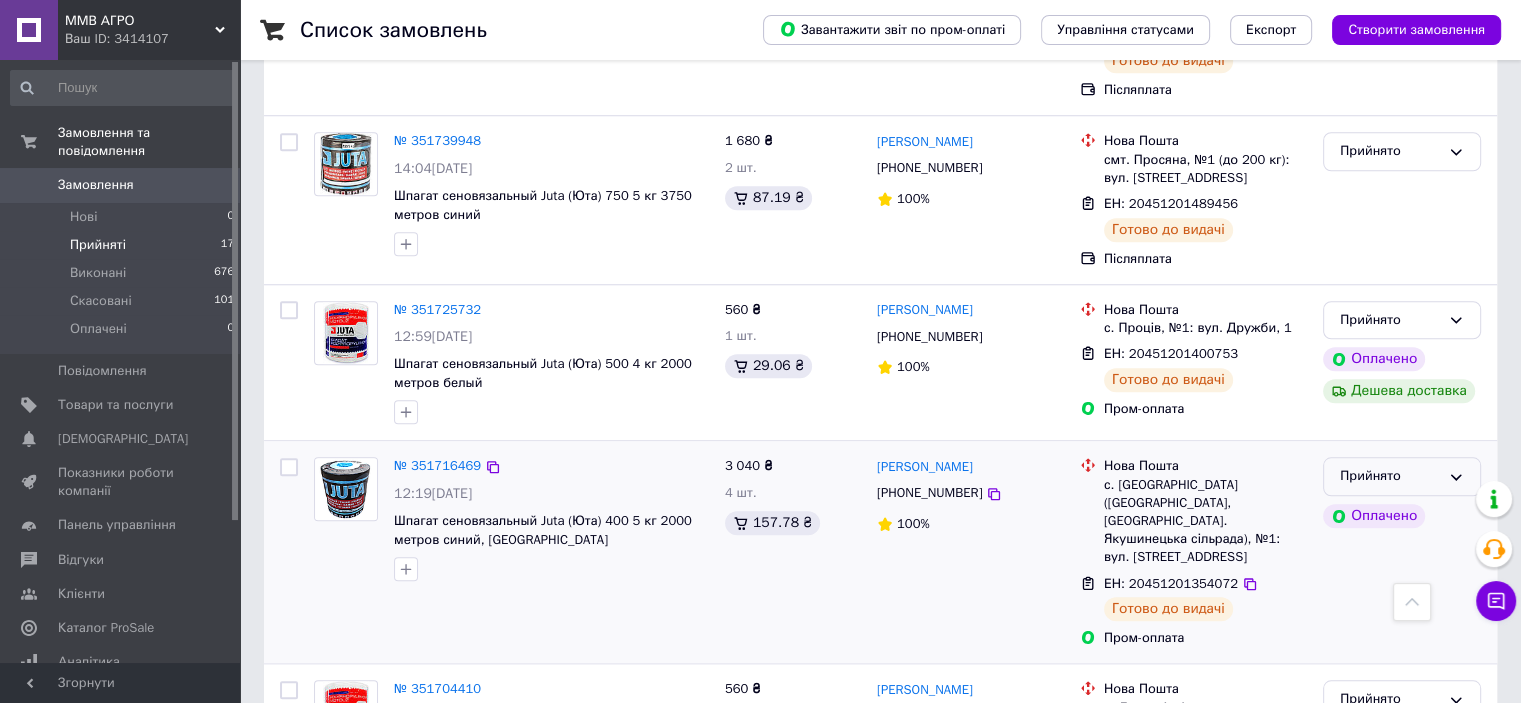 click on "Прийнято" at bounding box center [1402, 476] 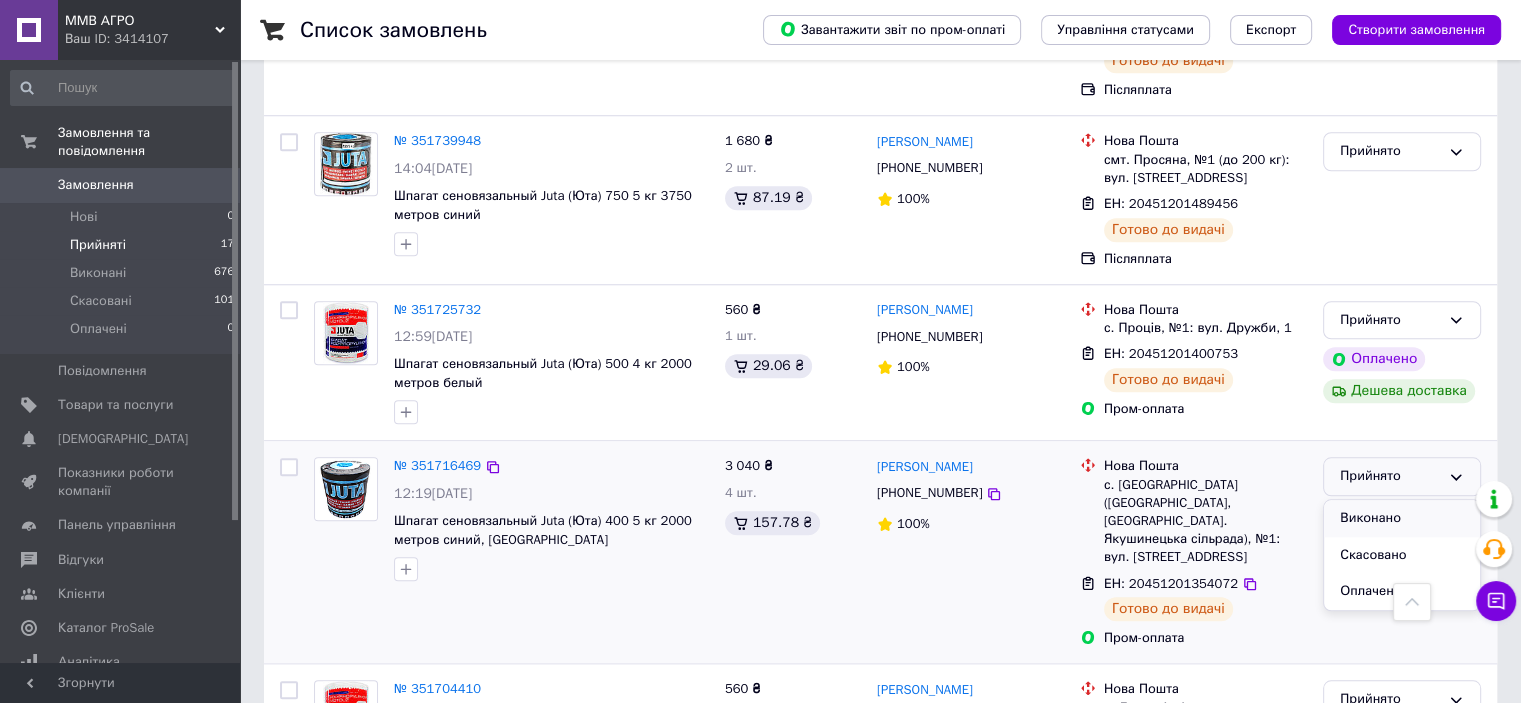 click on "Виконано" at bounding box center (1402, 518) 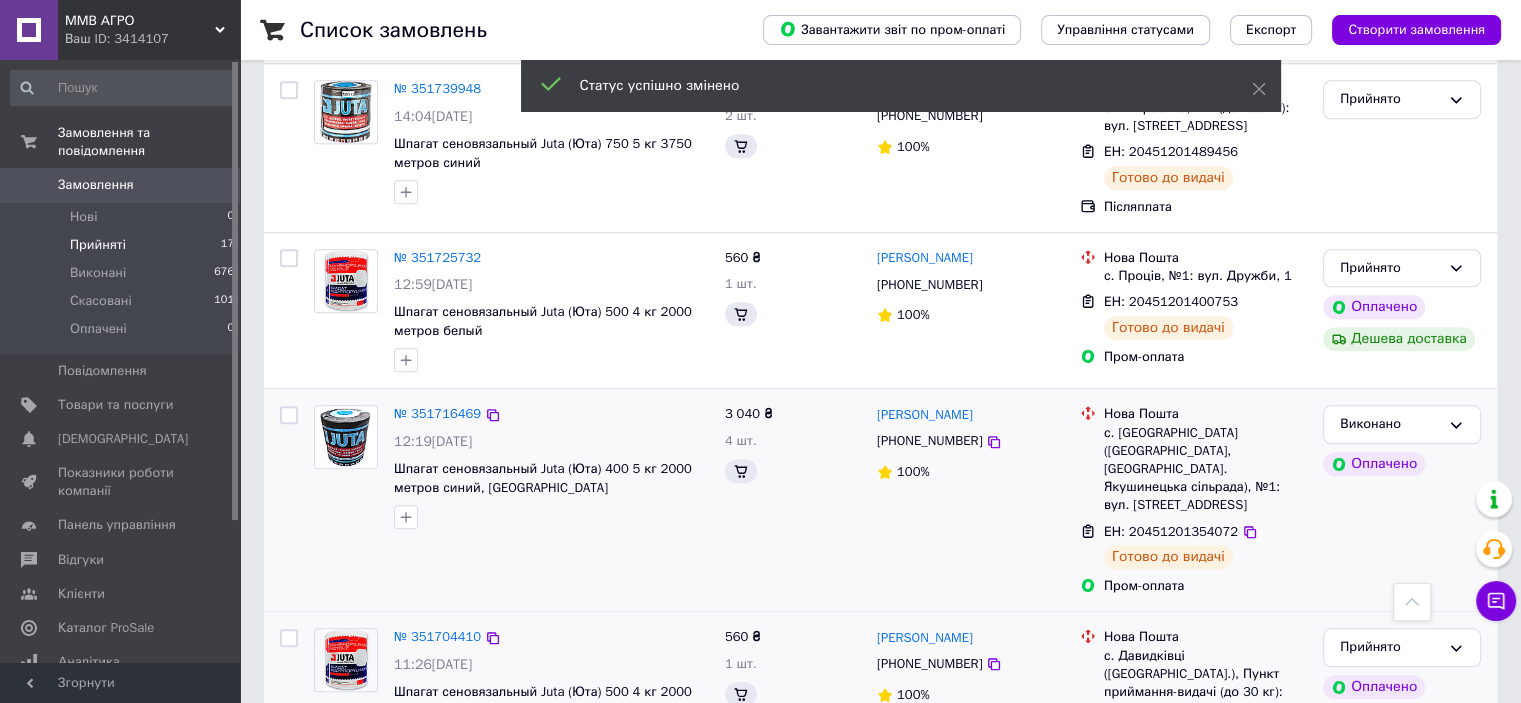 scroll, scrollTop: 1700, scrollLeft: 0, axis: vertical 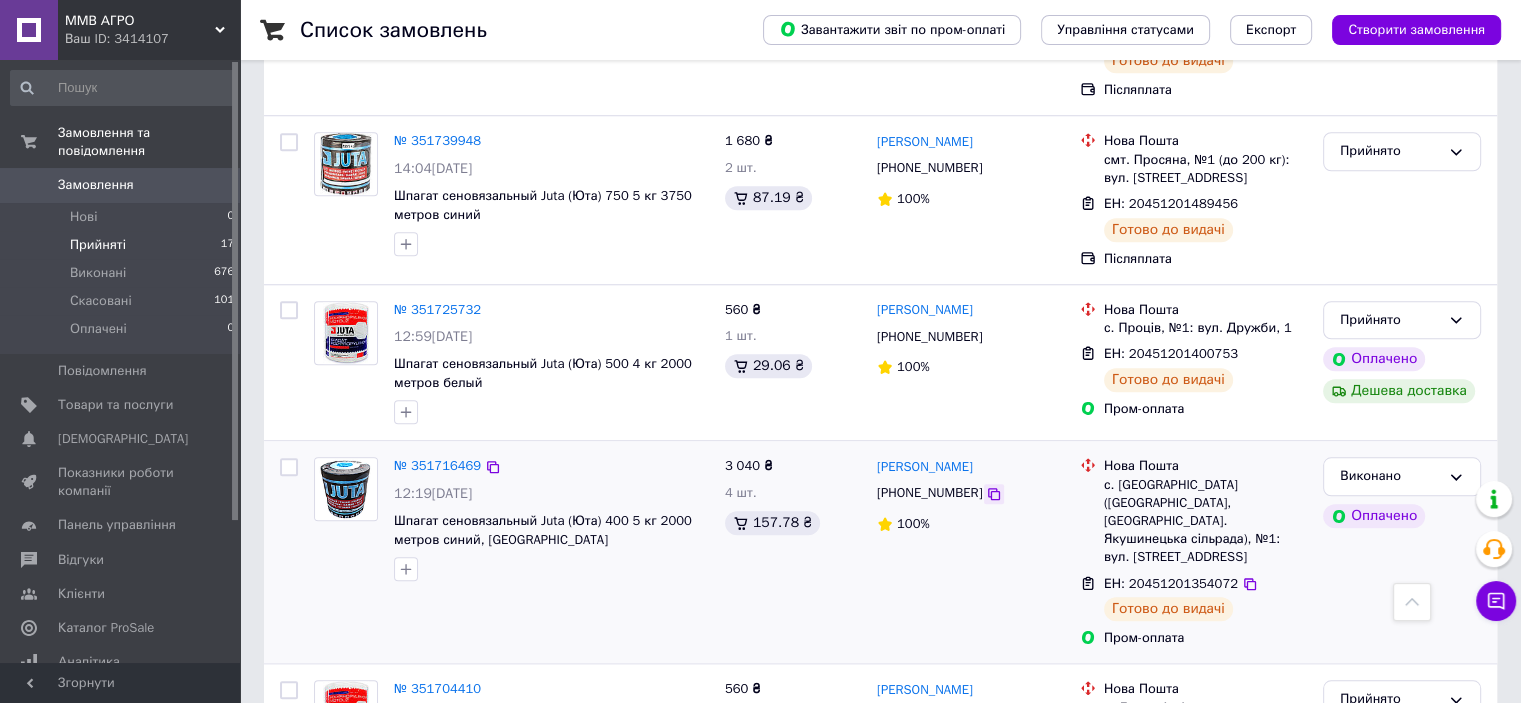 click 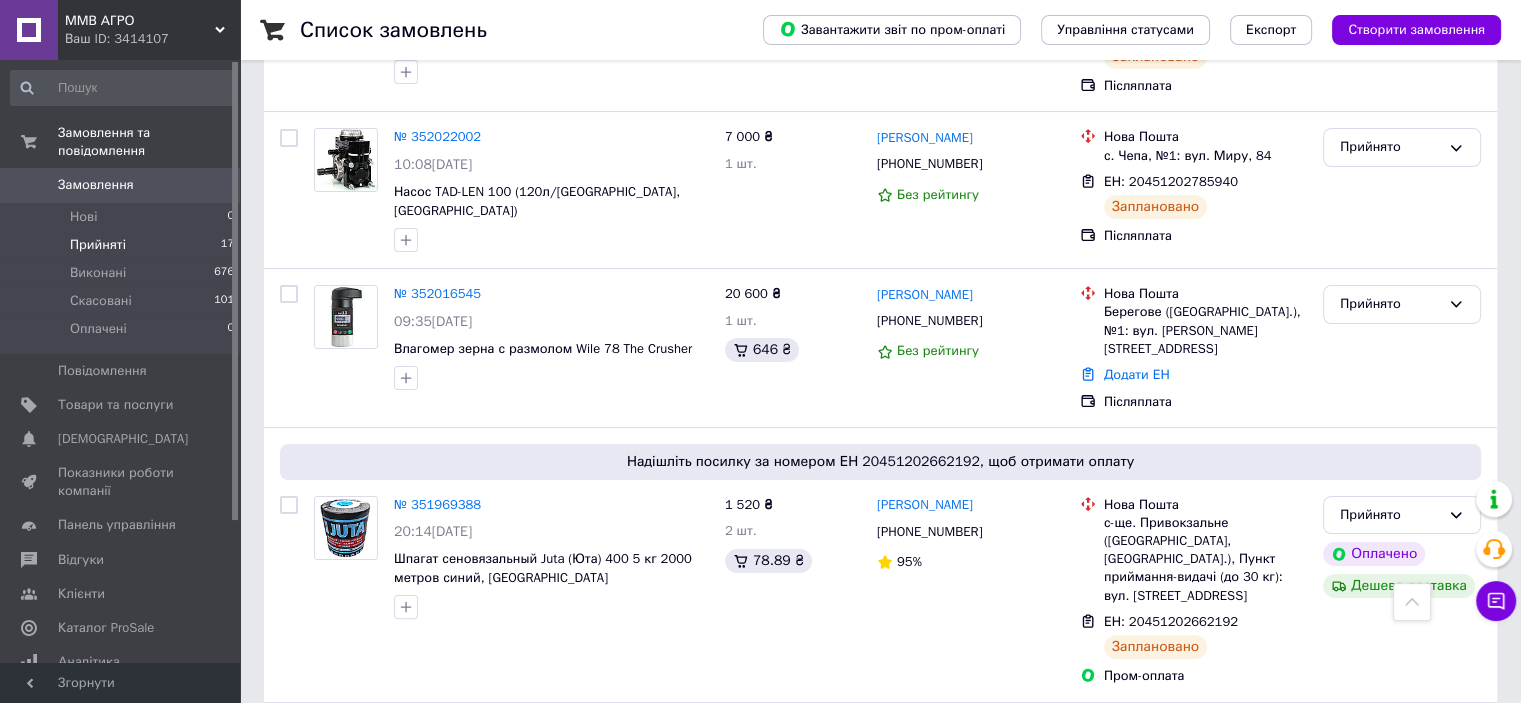 scroll, scrollTop: 200, scrollLeft: 0, axis: vertical 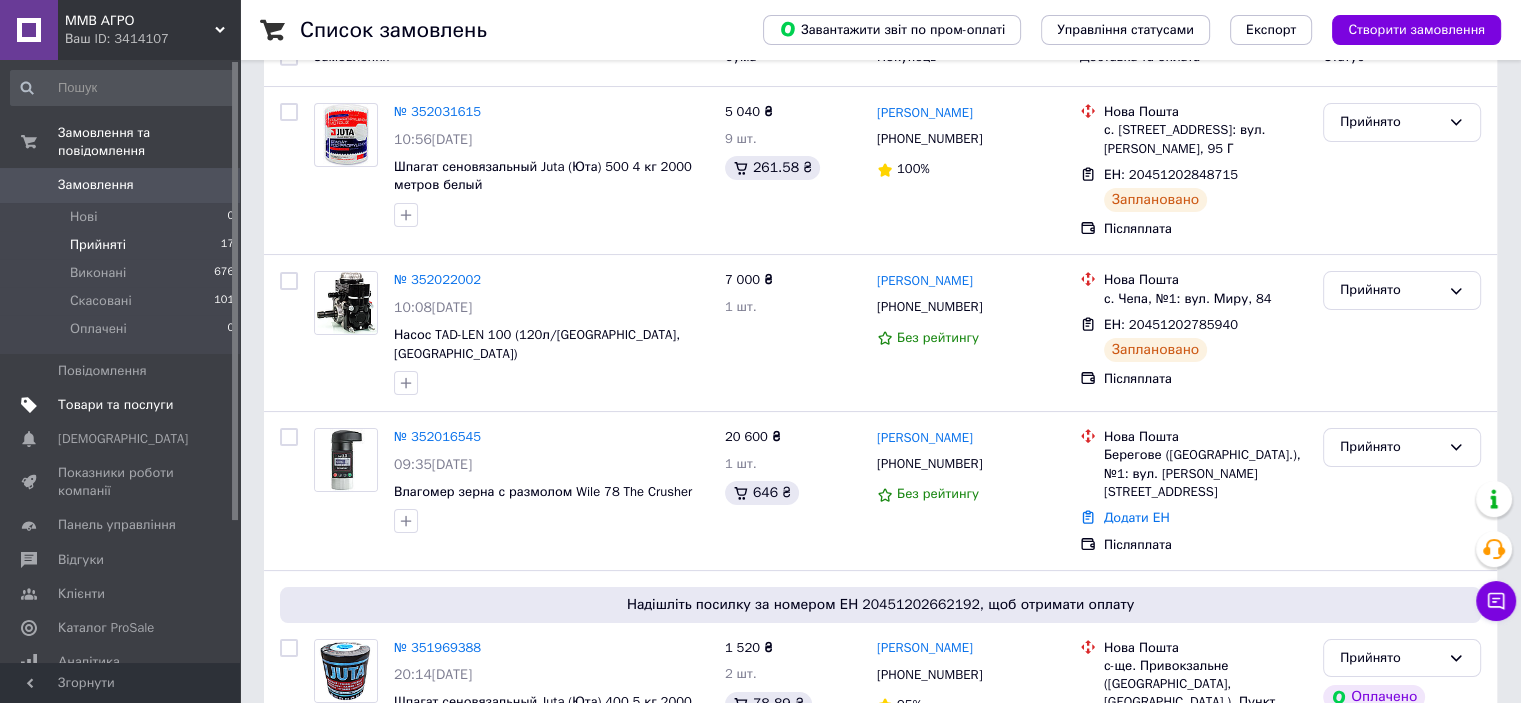 click on "Товари та послуги" at bounding box center (123, 405) 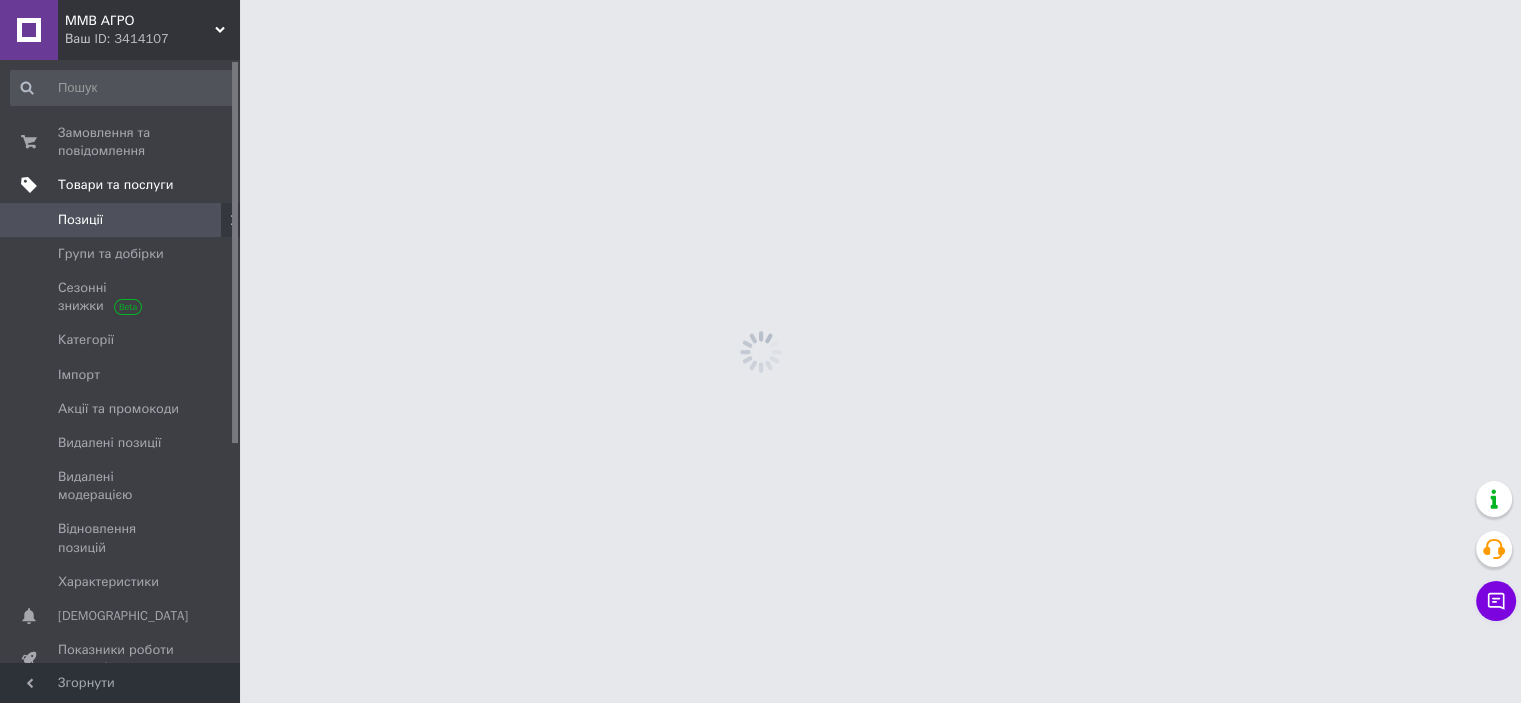 scroll, scrollTop: 0, scrollLeft: 0, axis: both 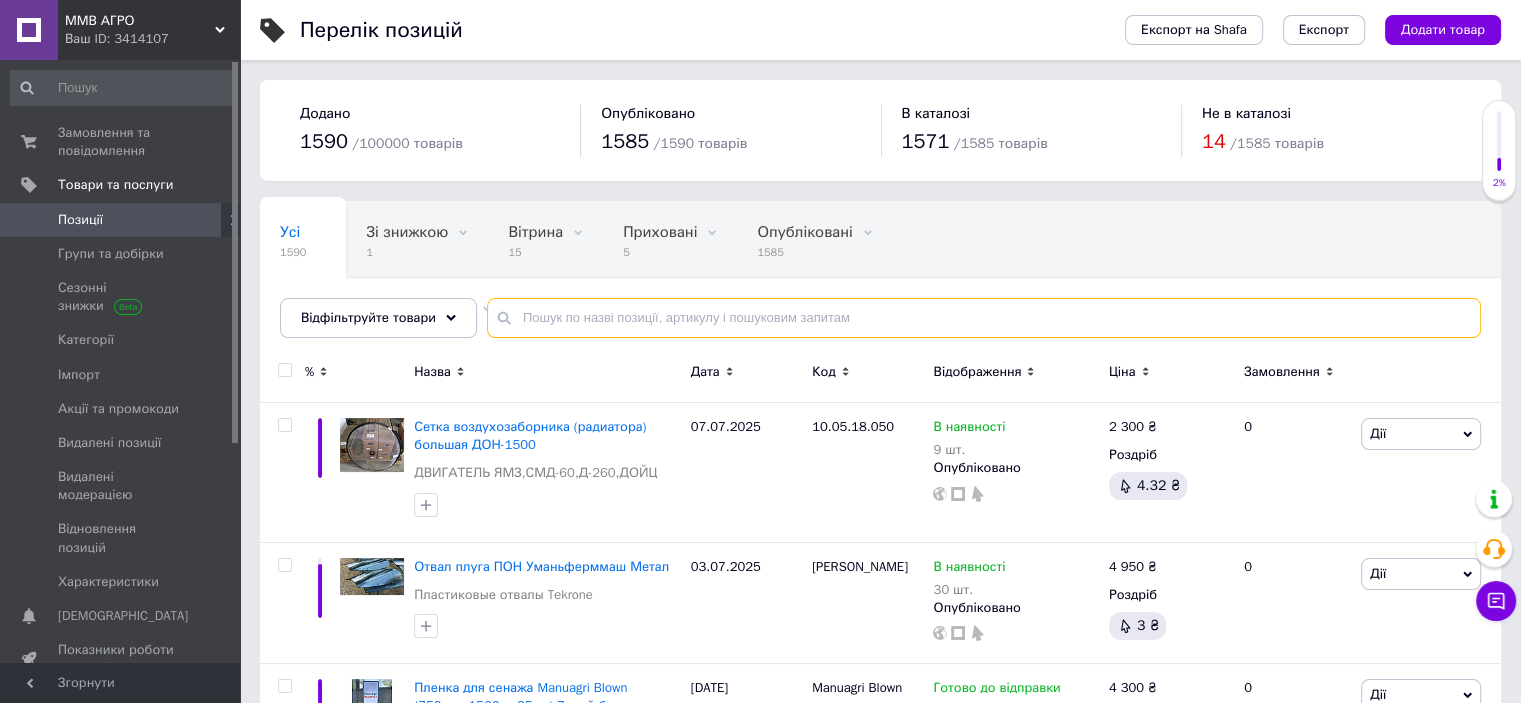 click at bounding box center [984, 318] 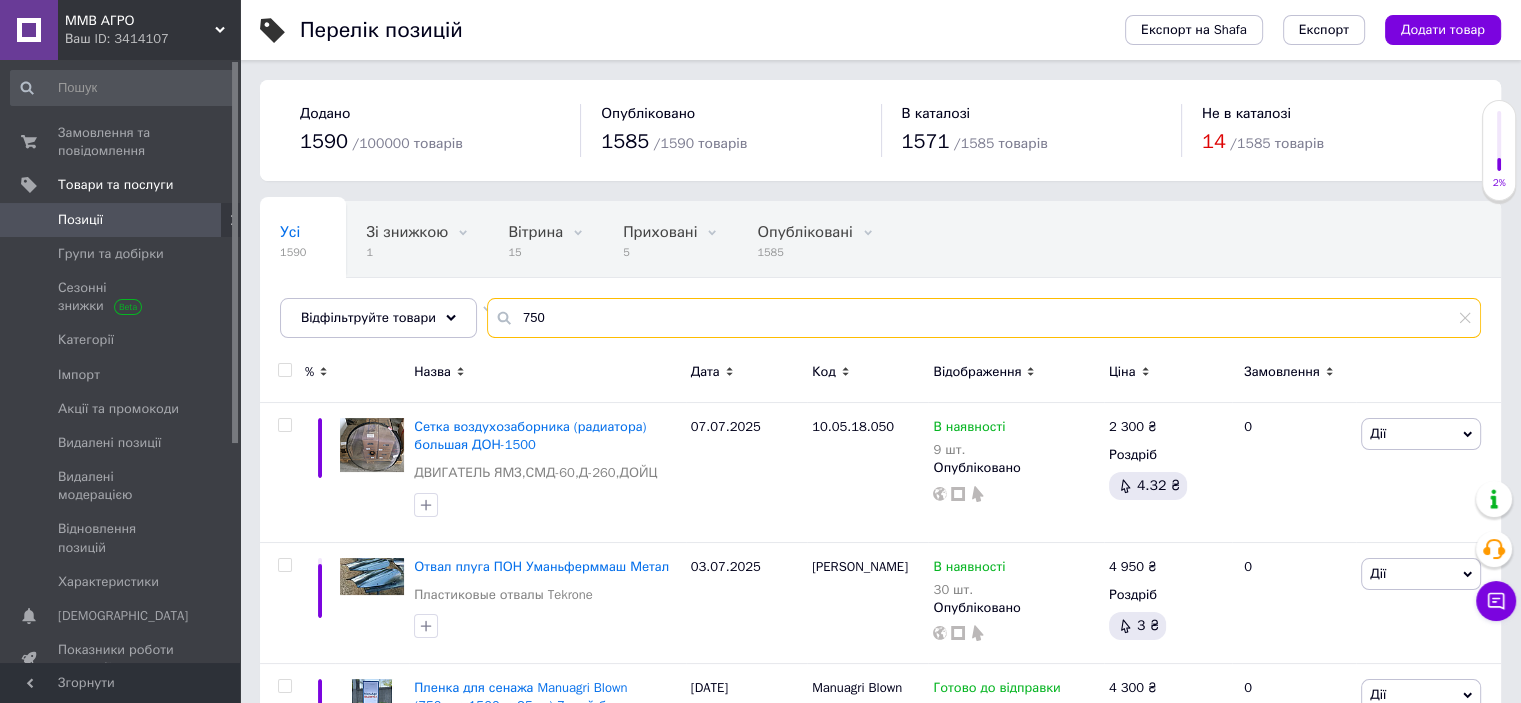 type on "750" 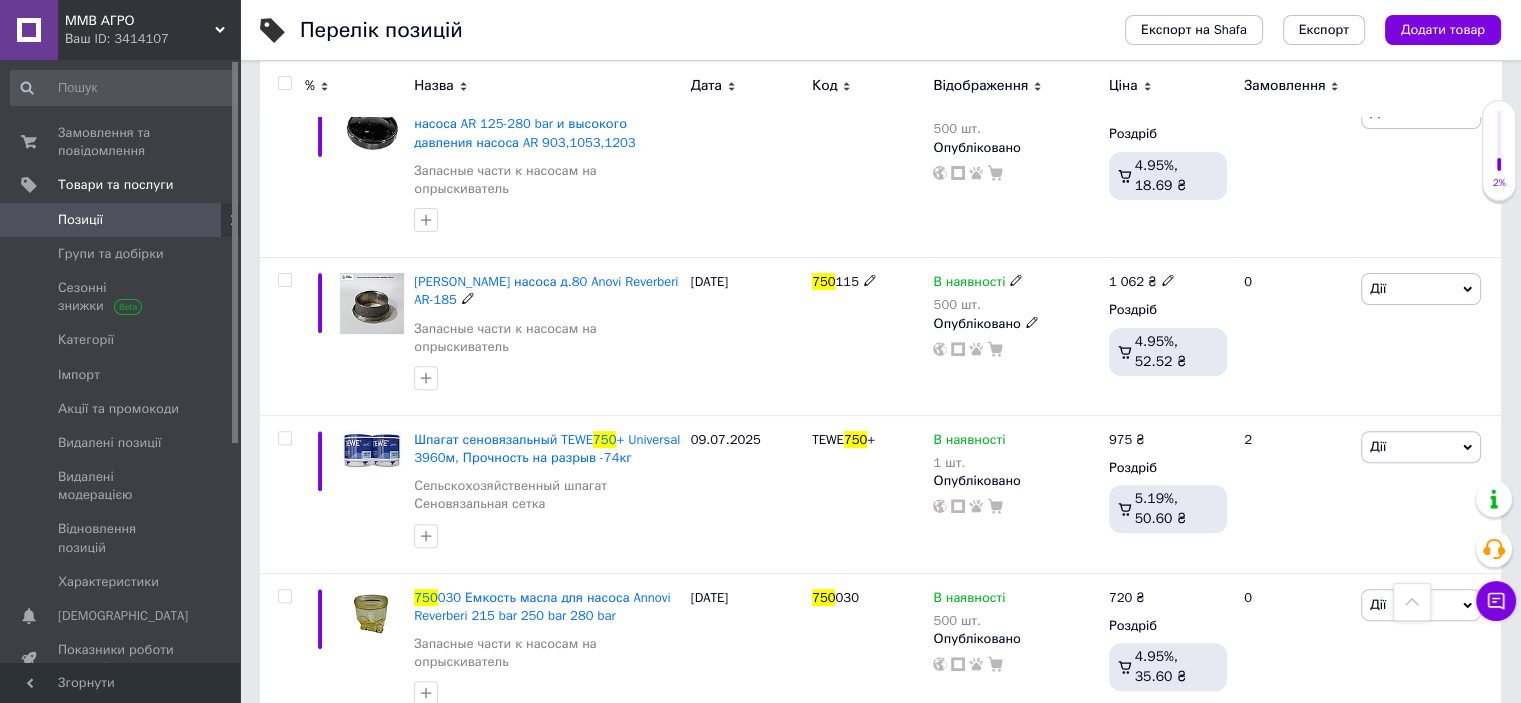 scroll, scrollTop: 700, scrollLeft: 0, axis: vertical 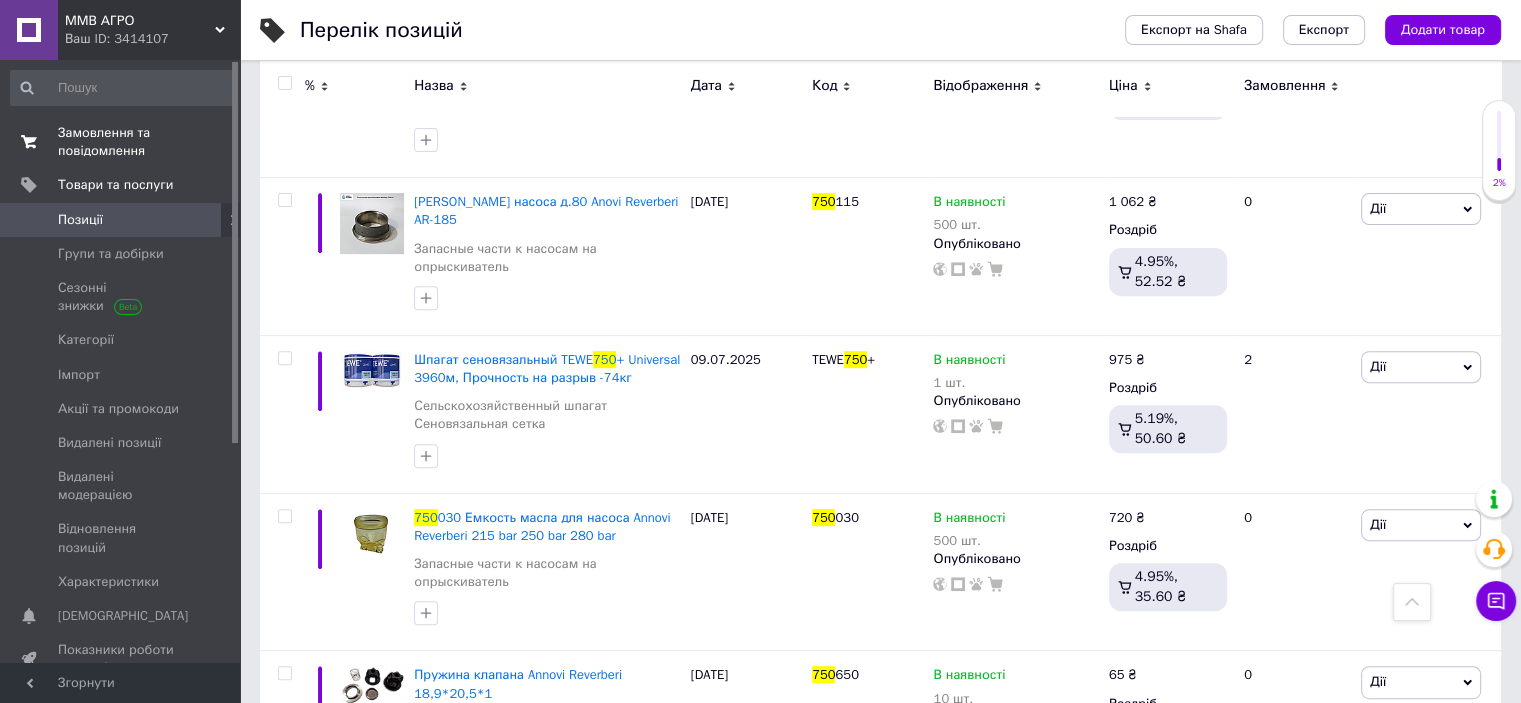 click on "Замовлення та повідомлення" at bounding box center (121, 142) 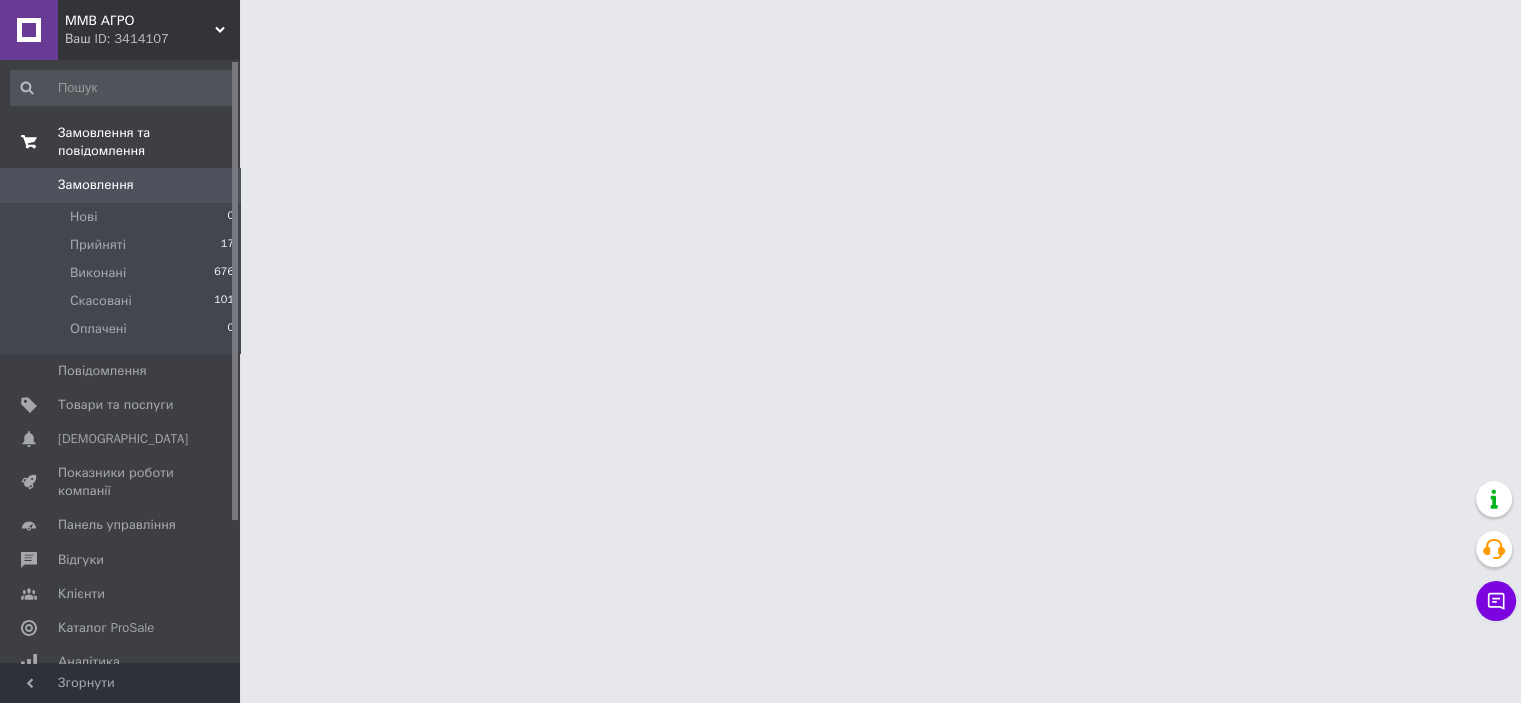 scroll, scrollTop: 0, scrollLeft: 0, axis: both 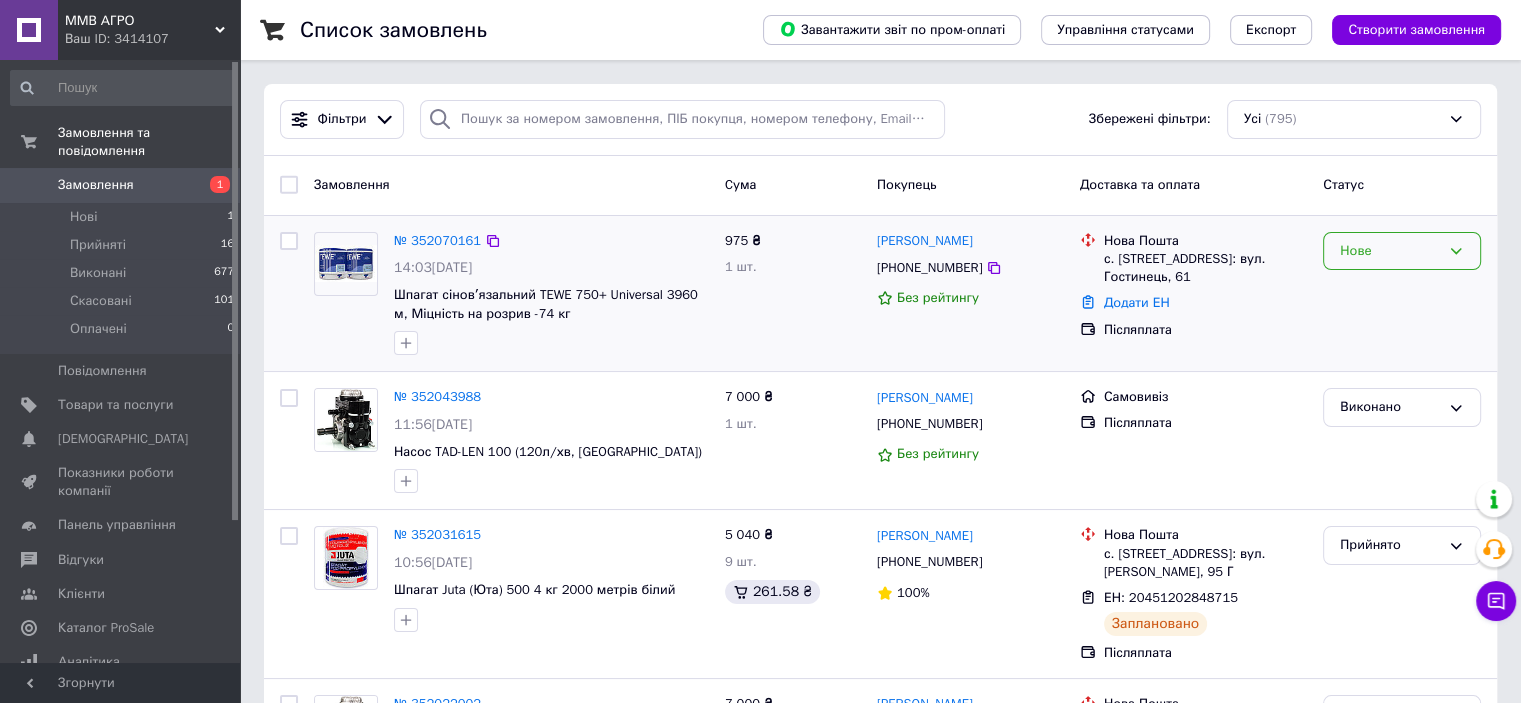 click on "Нове" at bounding box center [1402, 251] 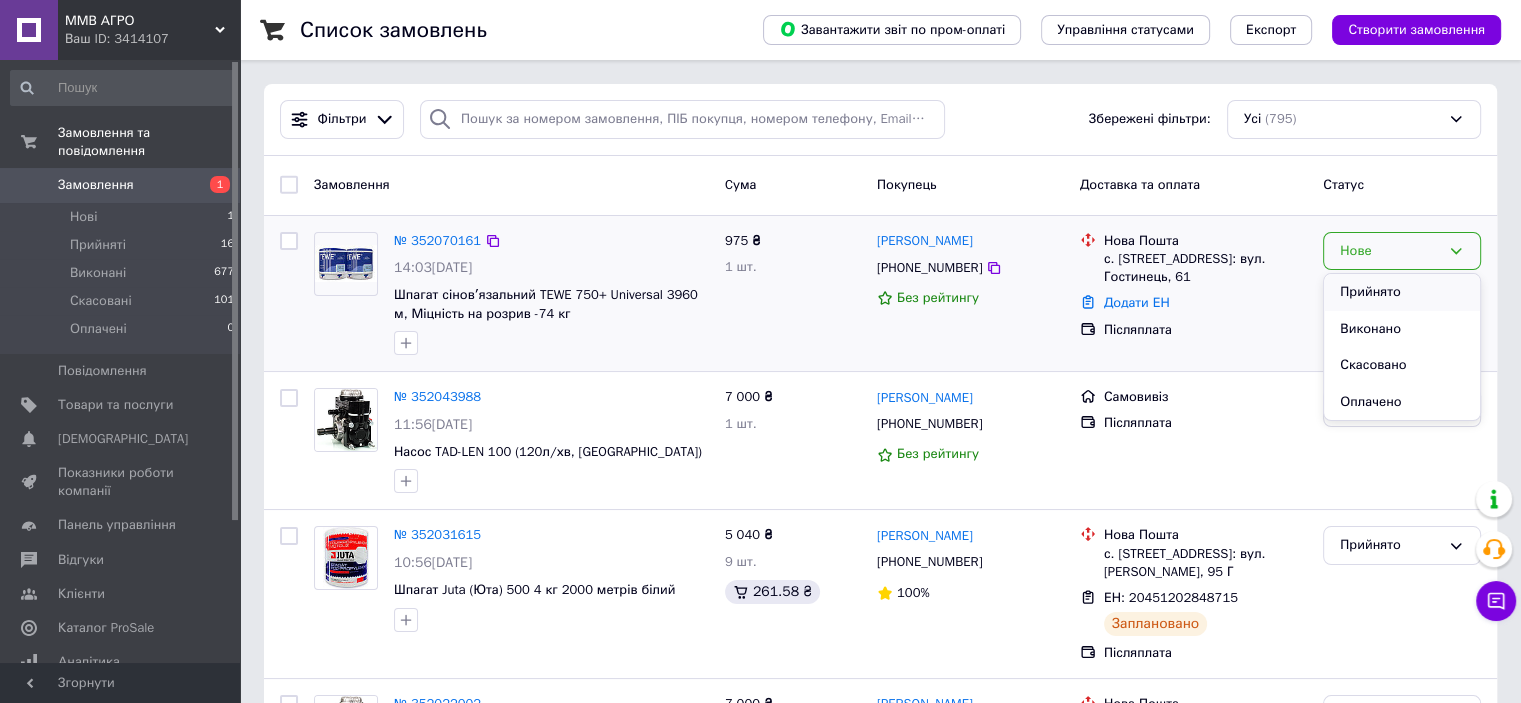 click on "Прийнято" at bounding box center (1402, 292) 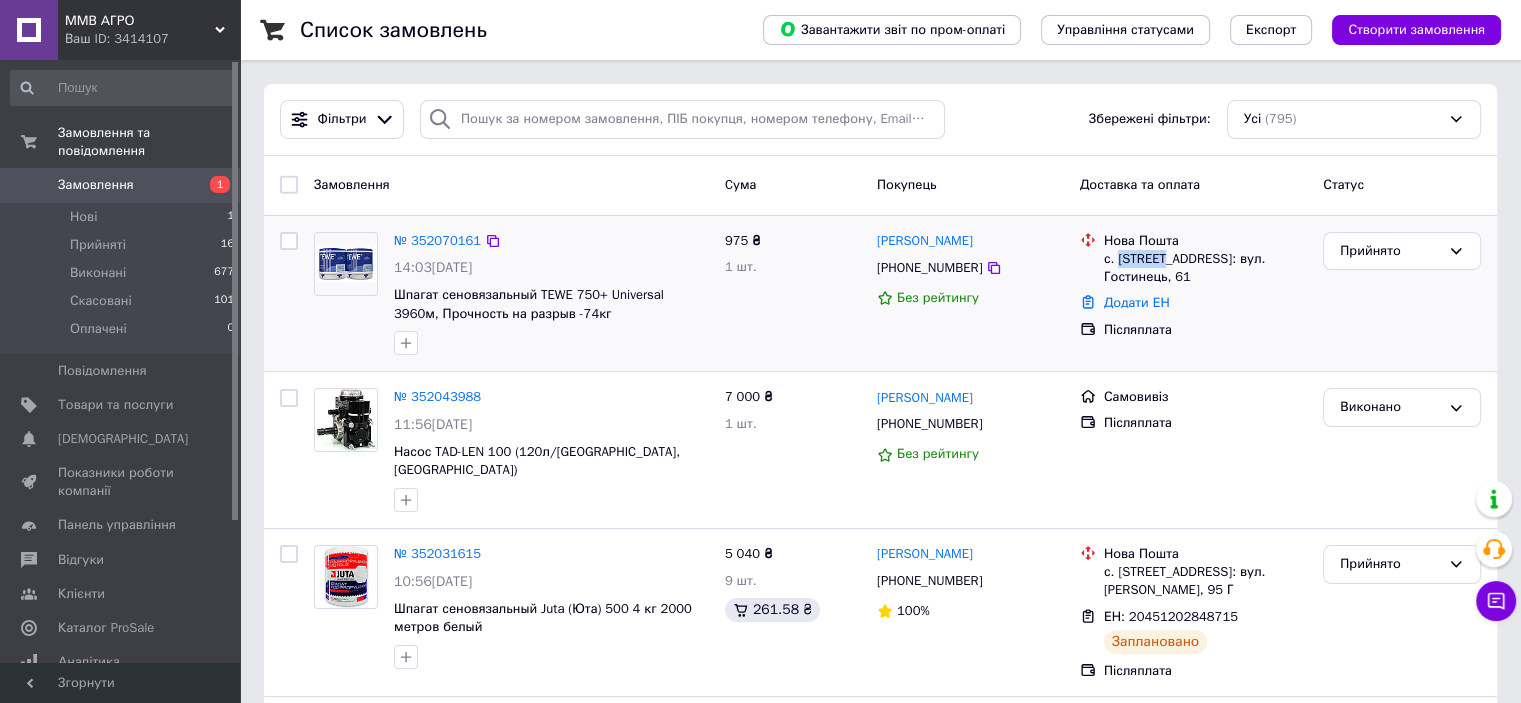 drag, startPoint x: 1160, startPoint y: 259, endPoint x: 1118, endPoint y: 251, distance: 42.755116 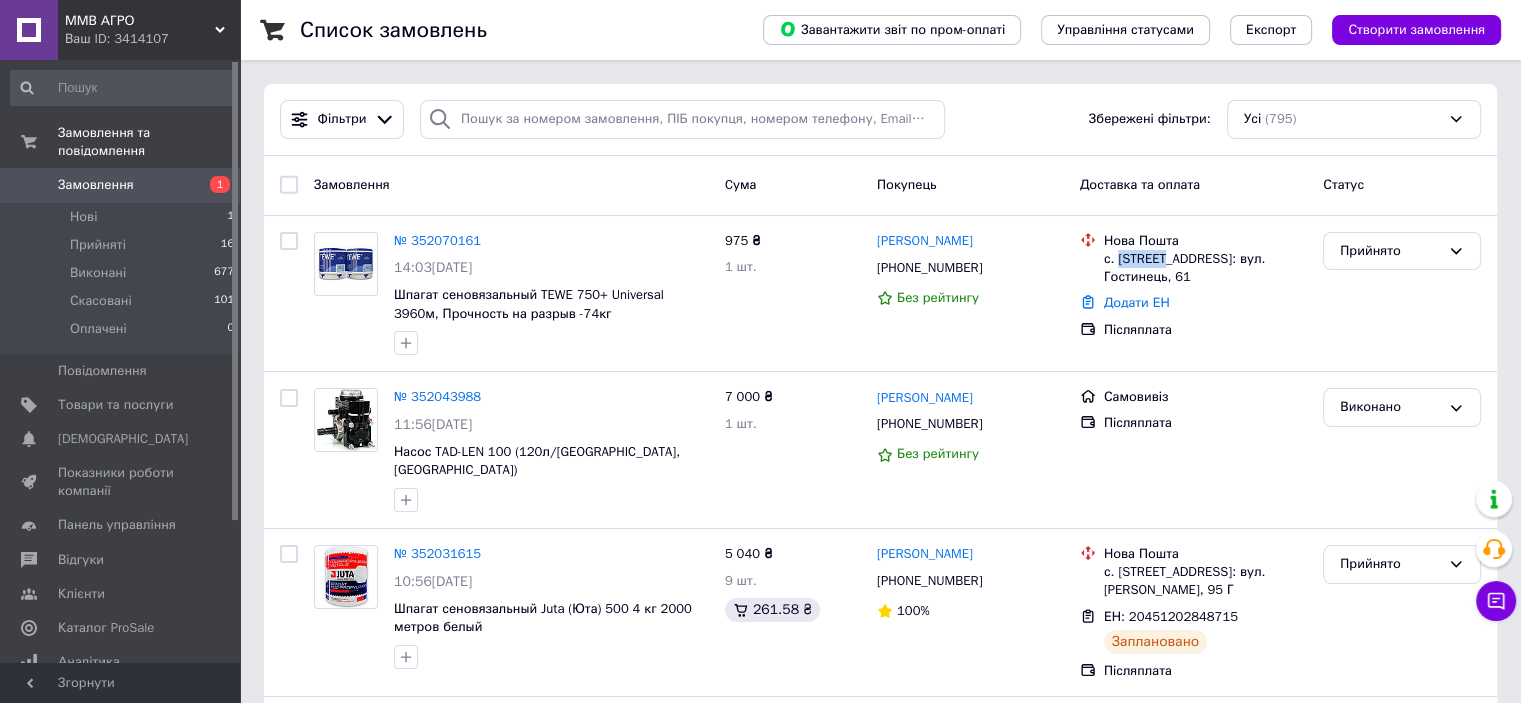 copy on "Банилів" 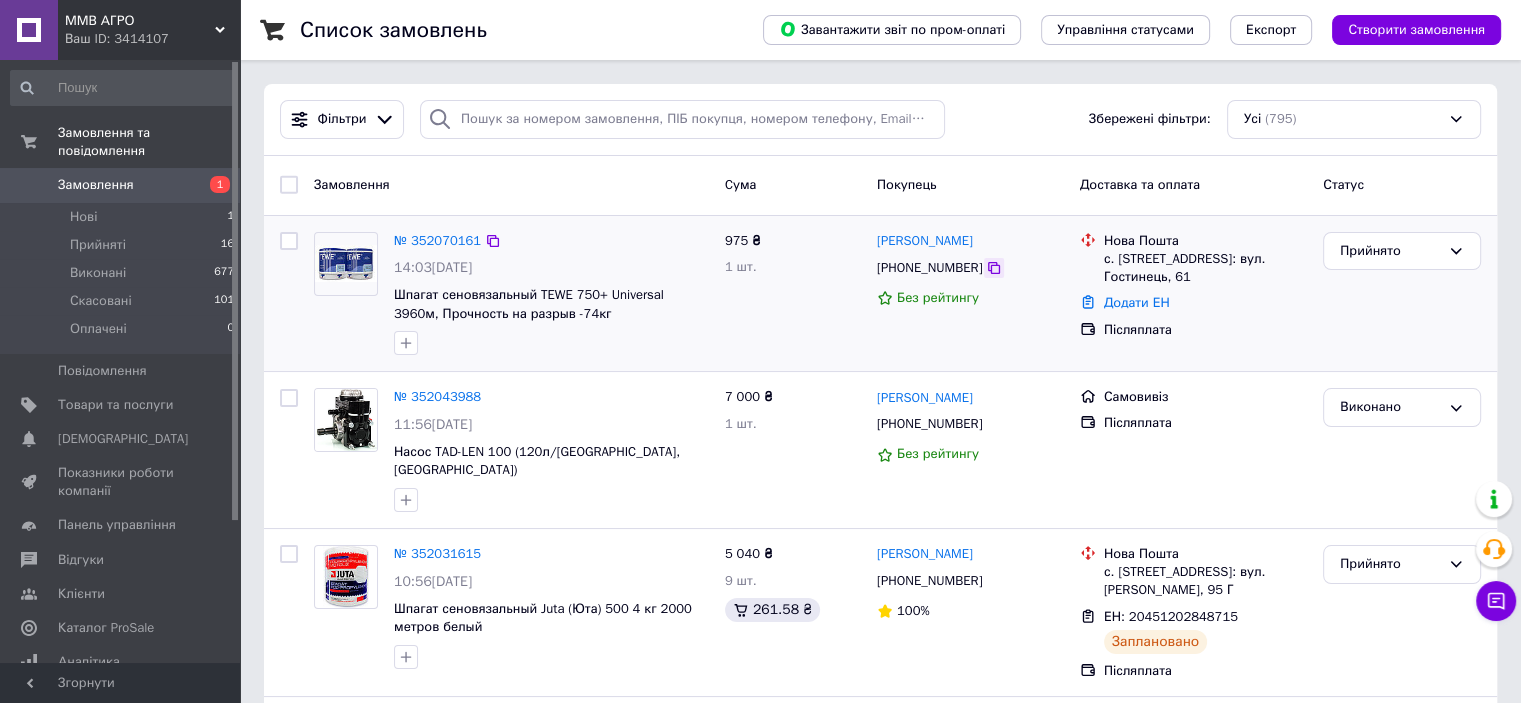 click 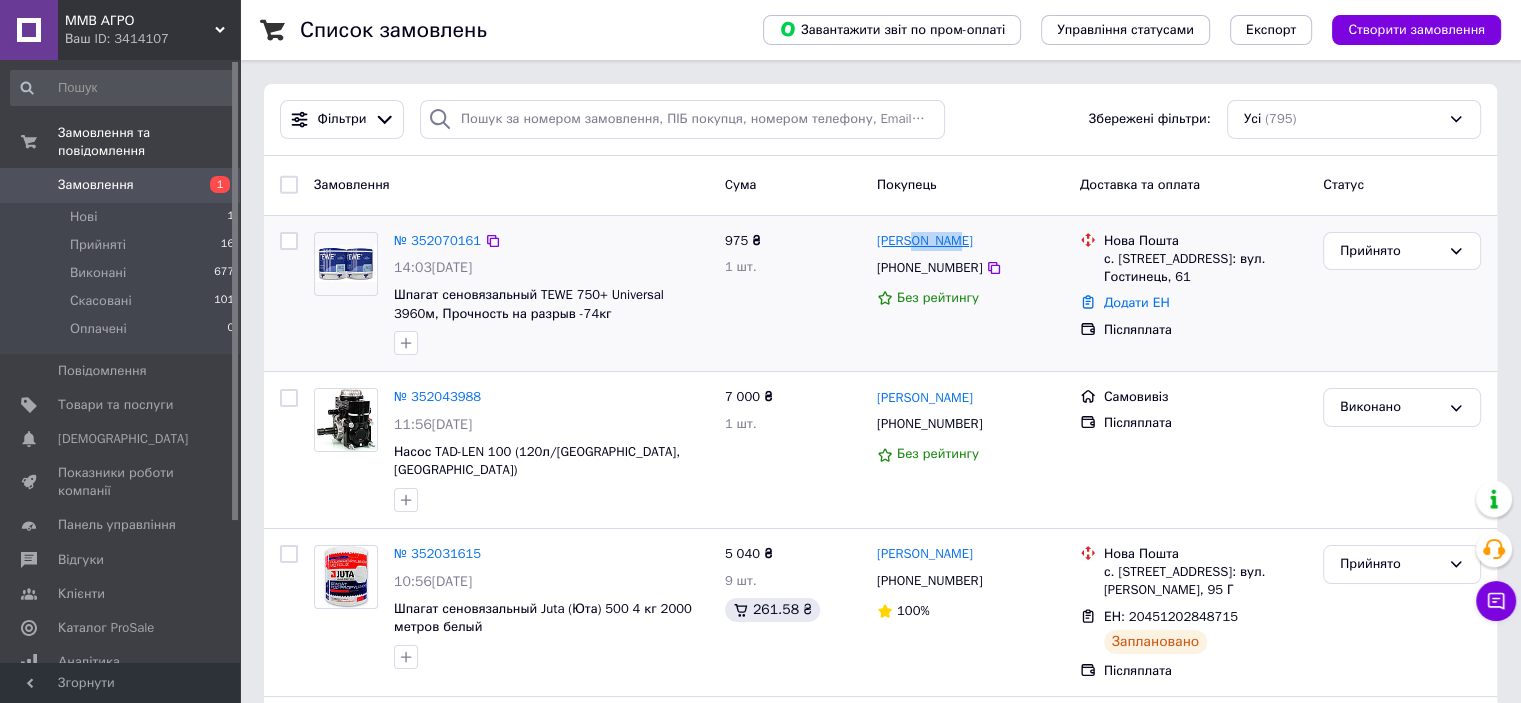 drag, startPoint x: 969, startPoint y: 235, endPoint x: 909, endPoint y: 239, distance: 60.133186 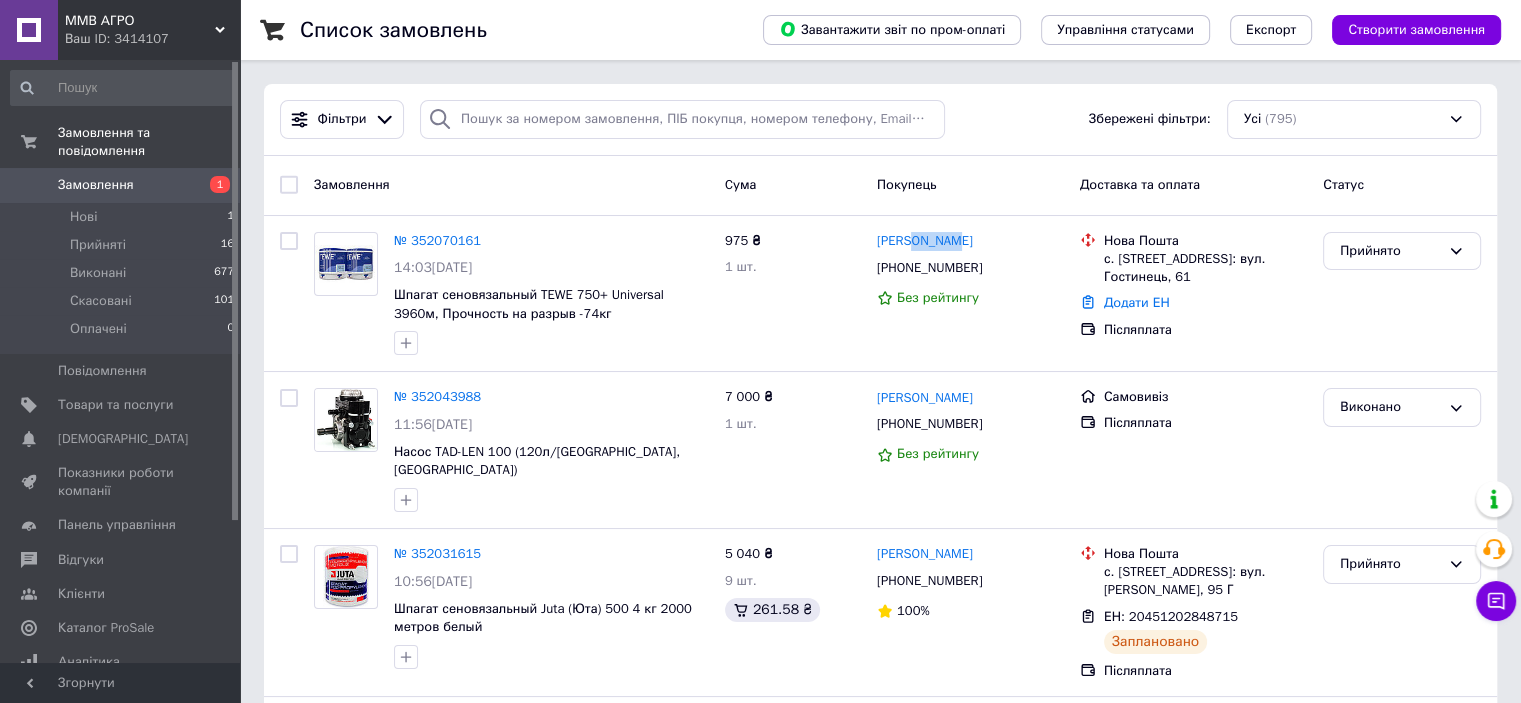 copy on "Труфин" 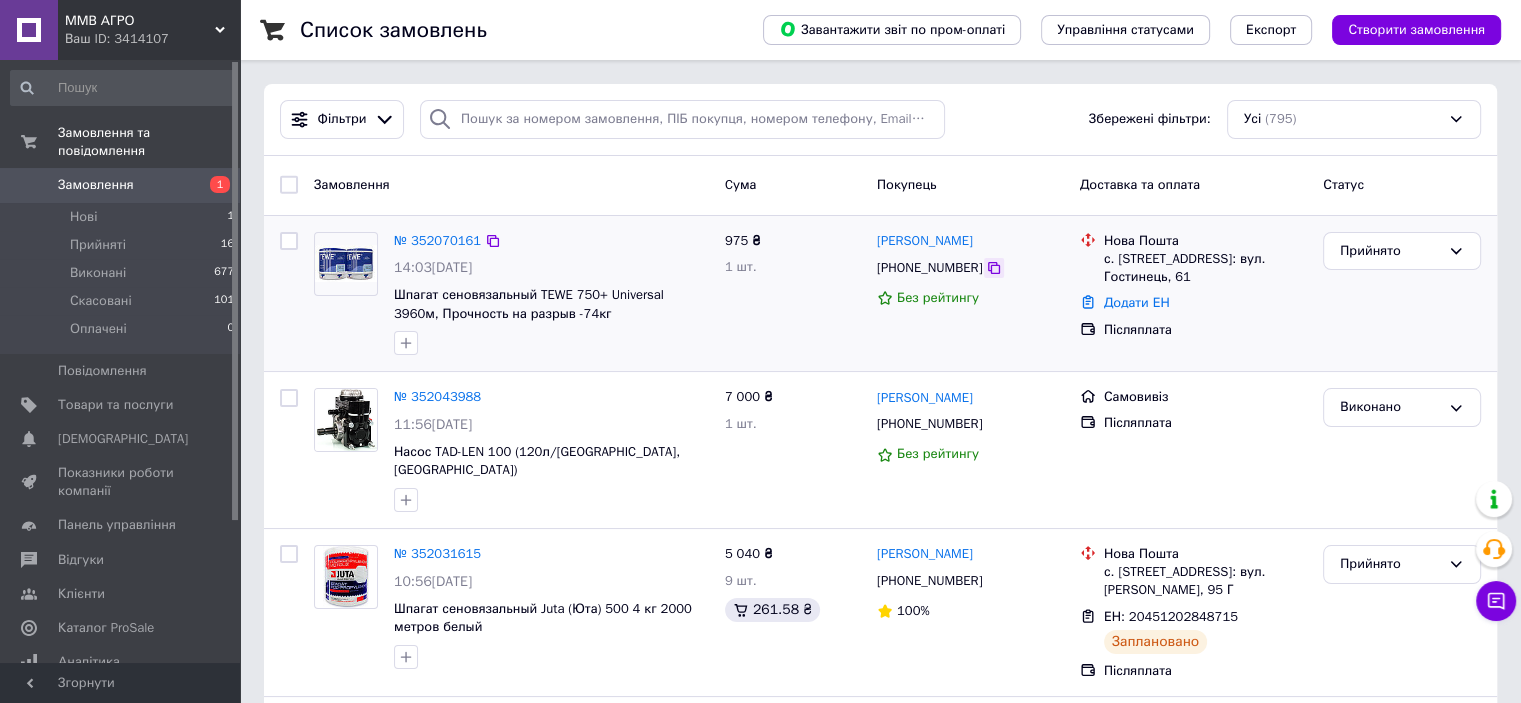 click 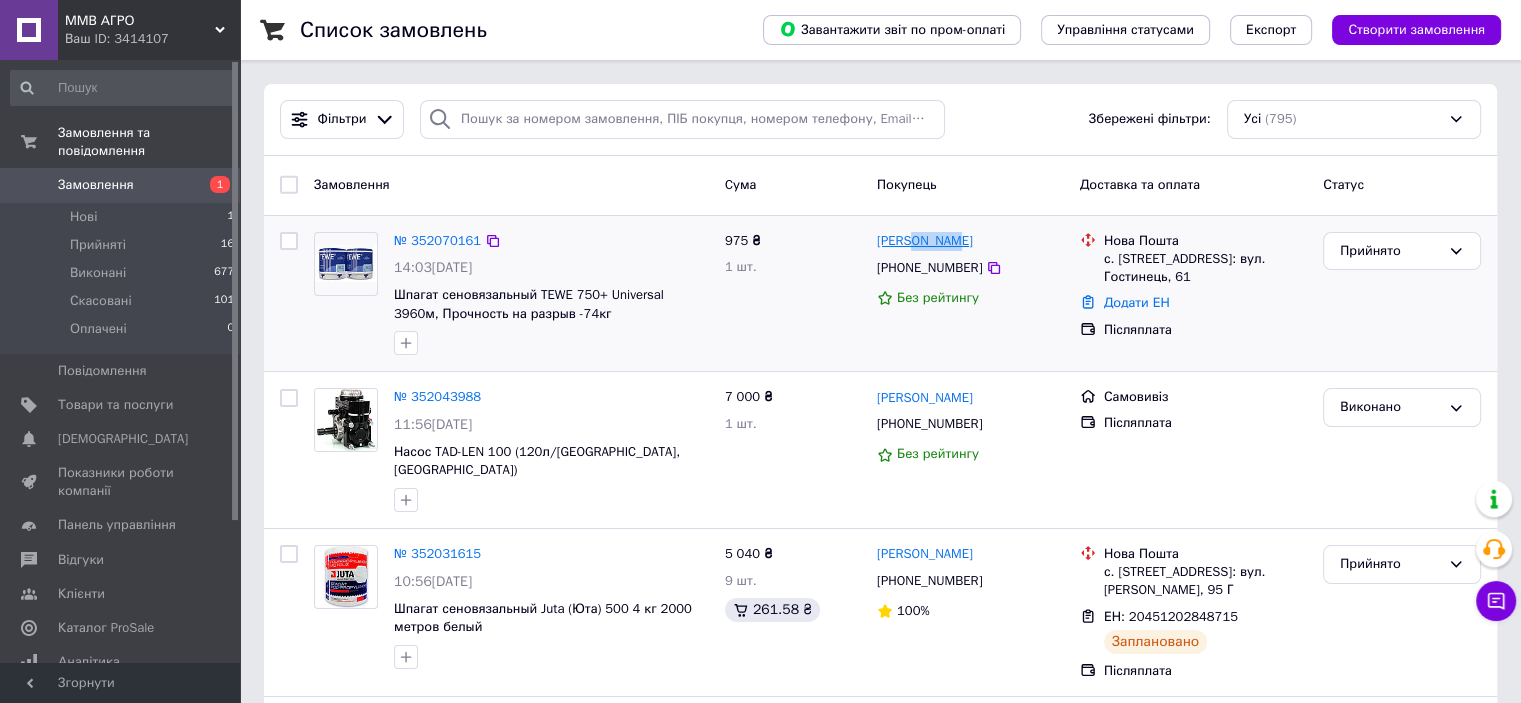 drag, startPoint x: 966, startPoint y: 244, endPoint x: 908, endPoint y: 244, distance: 58 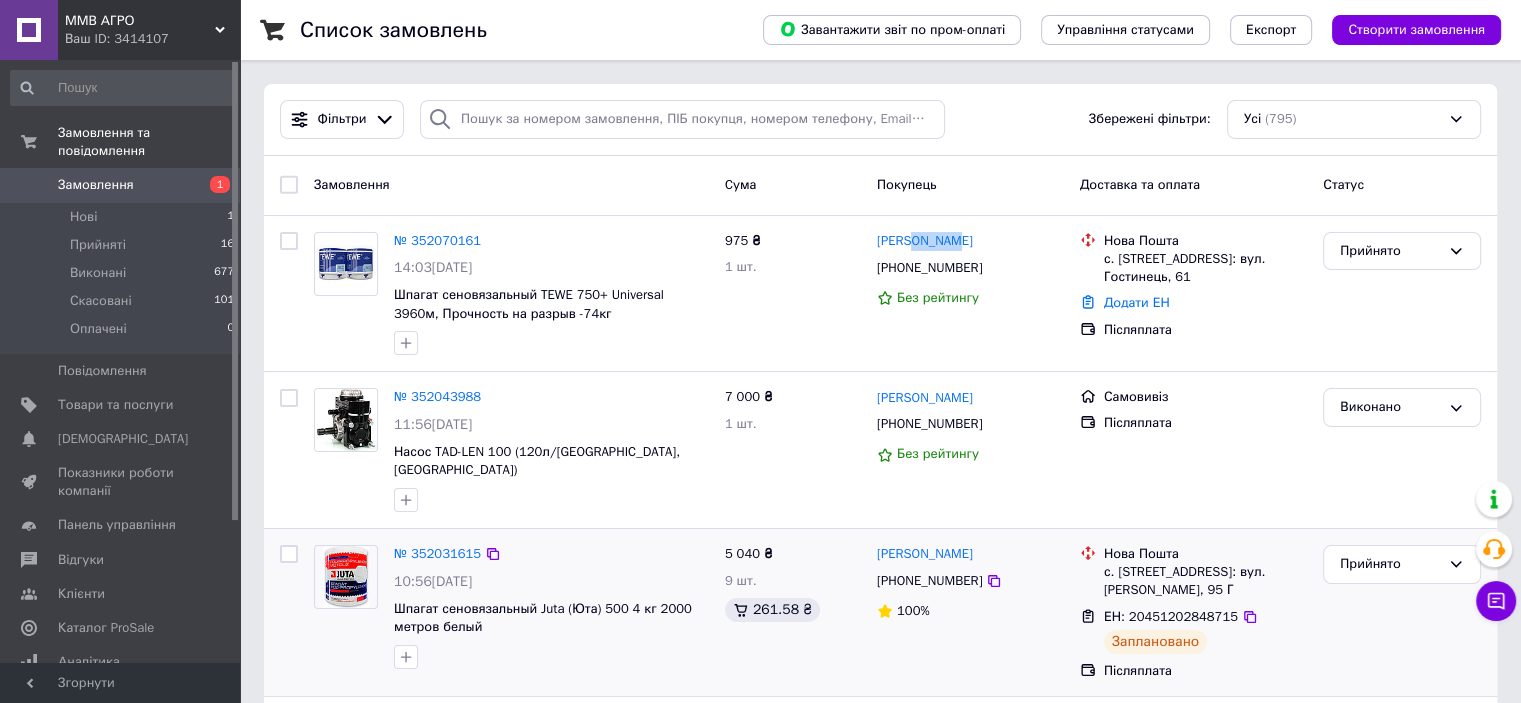copy on "Труфин" 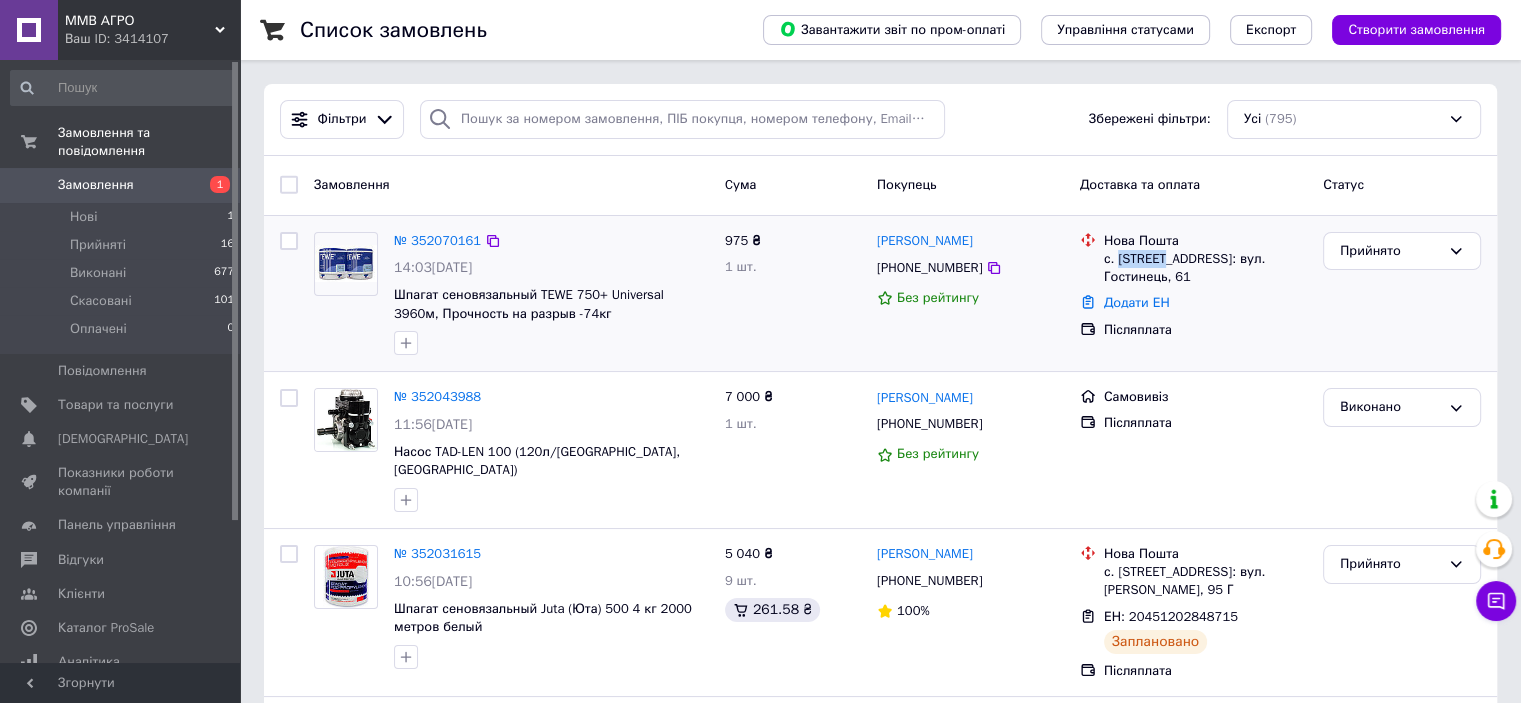 drag, startPoint x: 1161, startPoint y: 259, endPoint x: 1117, endPoint y: 253, distance: 44.407207 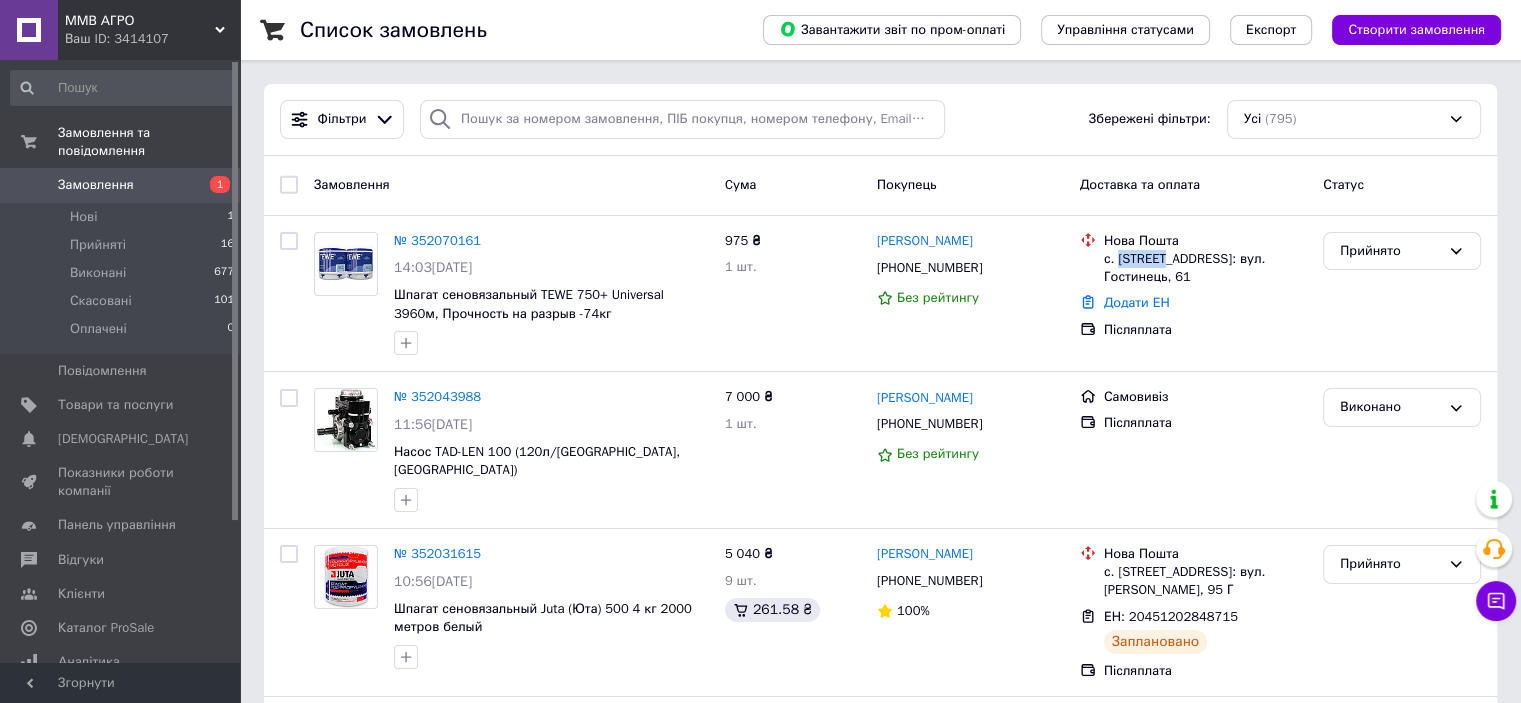 copy on "Банилів" 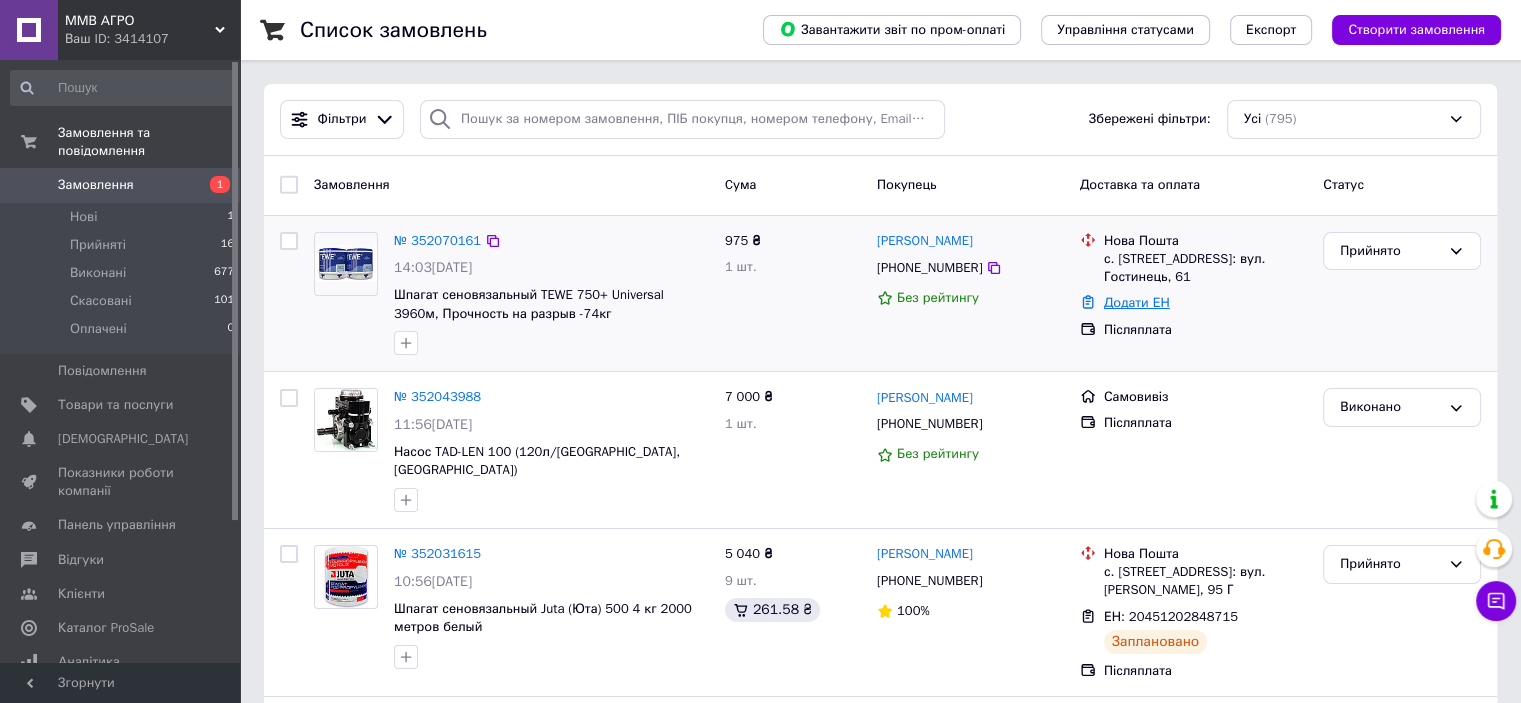 click on "Додати ЕН" at bounding box center (1137, 302) 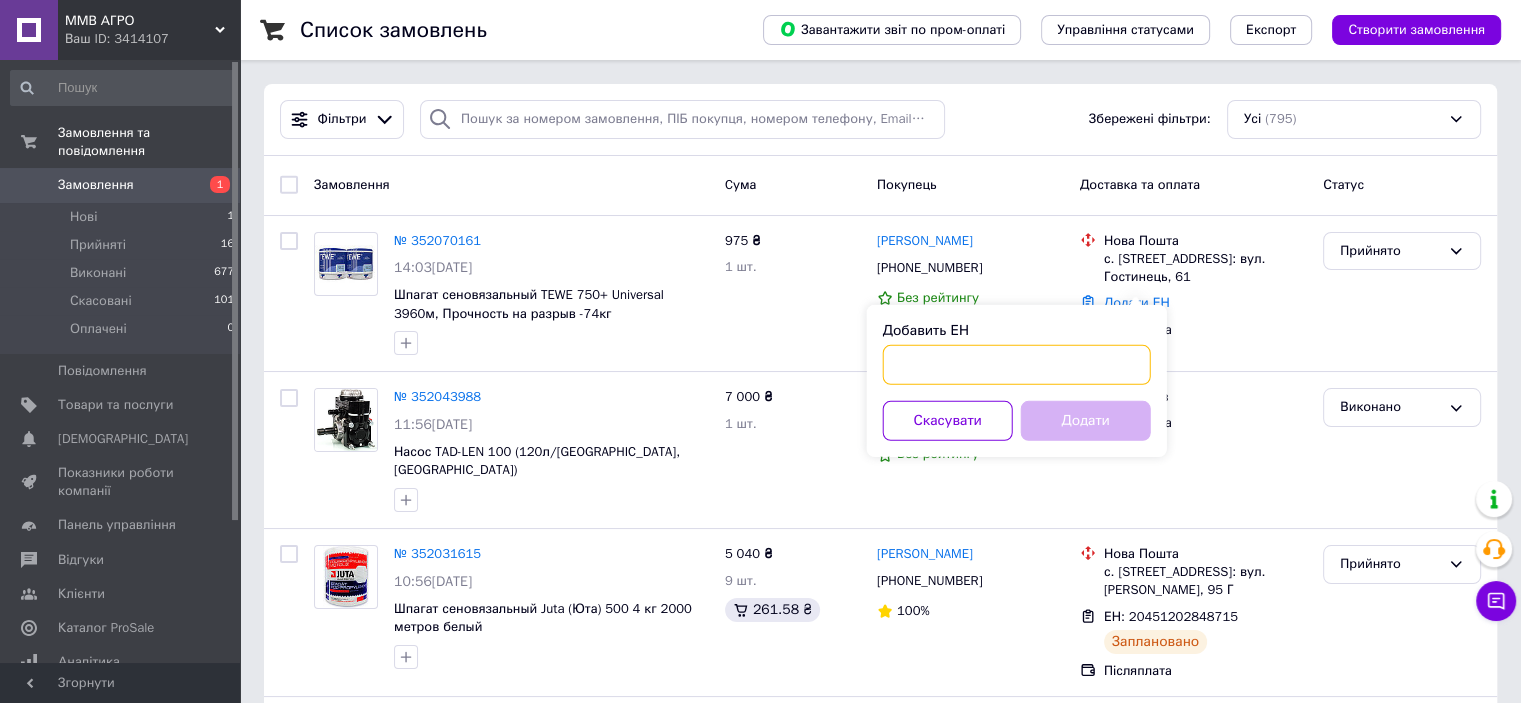 click on "Добавить ЕН" at bounding box center (1017, 365) 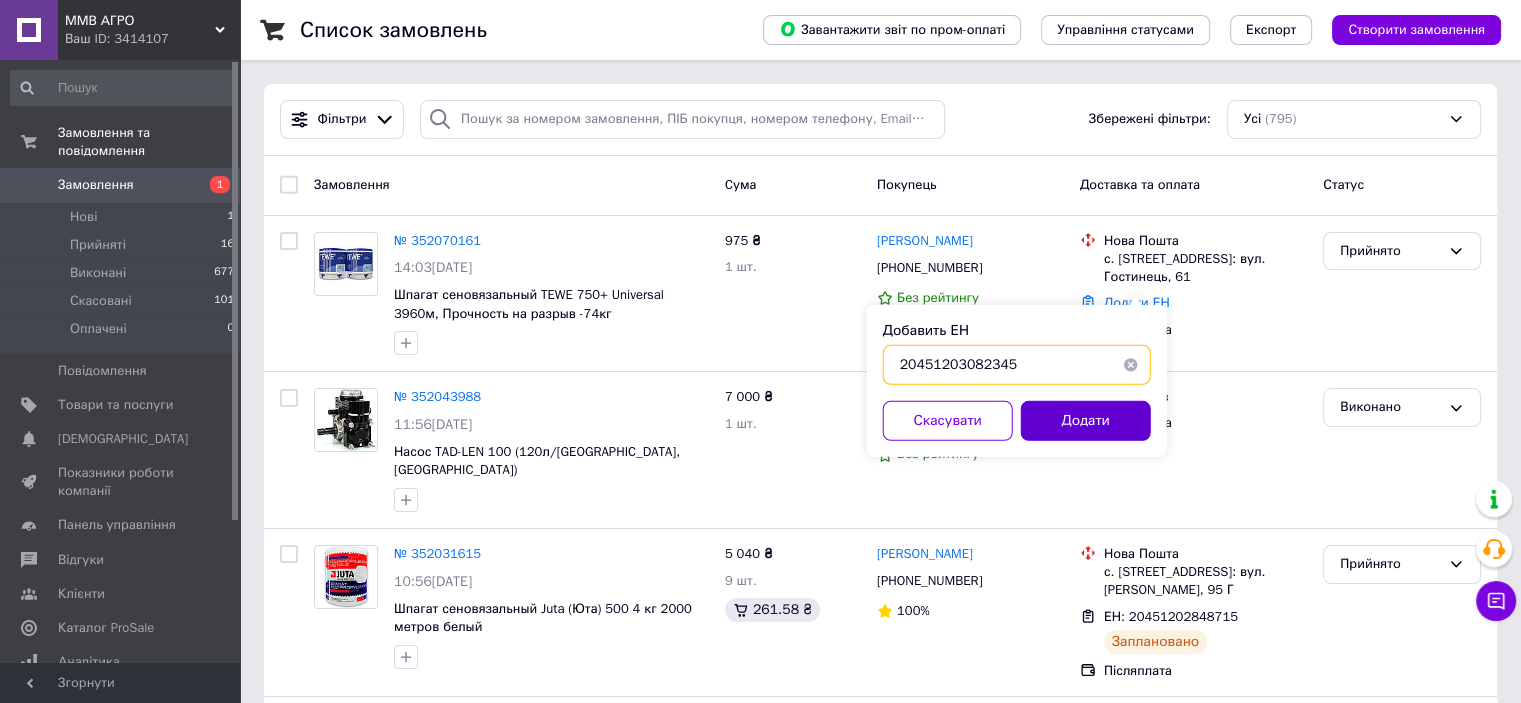 type on "20451203082345" 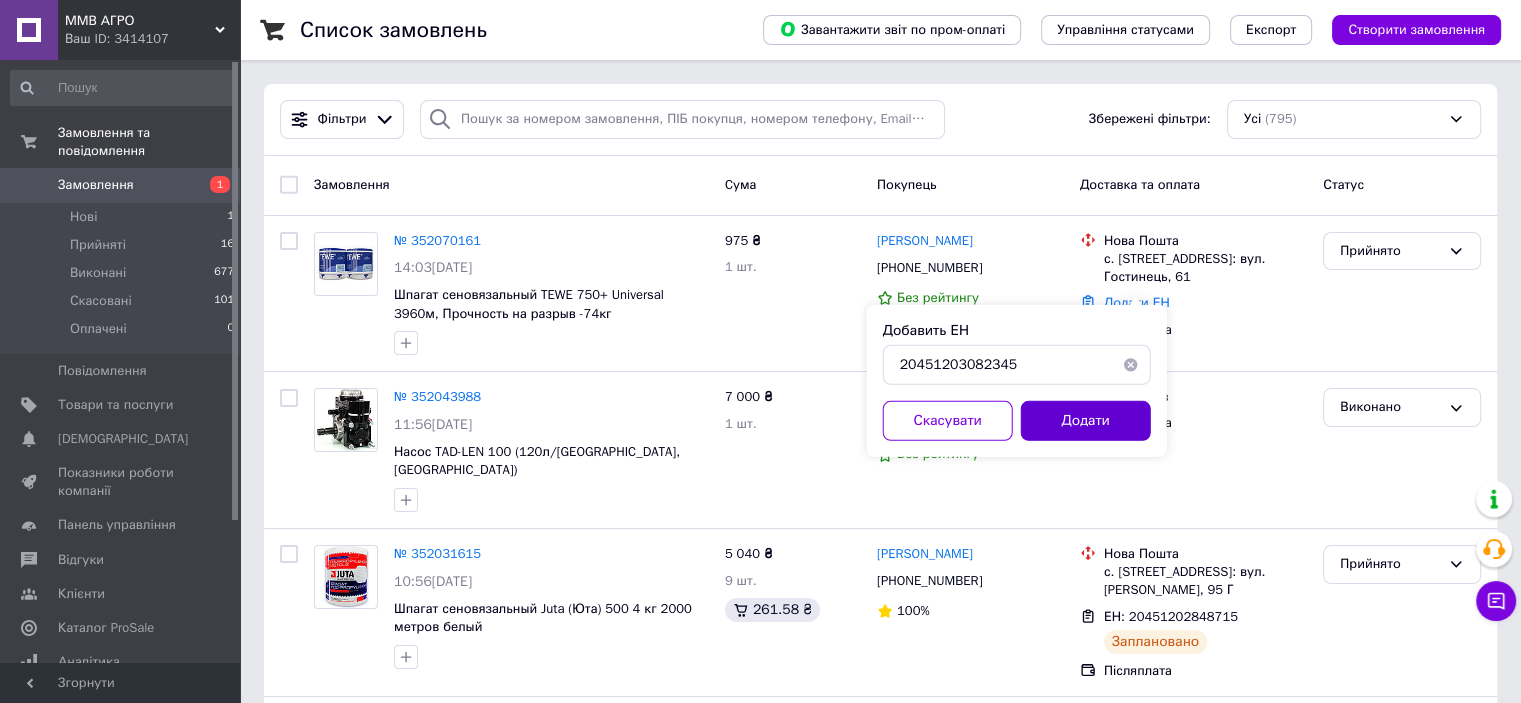 drag, startPoint x: 1099, startPoint y: 418, endPoint x: 576, endPoint y: 573, distance: 545.4851 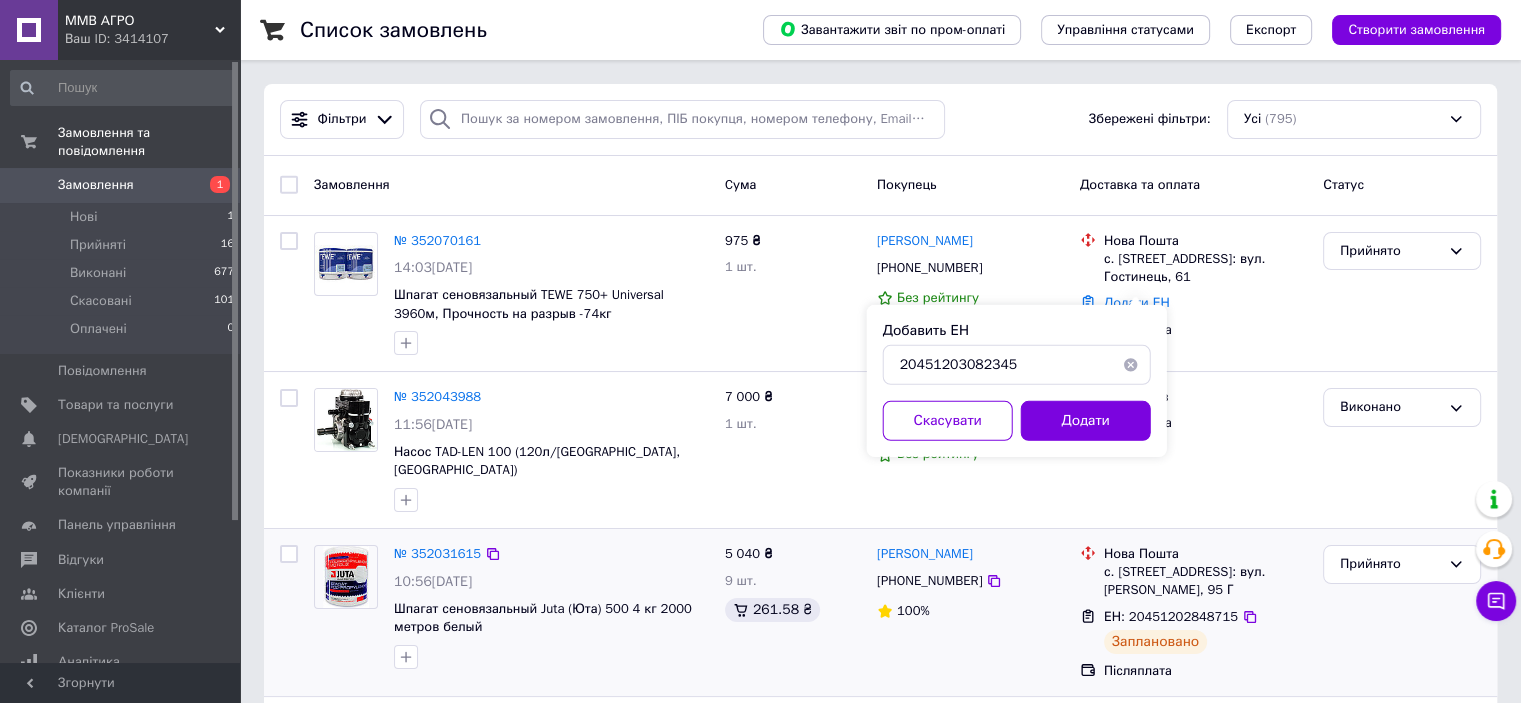 click on "Додати" at bounding box center [1086, 421] 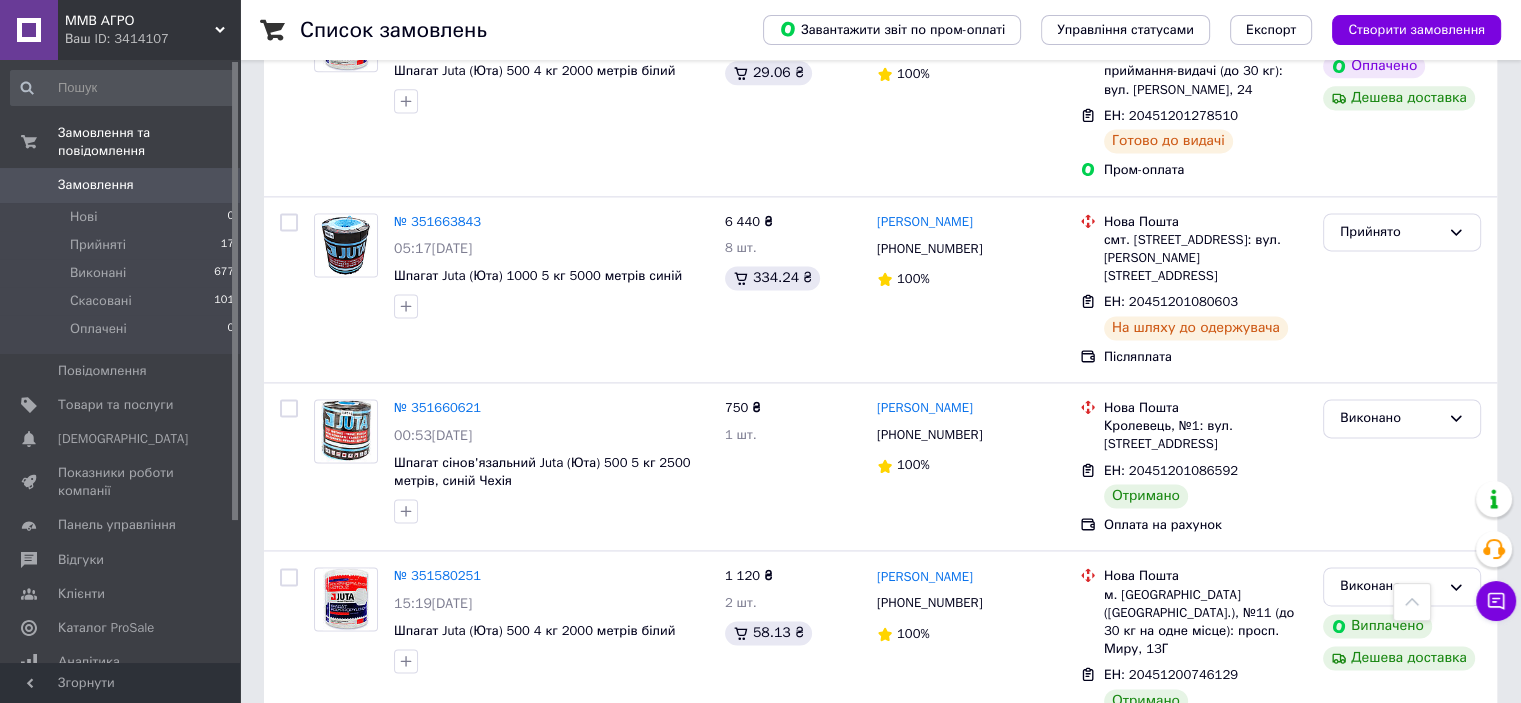 scroll, scrollTop: 2800, scrollLeft: 0, axis: vertical 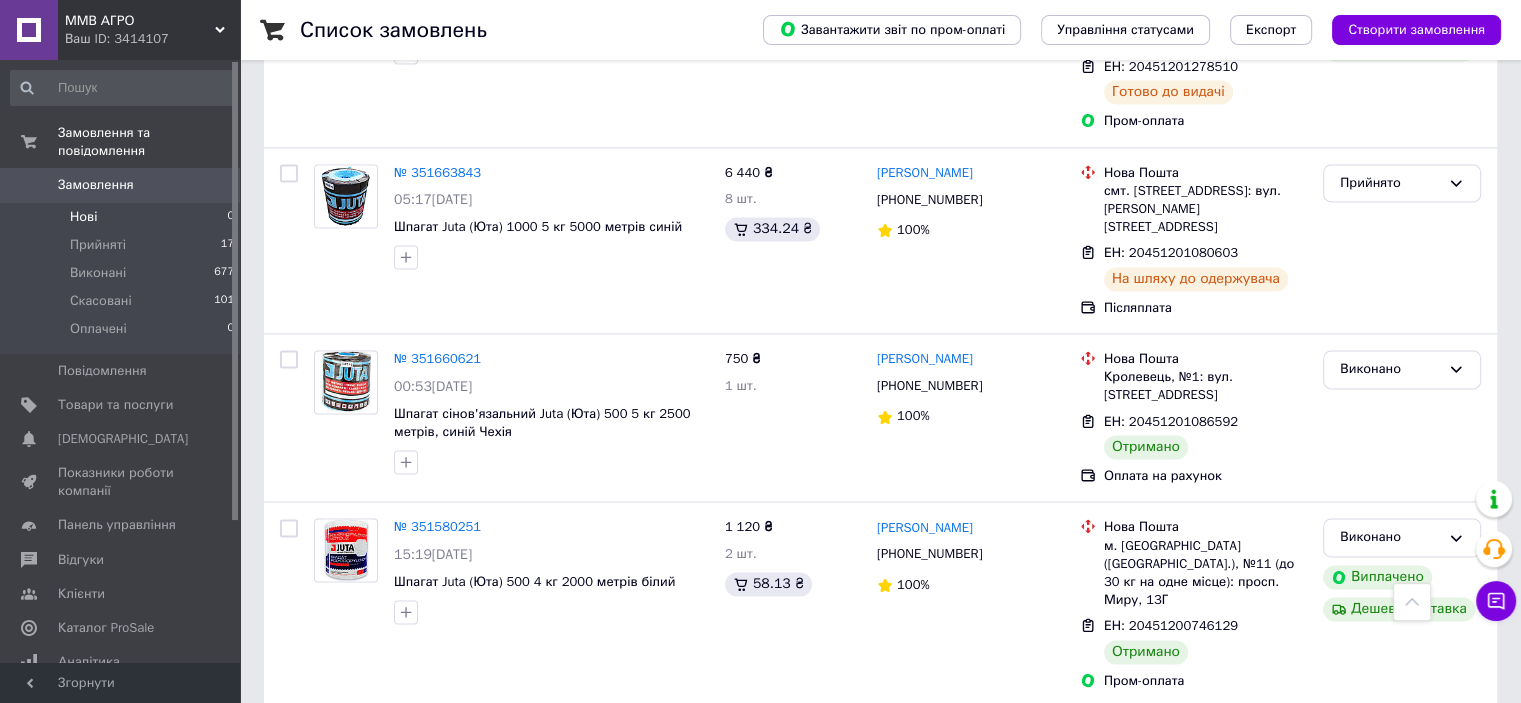 click on "Нові 0" at bounding box center (123, 217) 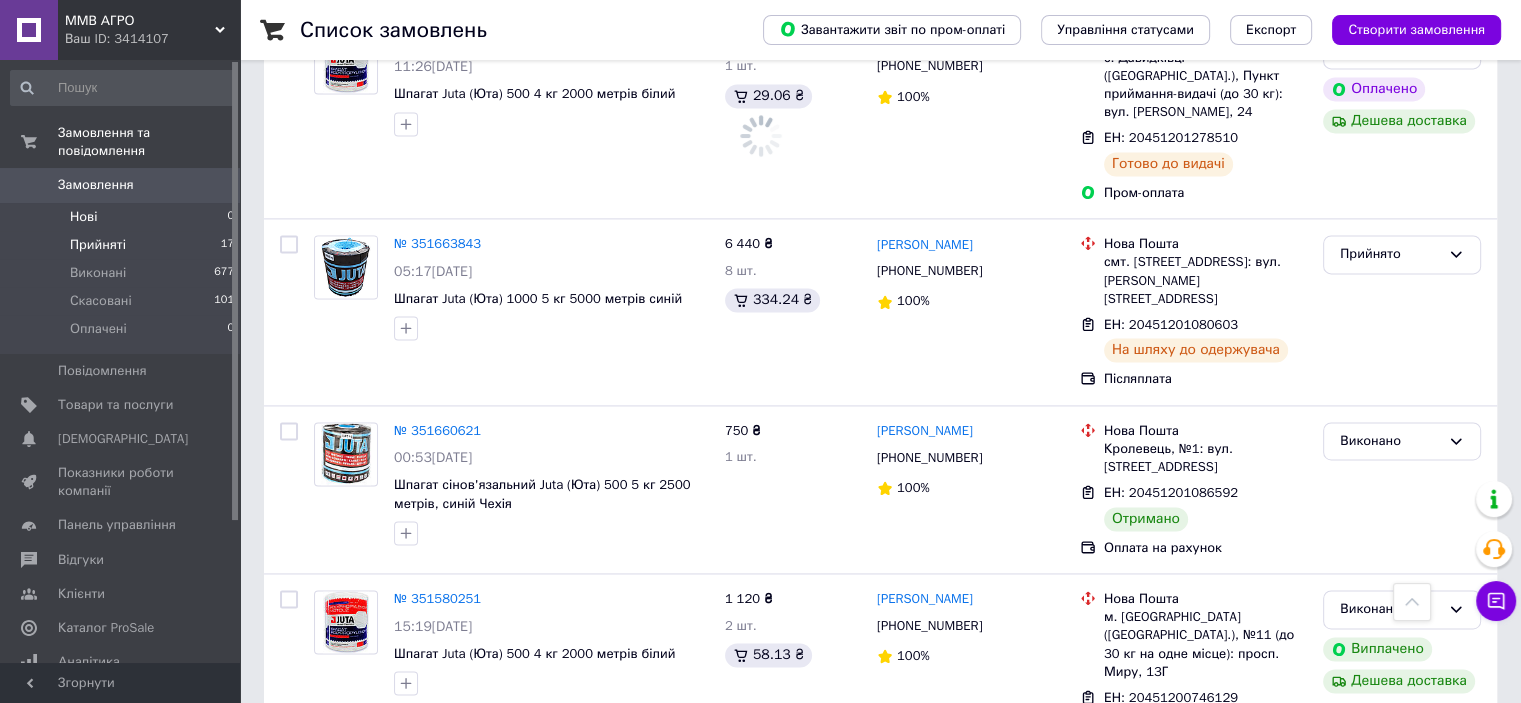 scroll, scrollTop: 2870, scrollLeft: 0, axis: vertical 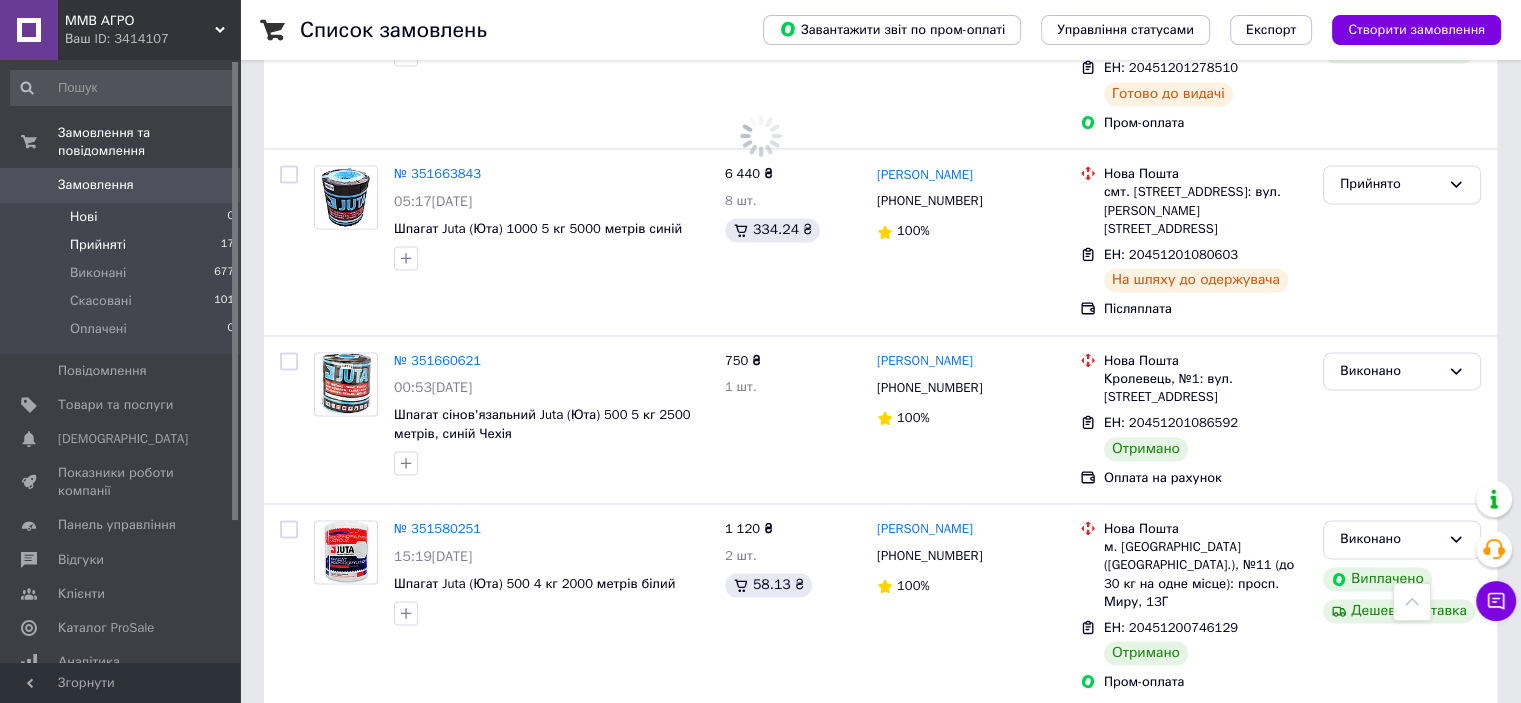 click on "Прийняті 17" at bounding box center (123, 245) 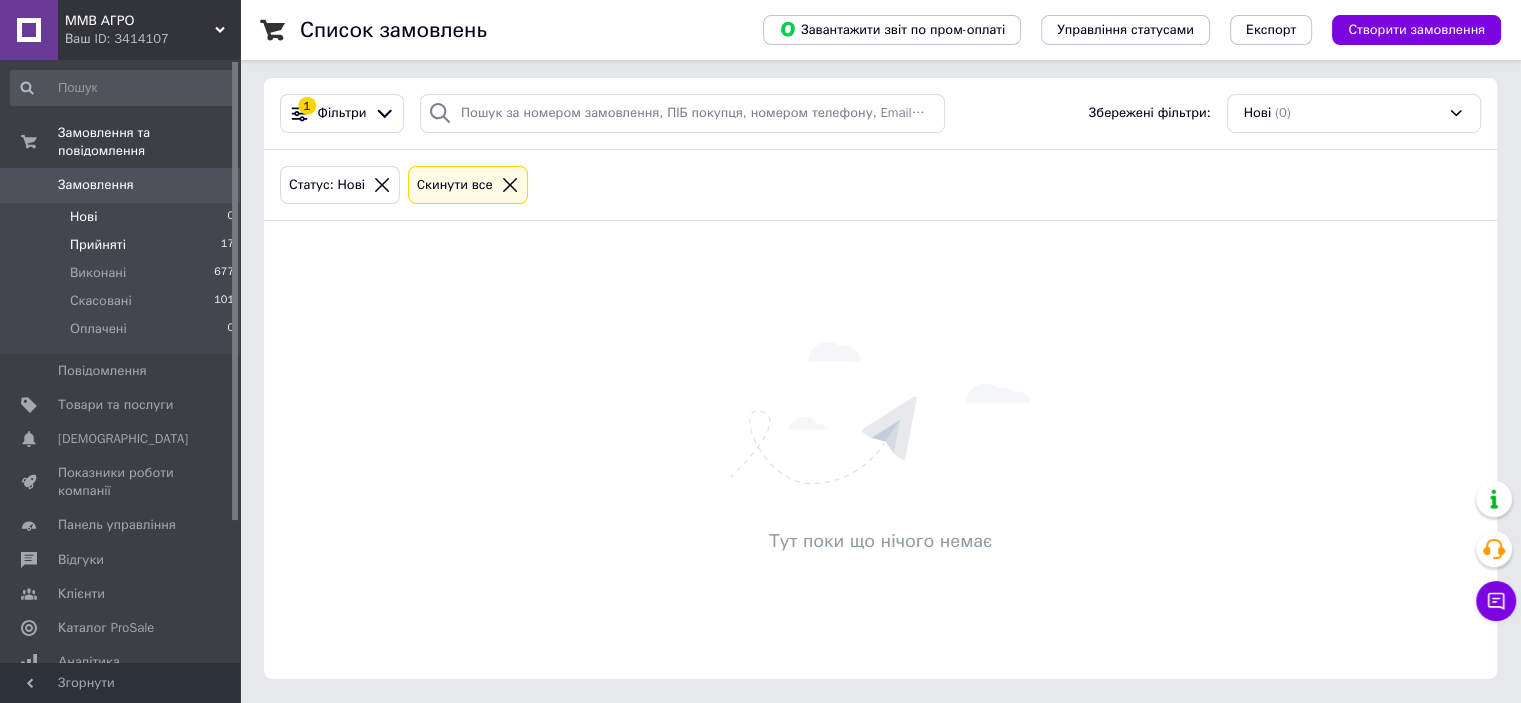 scroll, scrollTop: 0, scrollLeft: 0, axis: both 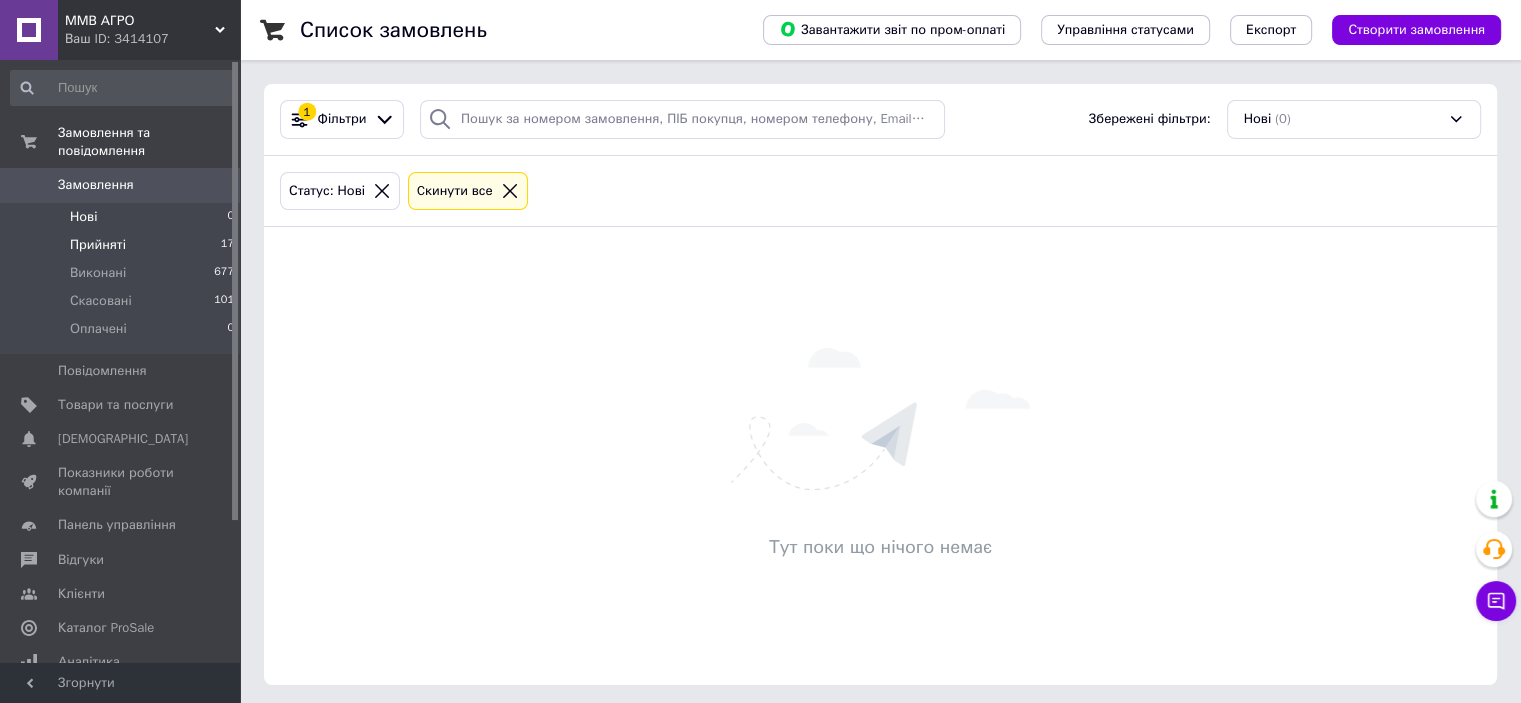 click on "Прийняті 17" at bounding box center [123, 245] 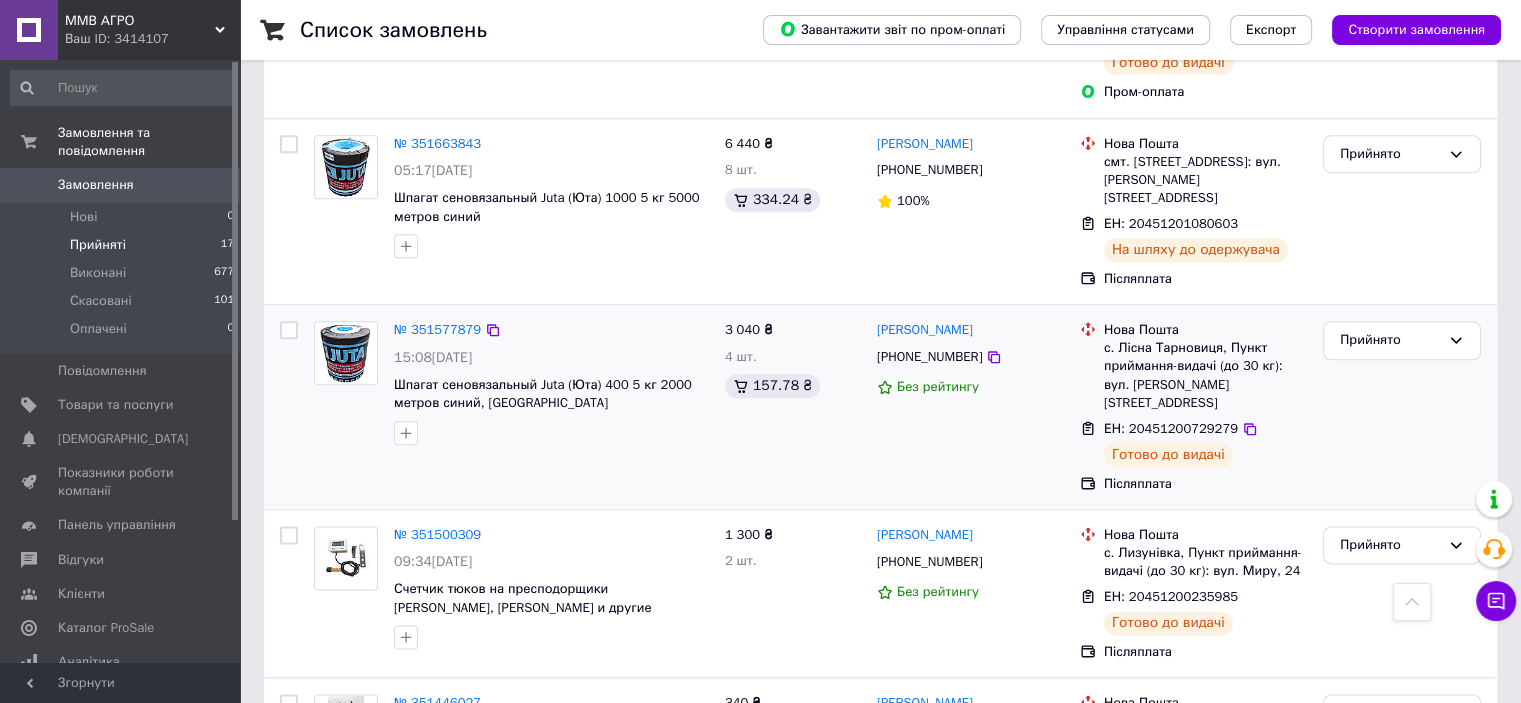scroll, scrollTop: 2236, scrollLeft: 0, axis: vertical 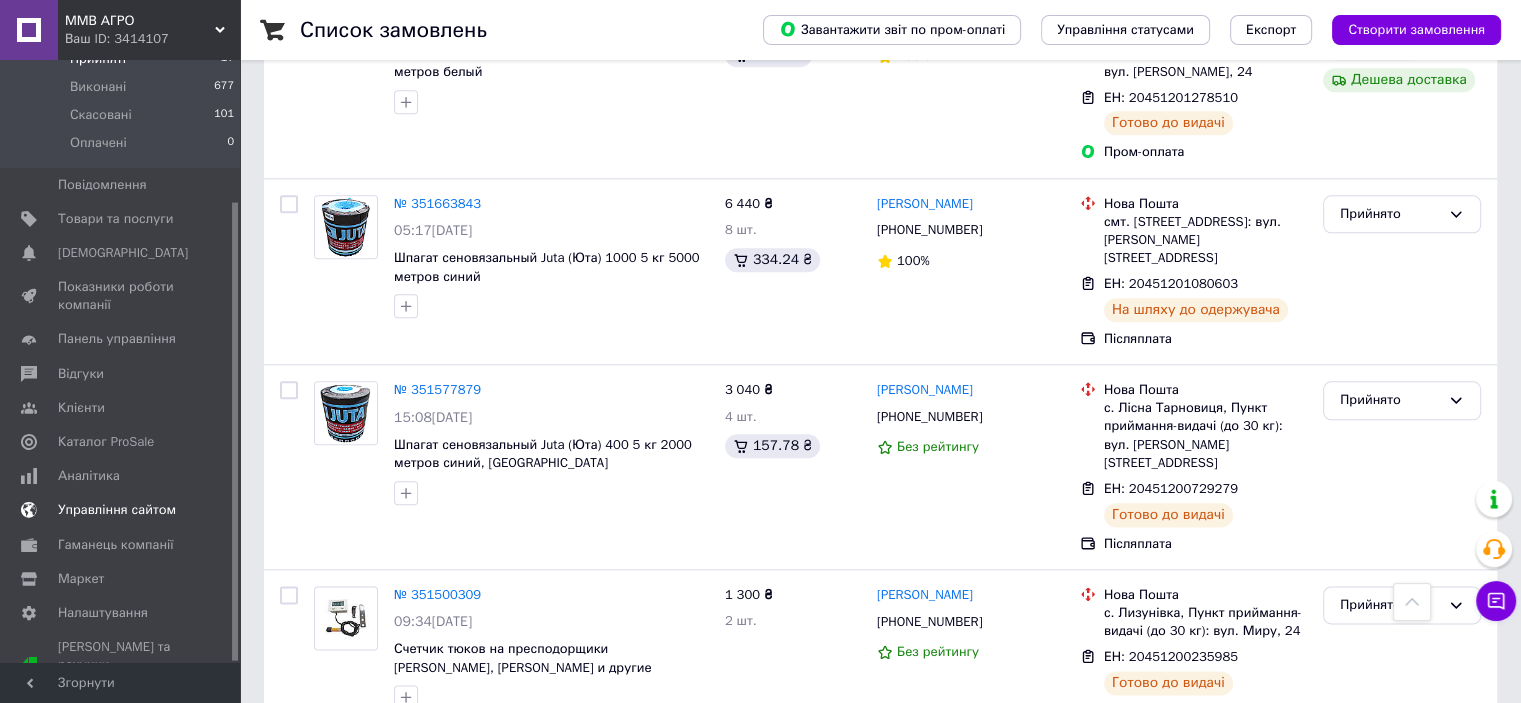 click on "Управління сайтом" at bounding box center [117, 510] 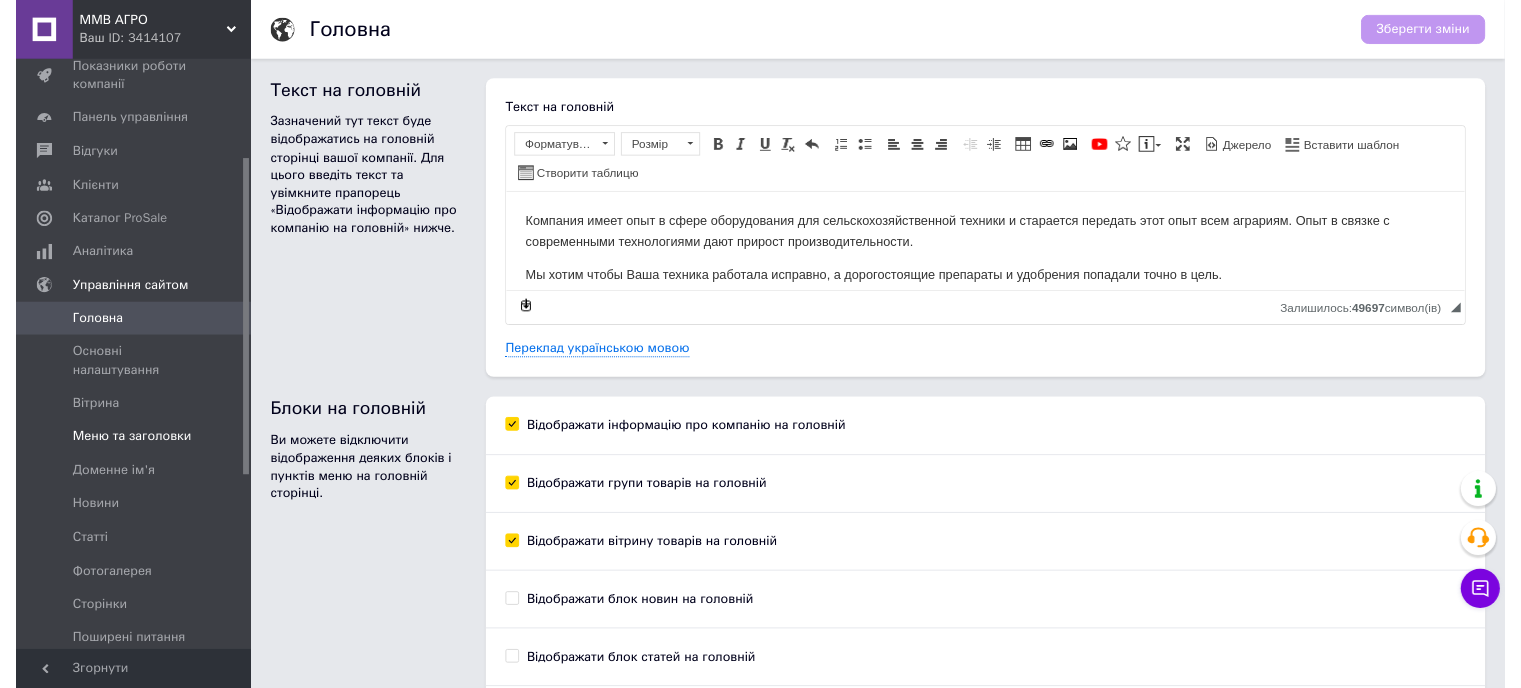 scroll, scrollTop: 0, scrollLeft: 0, axis: both 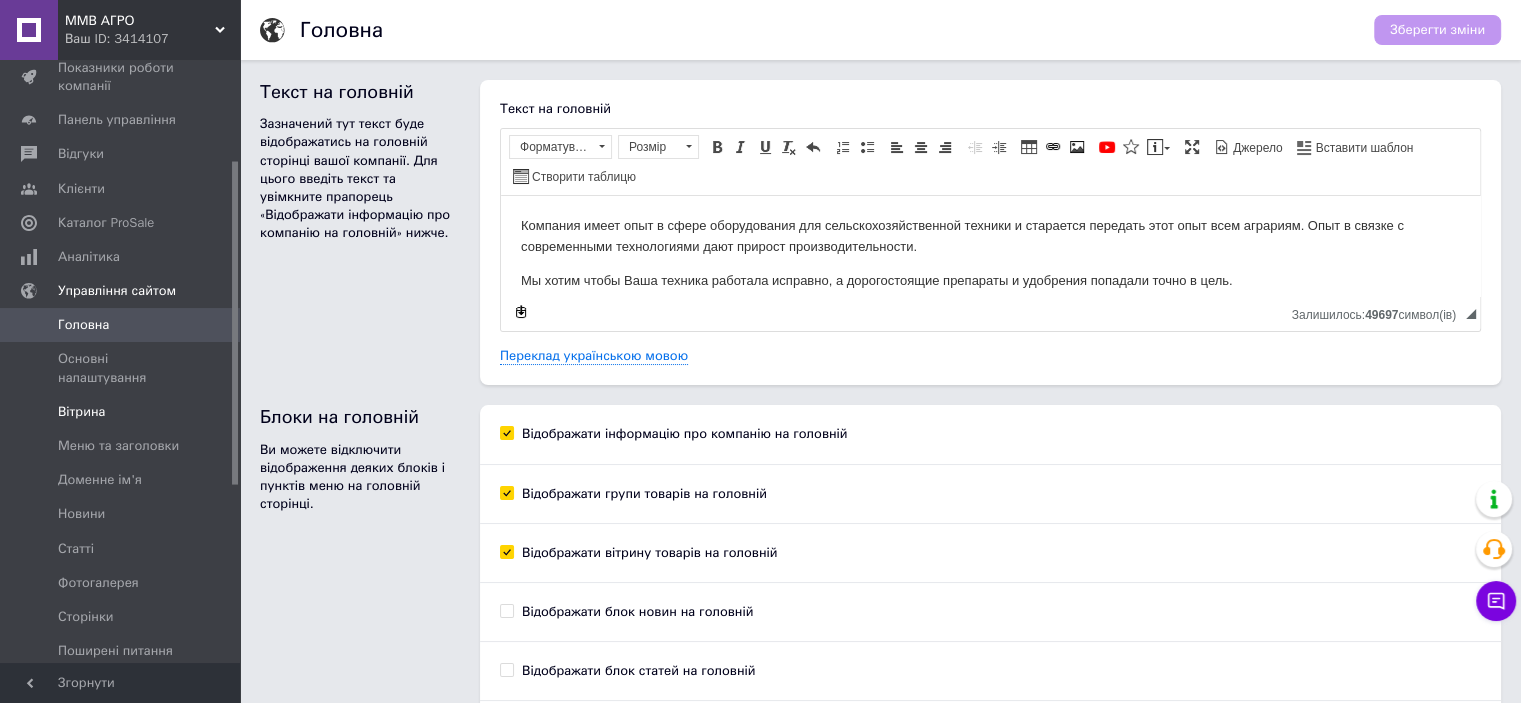 click on "Вітрина" at bounding box center [81, 412] 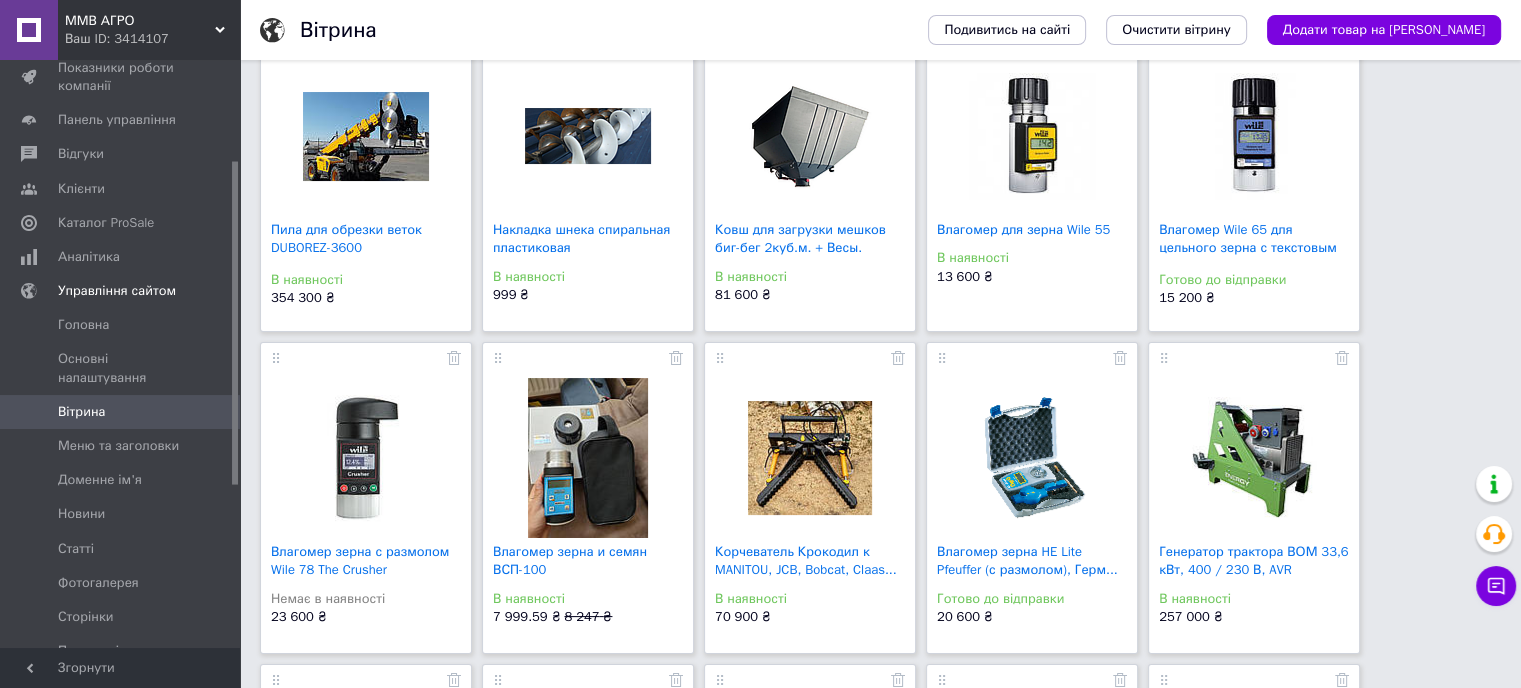 scroll, scrollTop: 200, scrollLeft: 0, axis: vertical 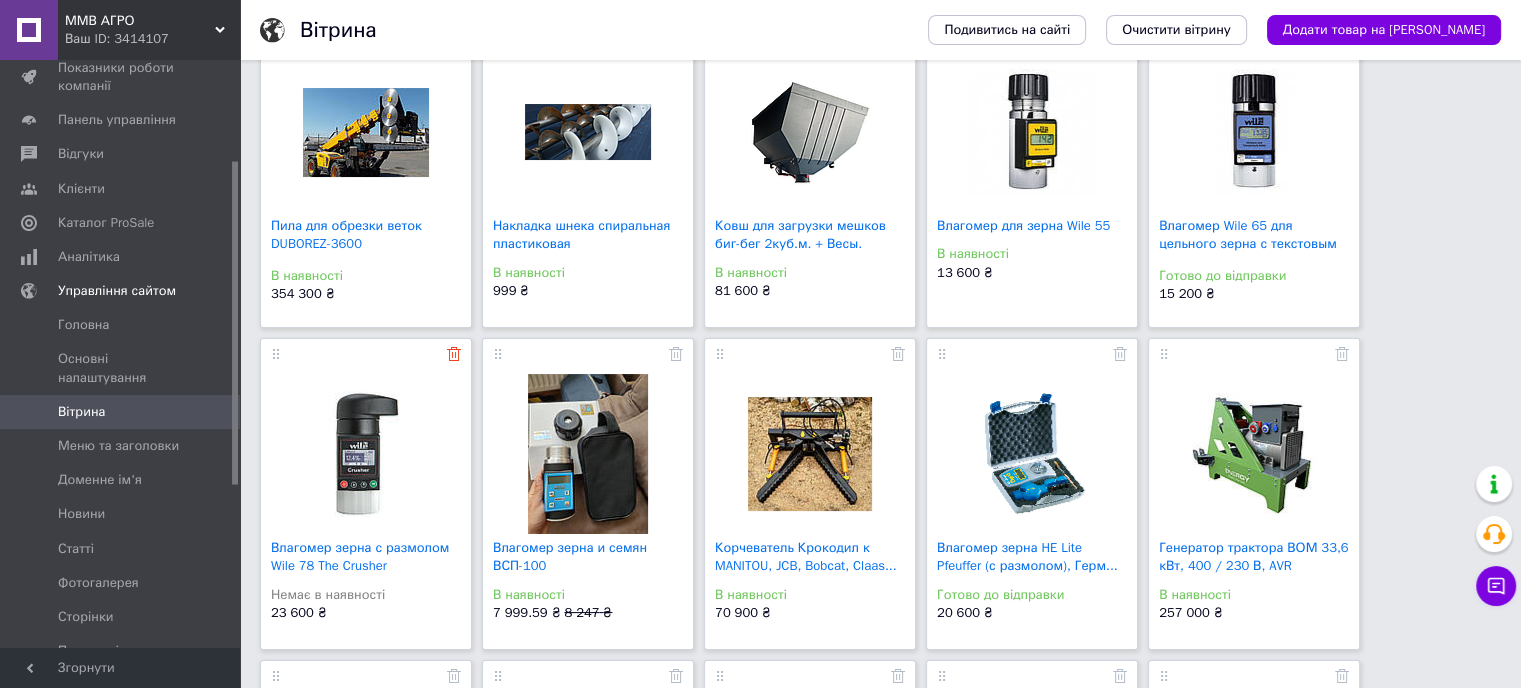 click 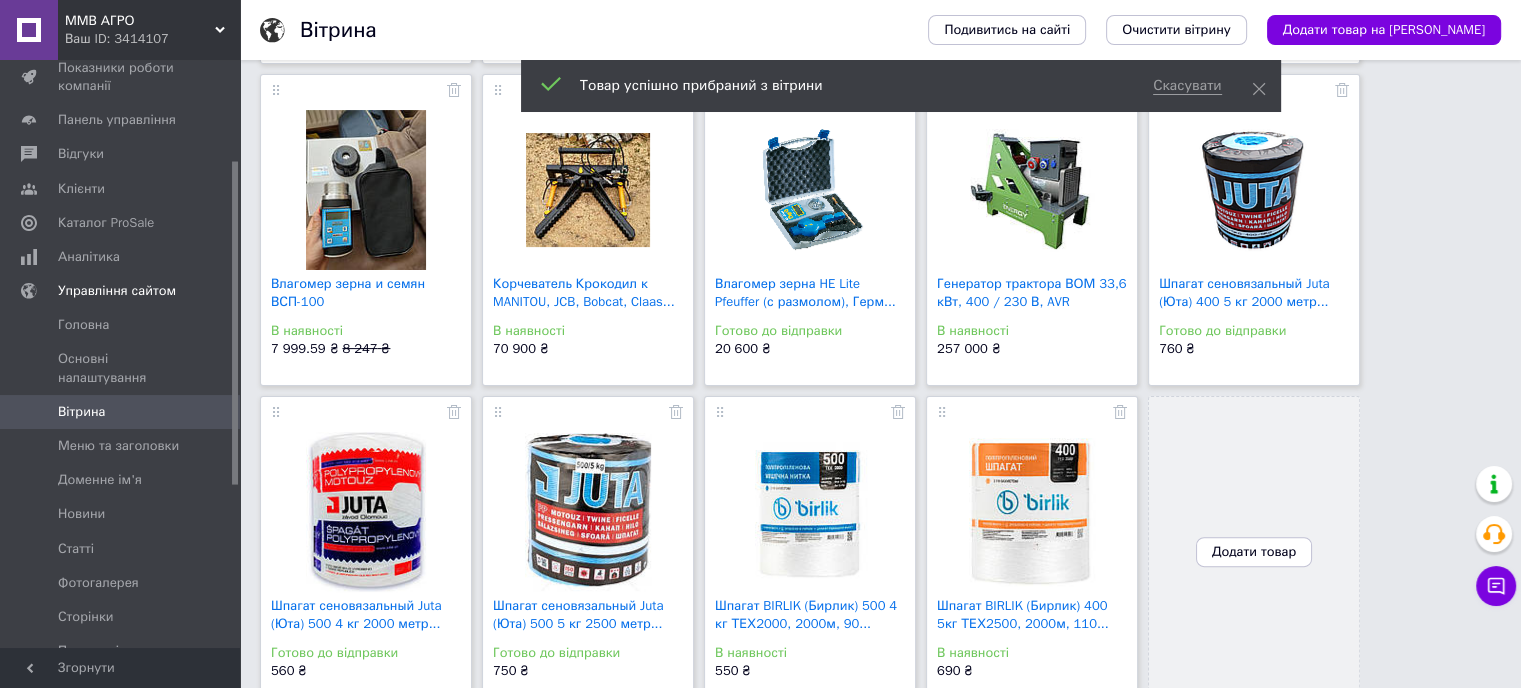 scroll, scrollTop: 498, scrollLeft: 0, axis: vertical 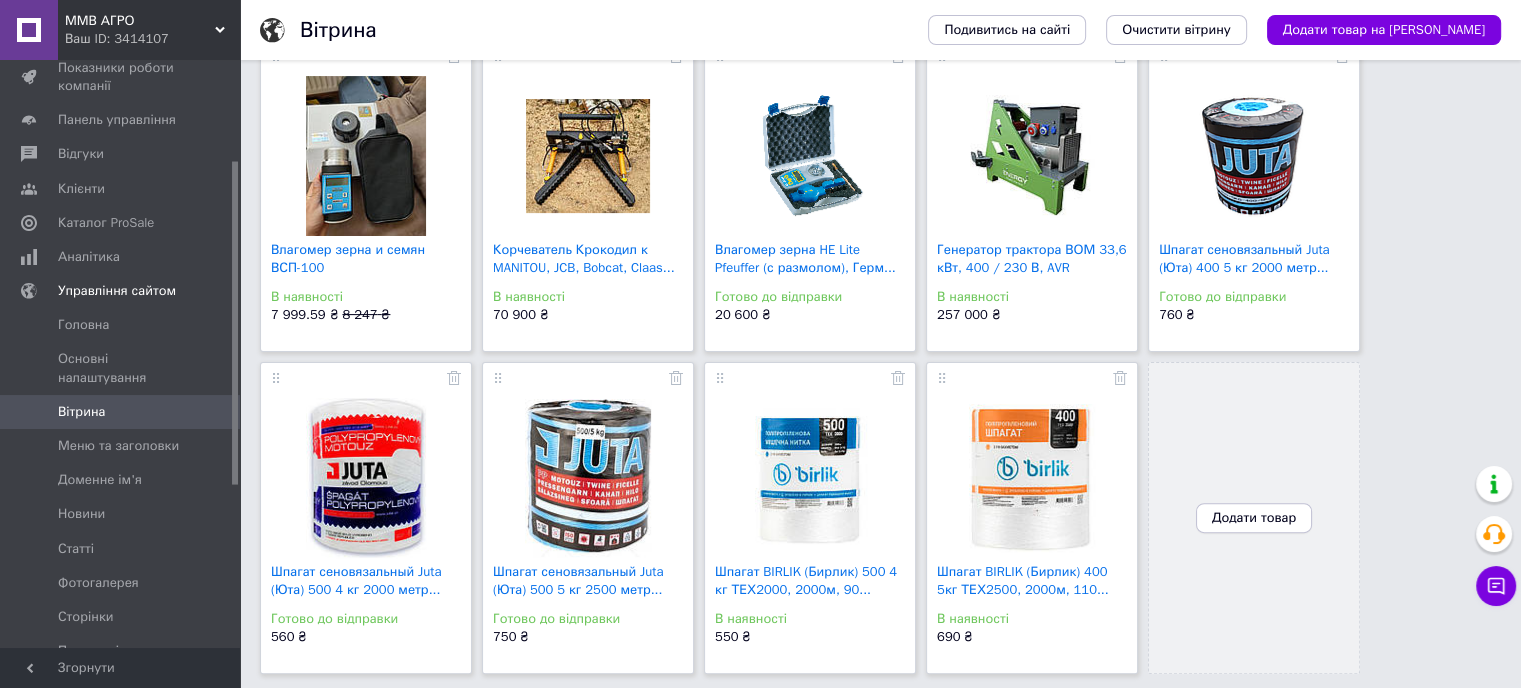 click on "Додати товар" at bounding box center (1254, 518) 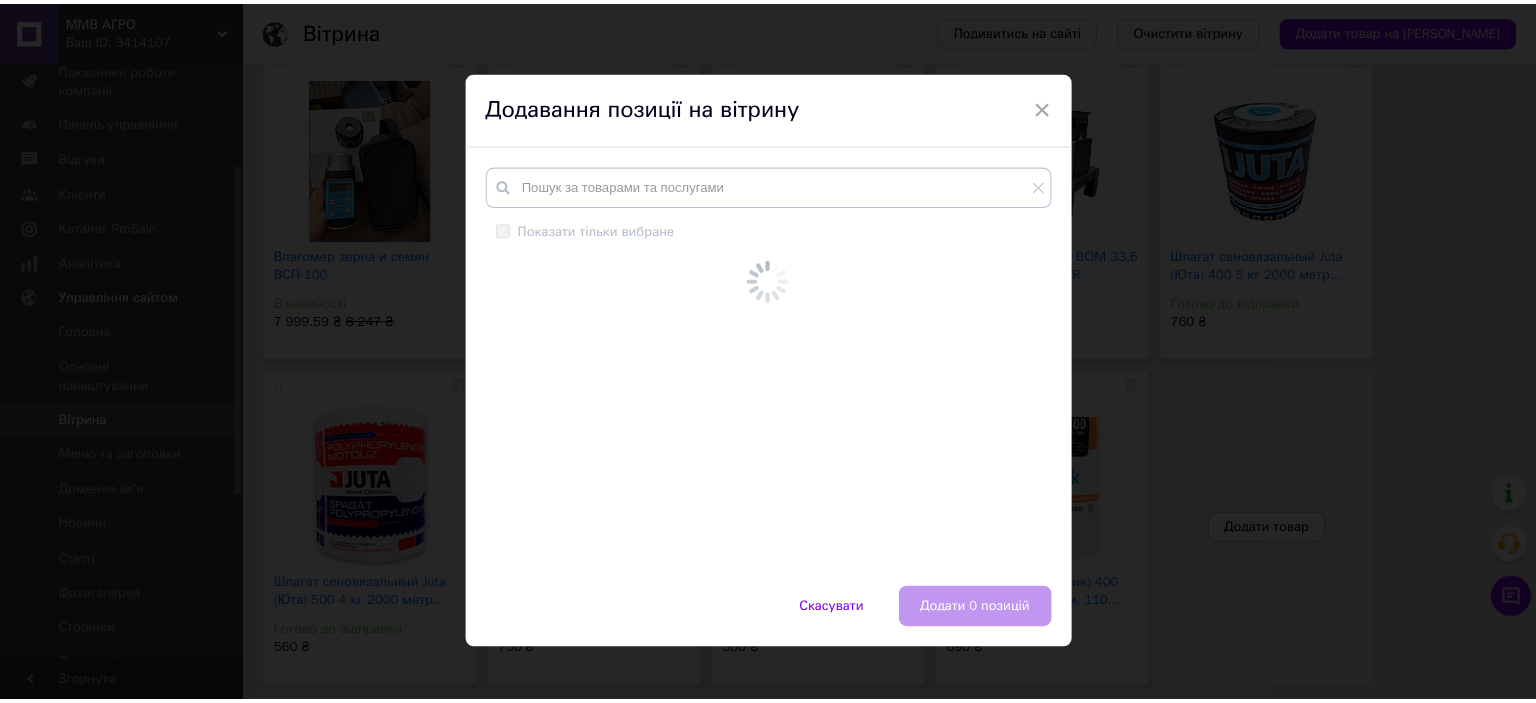 scroll, scrollTop: 483, scrollLeft: 0, axis: vertical 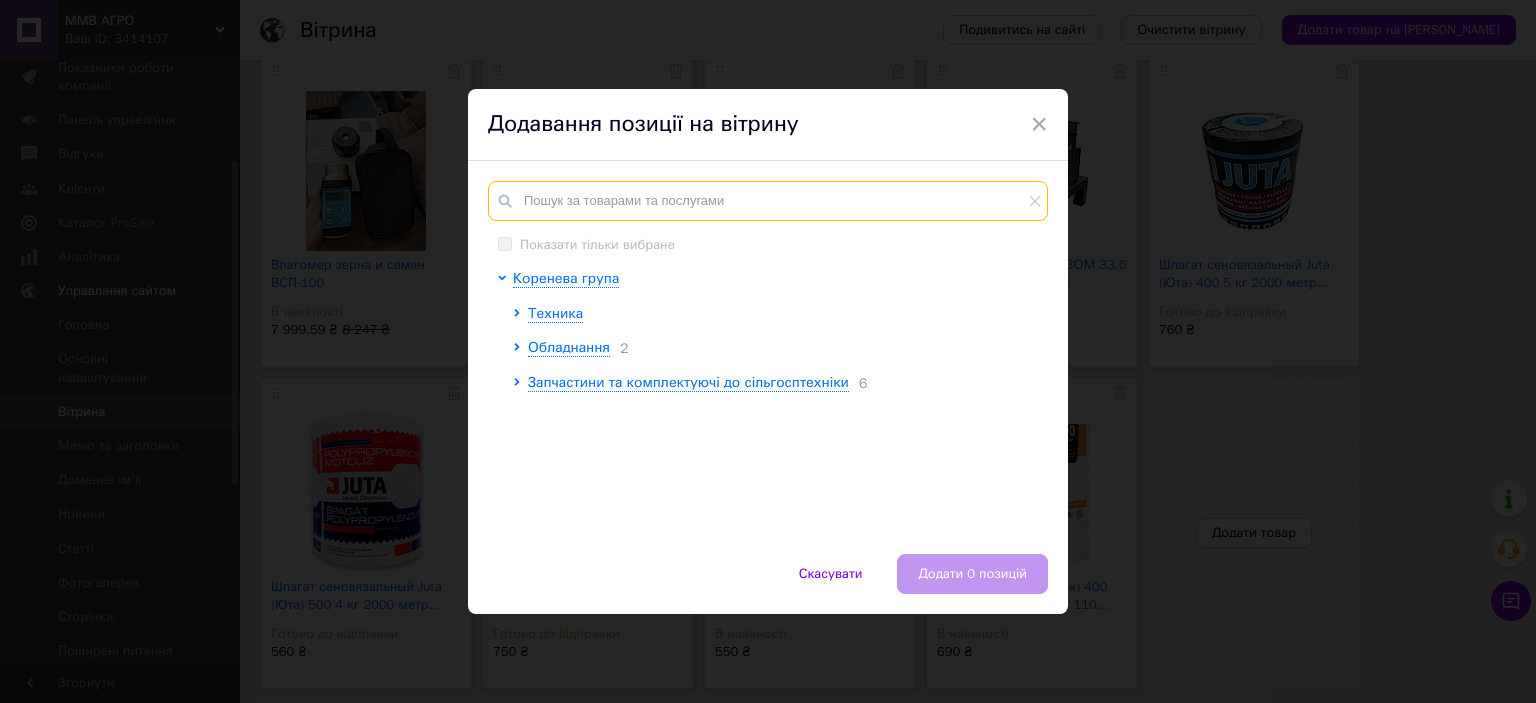 click at bounding box center (768, 201) 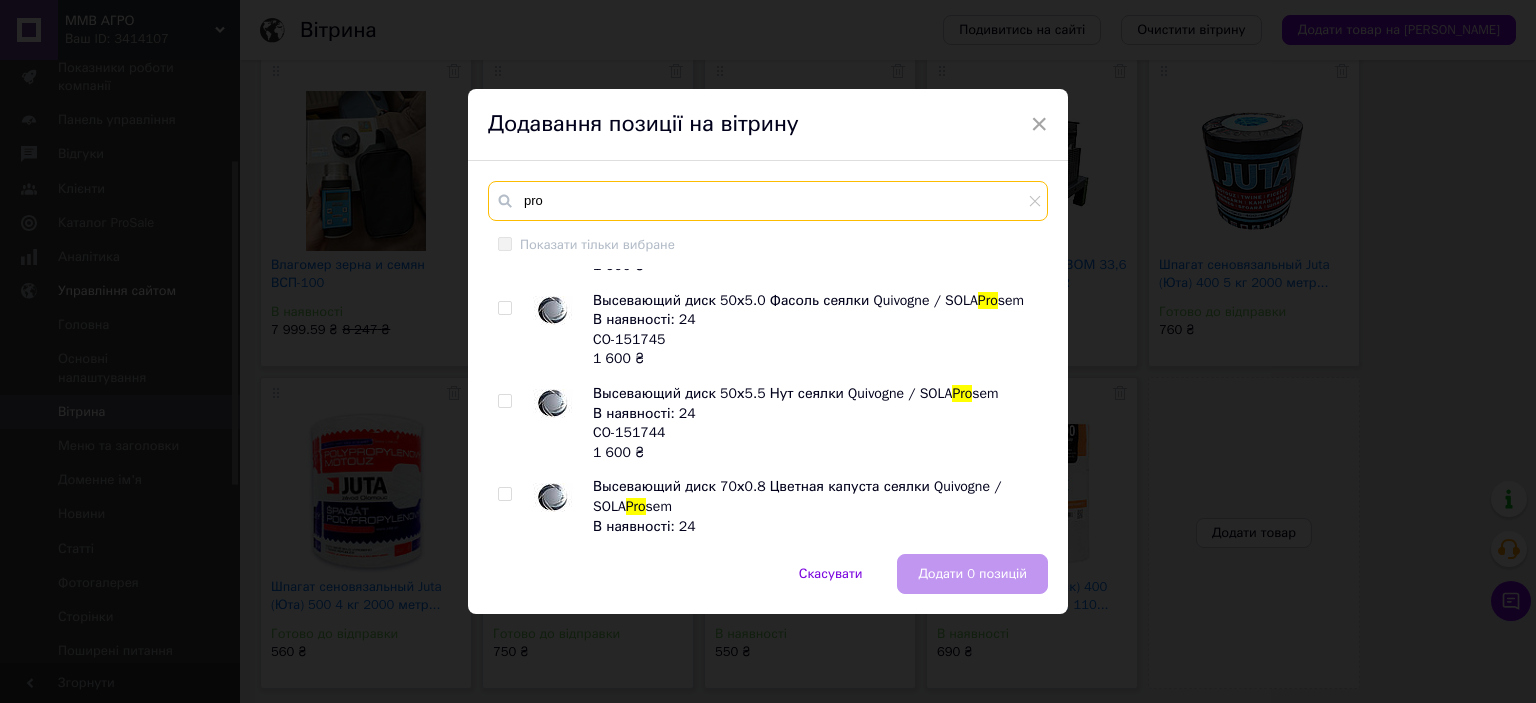 scroll, scrollTop: 900, scrollLeft: 0, axis: vertical 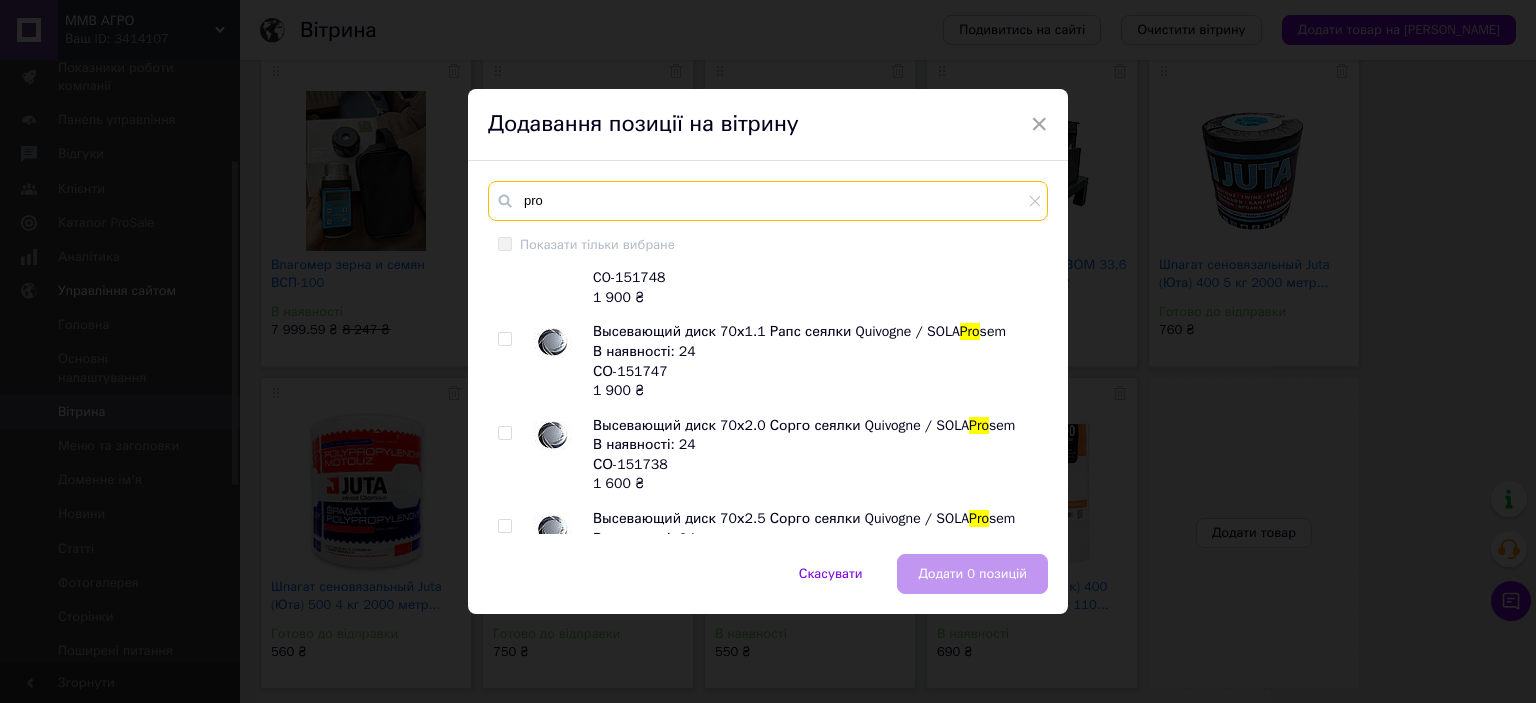 click on "pro" at bounding box center (768, 201) 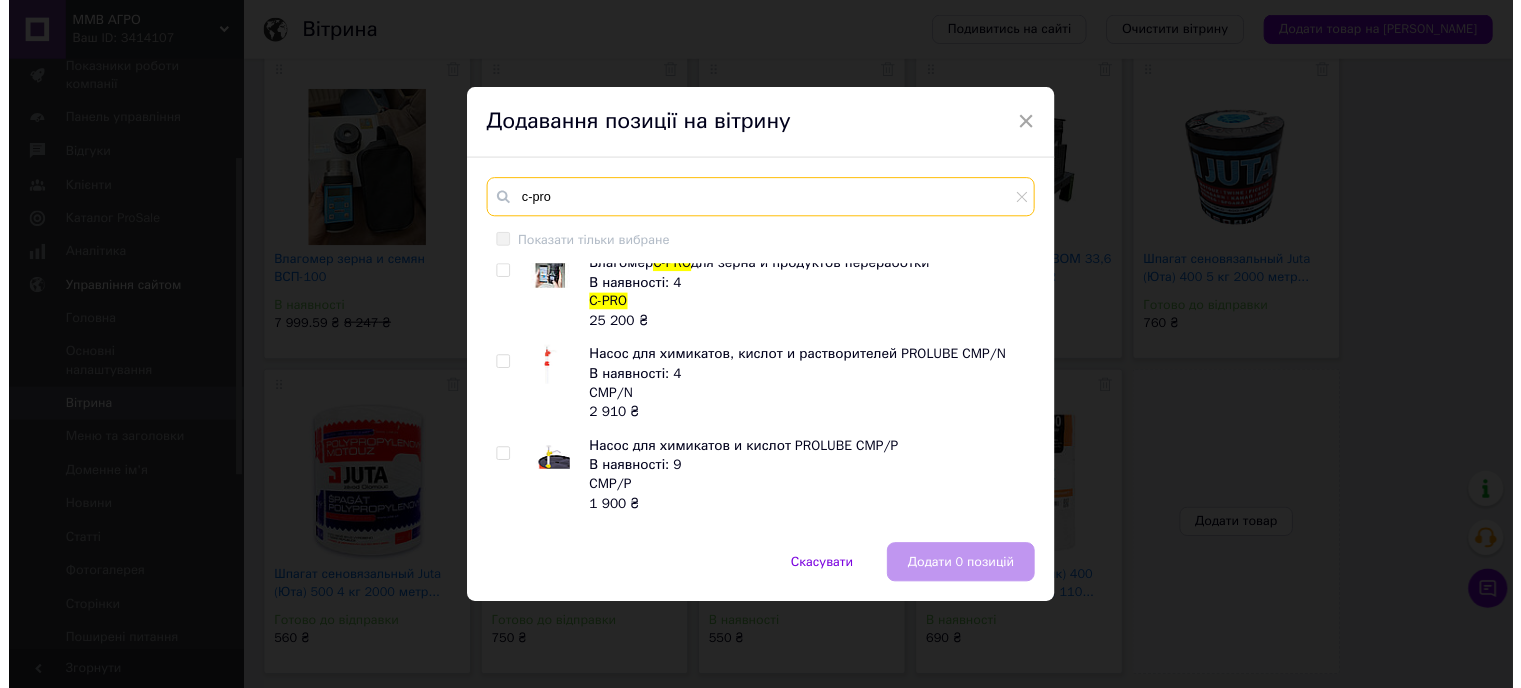 scroll, scrollTop: 0, scrollLeft: 0, axis: both 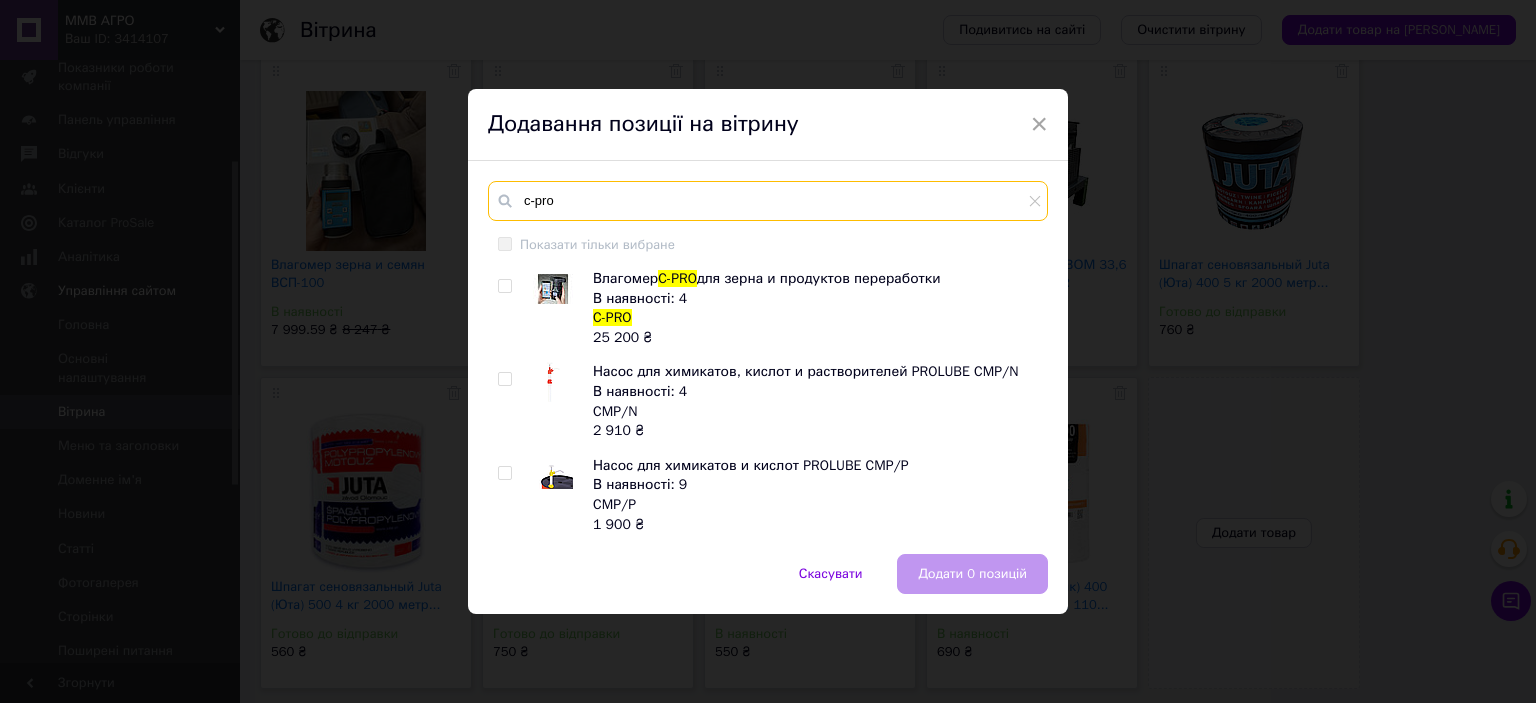 type on "c-pro" 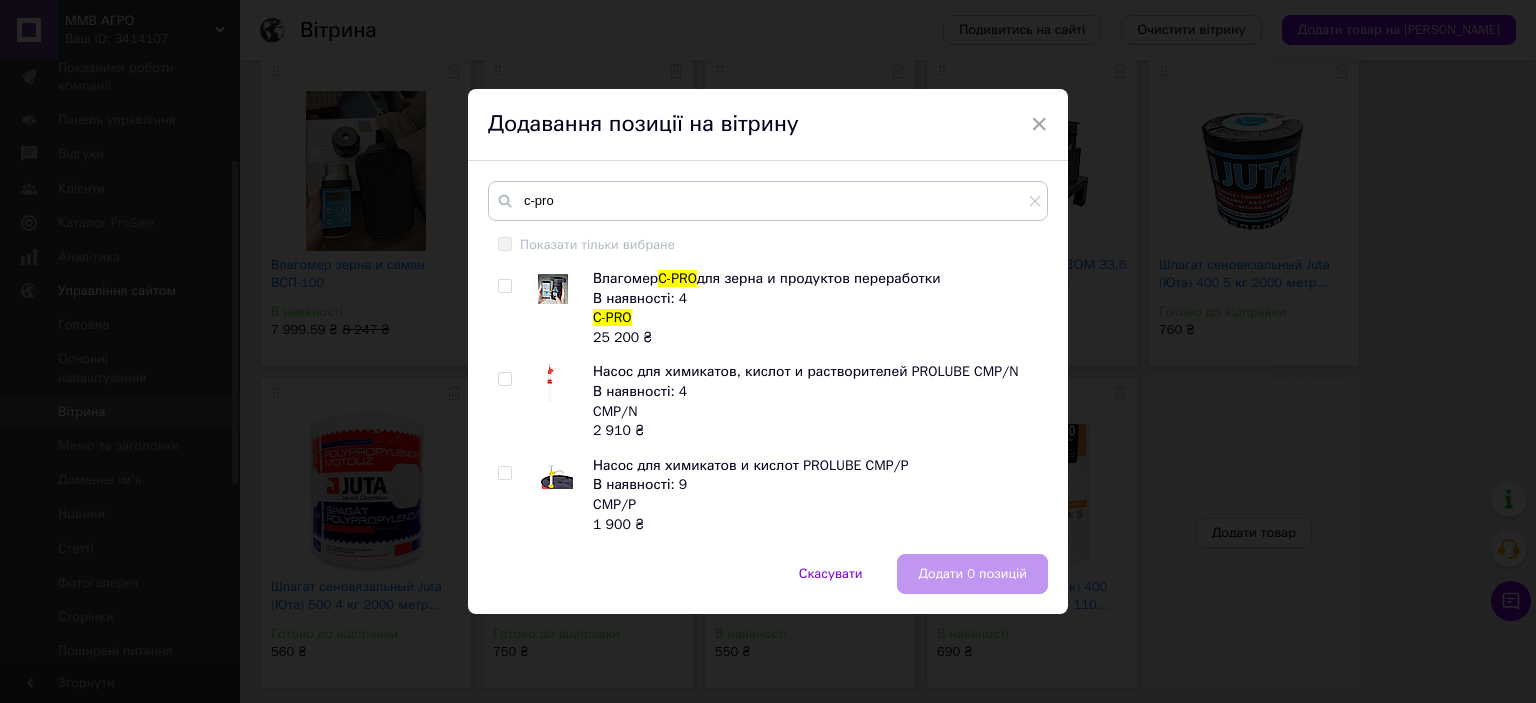 click at bounding box center (504, 286) 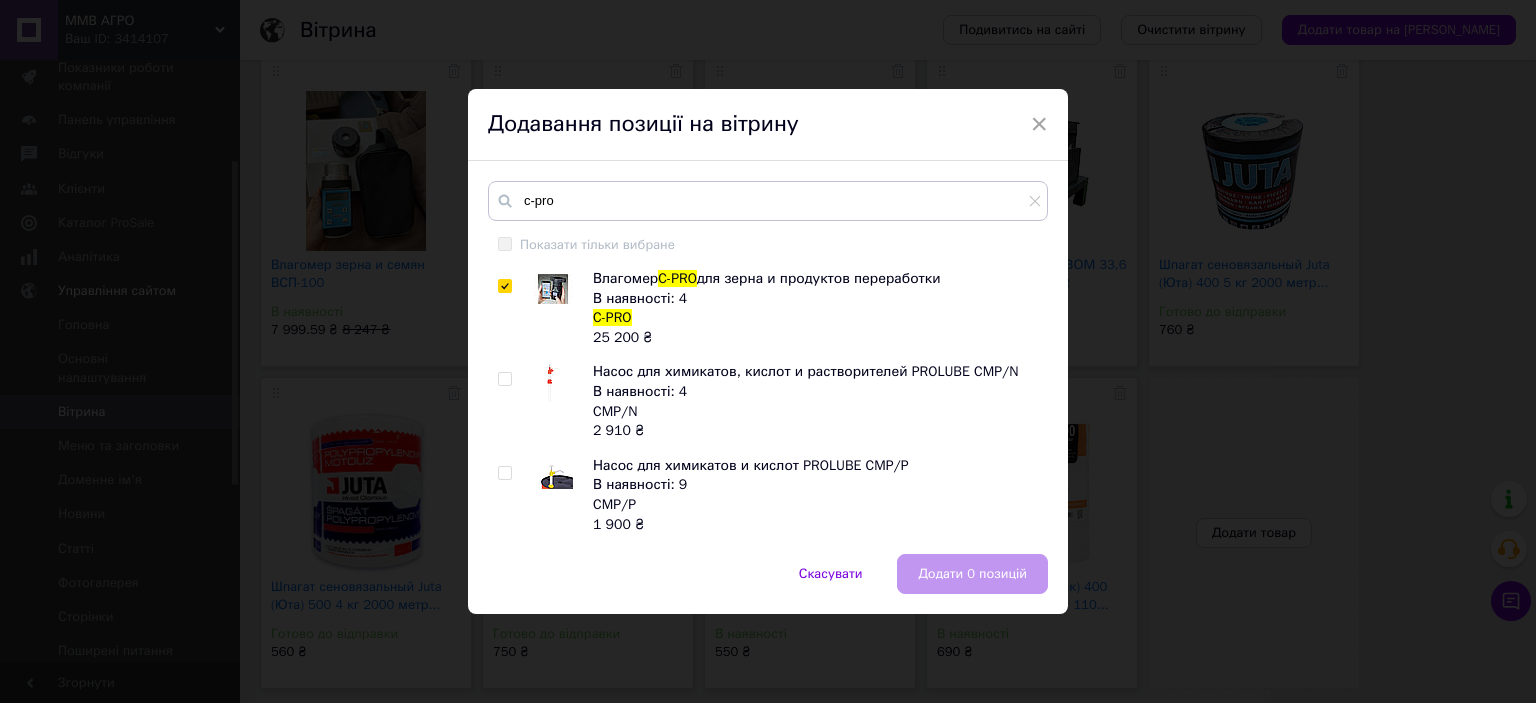 checkbox on "true" 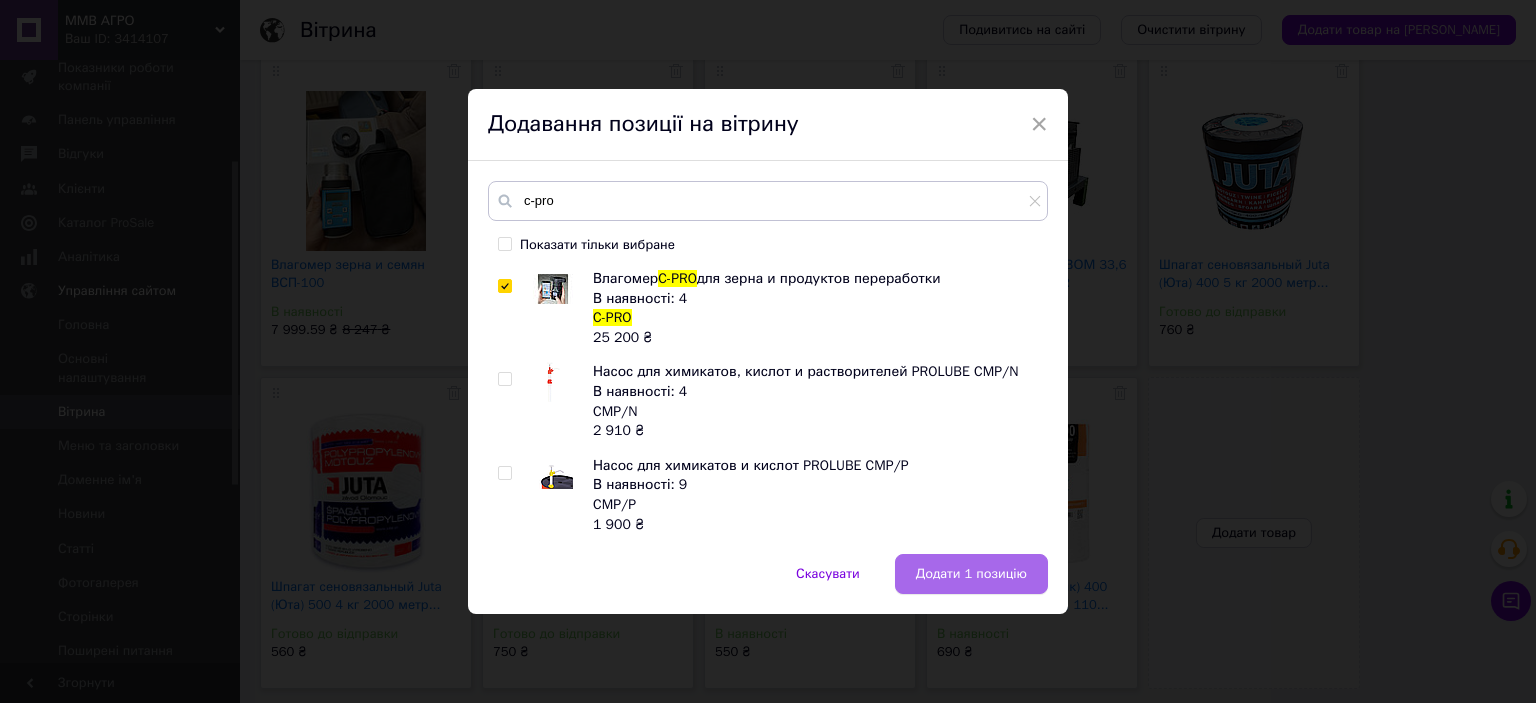 click on "Додати 1 позицію" at bounding box center [971, 574] 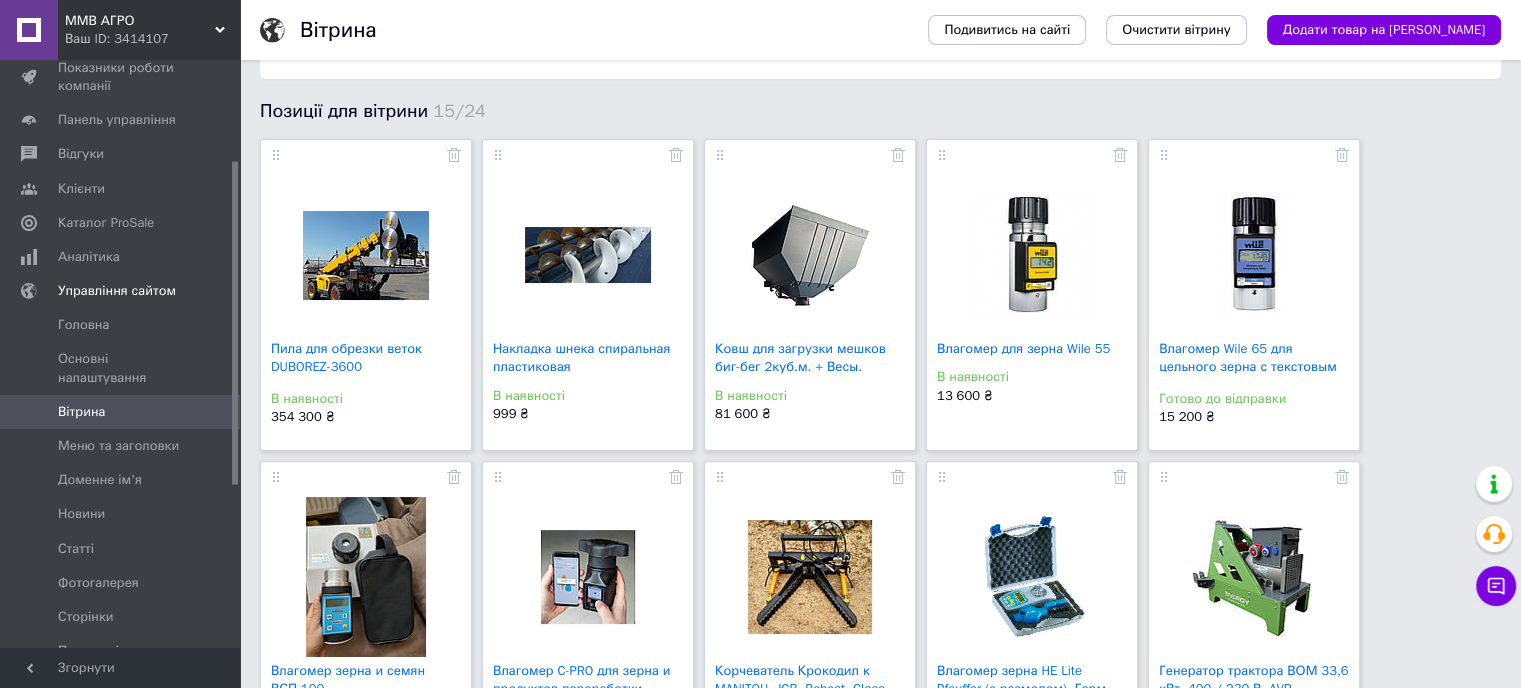 scroll, scrollTop: 0, scrollLeft: 0, axis: both 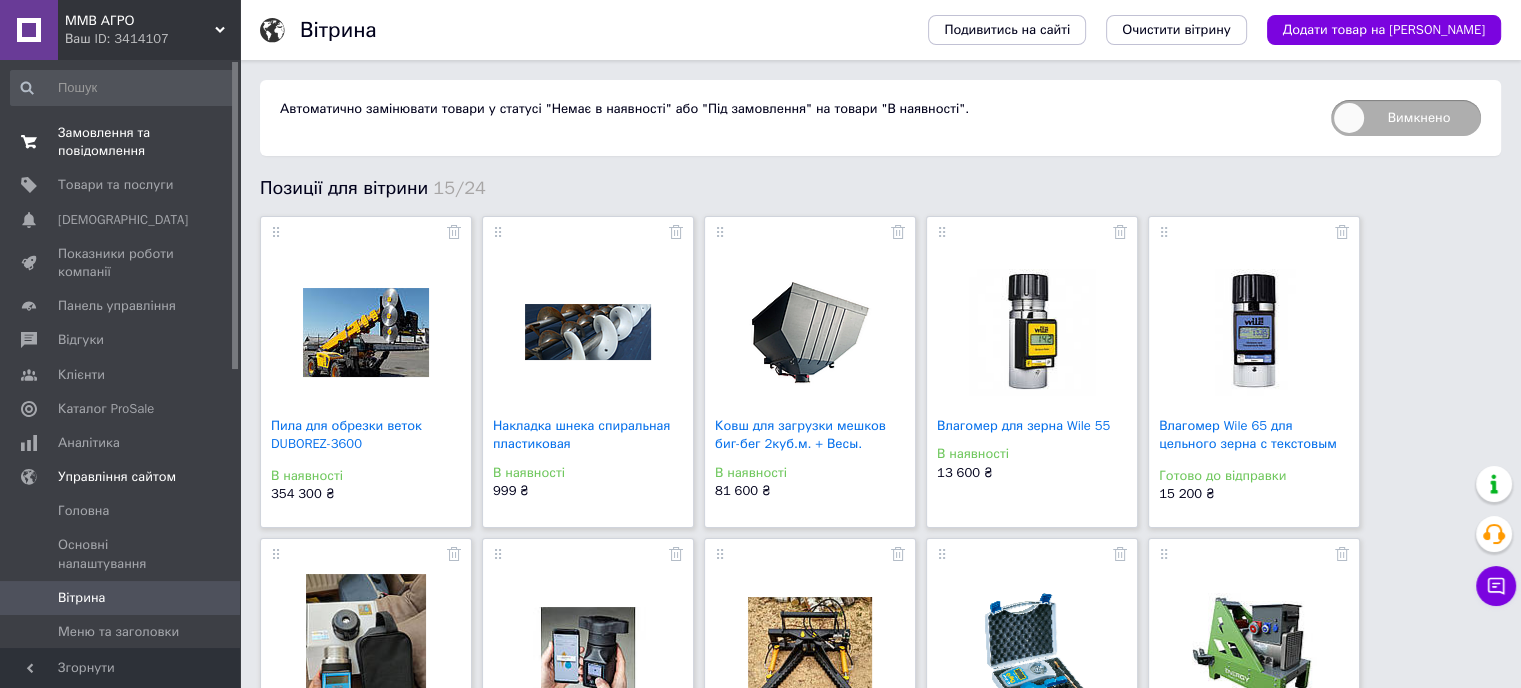click on "Замовлення та повідомлення" at bounding box center (121, 142) 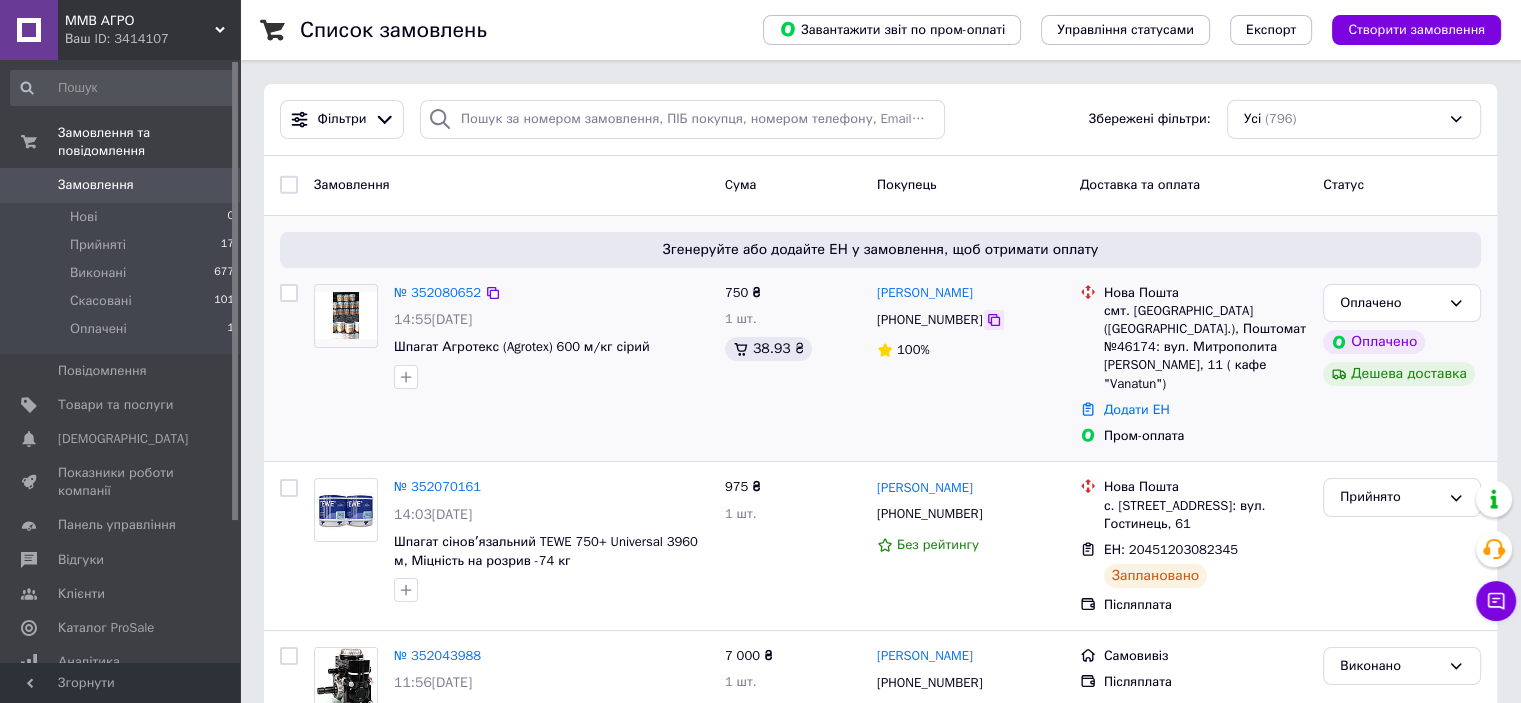 click 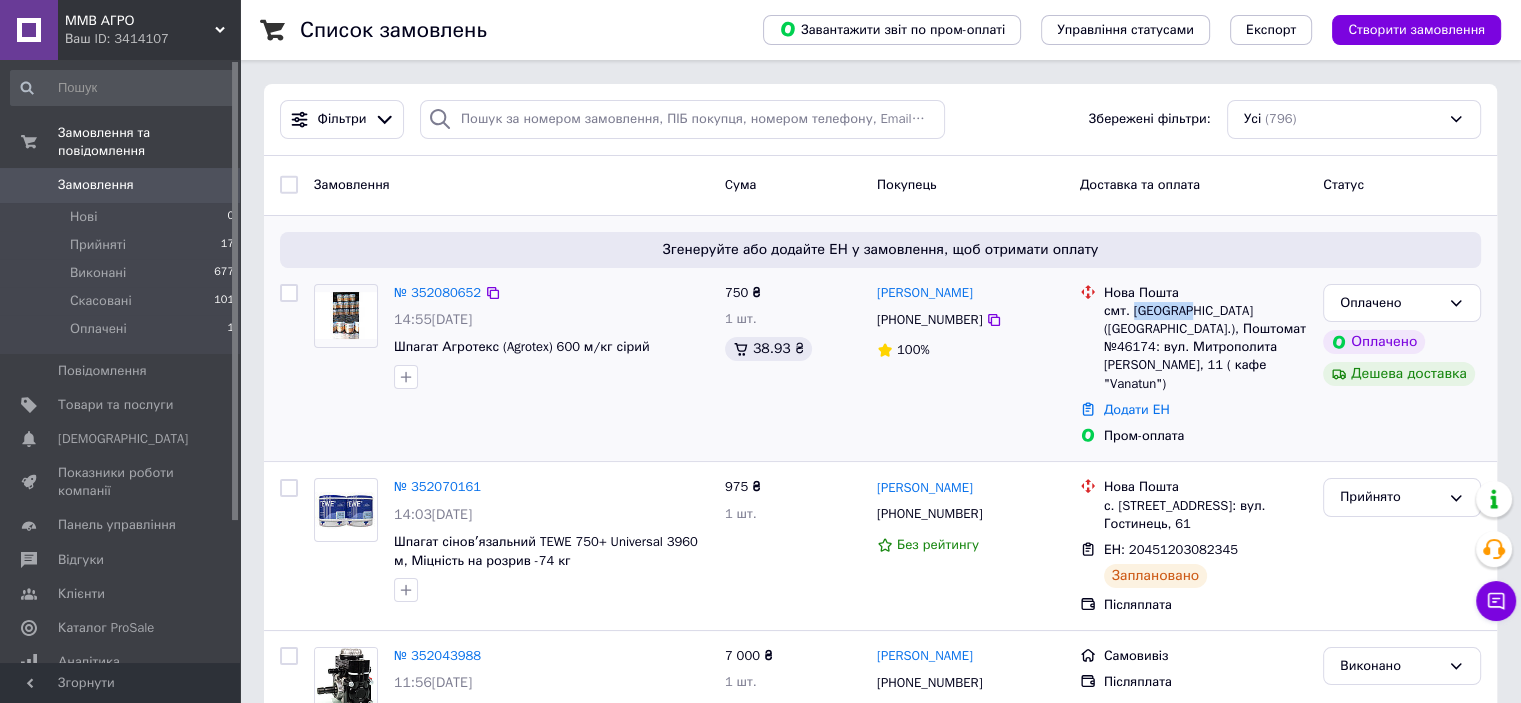 drag, startPoint x: 1132, startPoint y: 311, endPoint x: 1181, endPoint y: 311, distance: 49 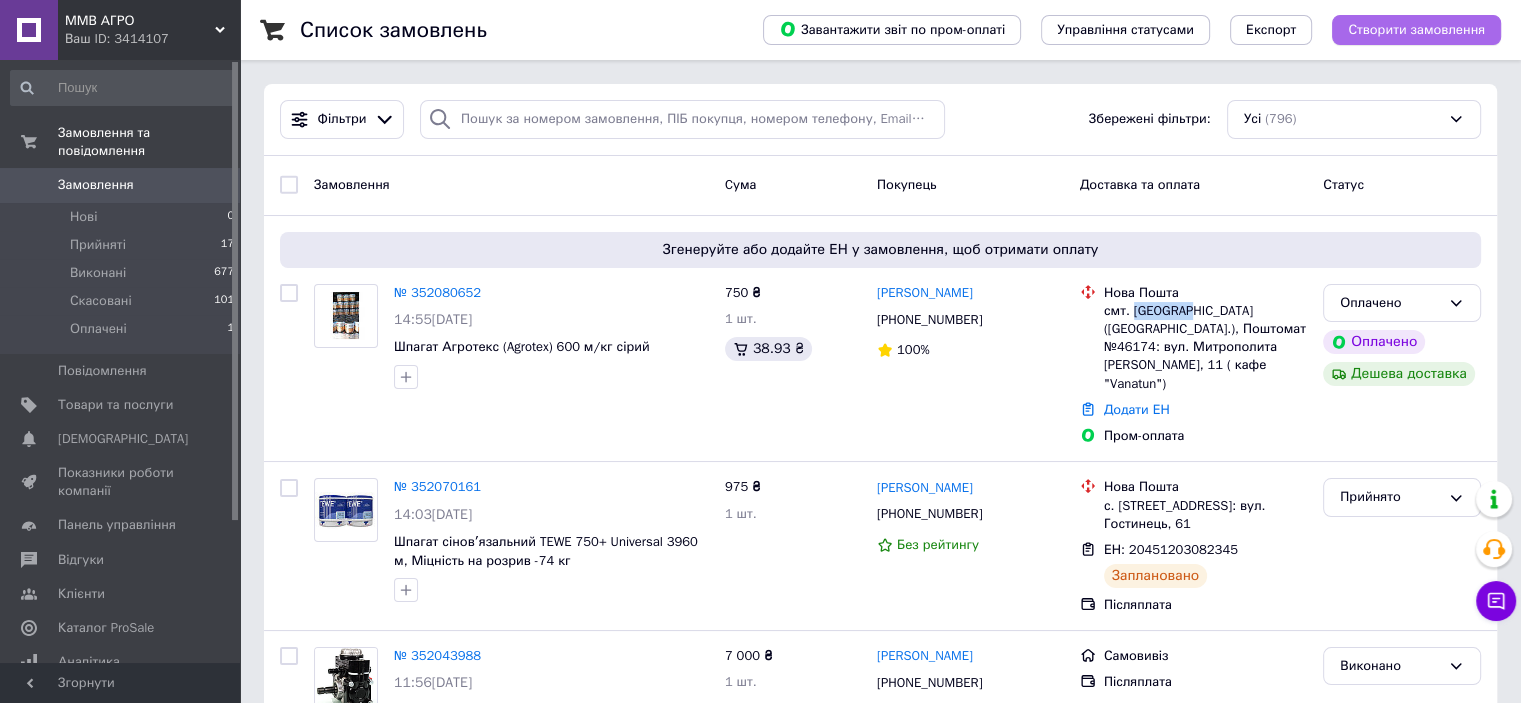 copy on "Брусилів" 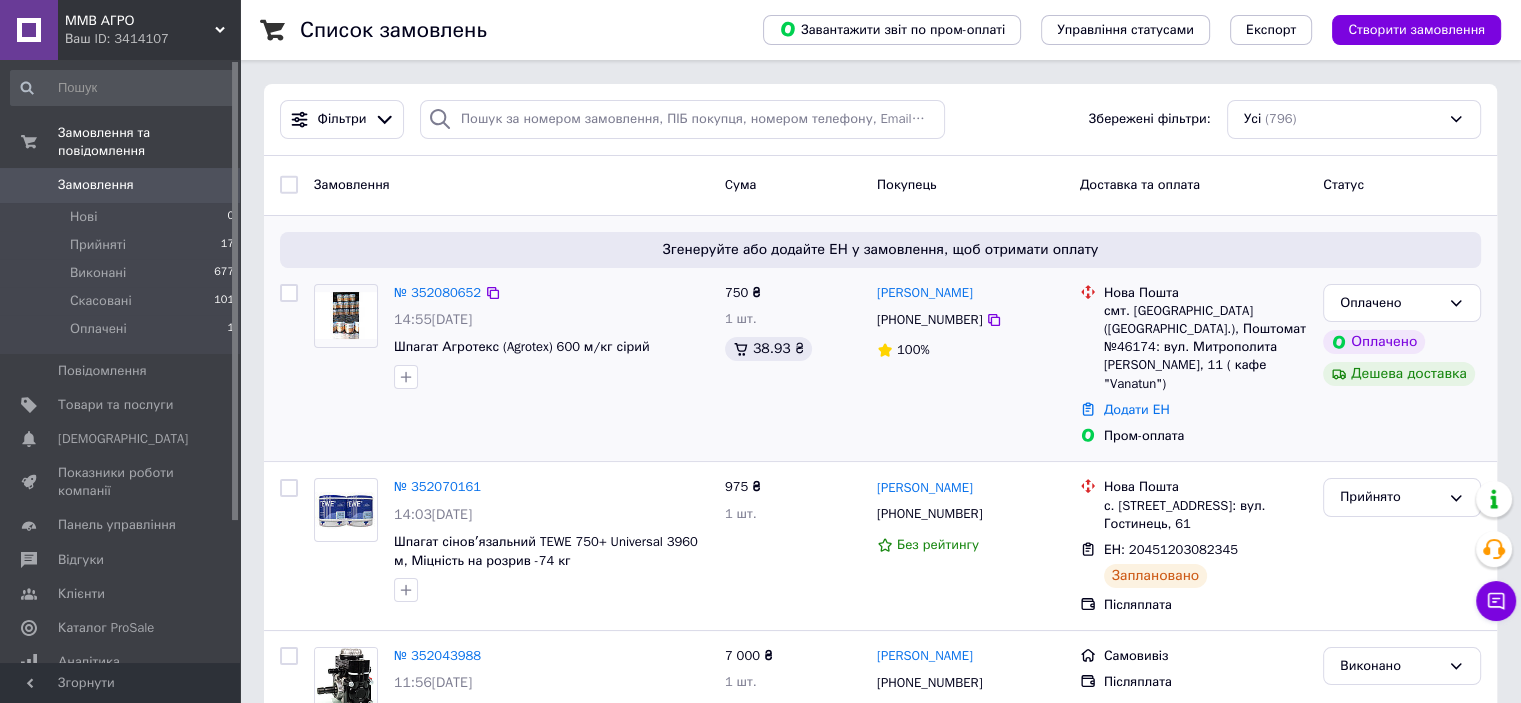 click on "Оплачено Оплачено Дешева доставка" at bounding box center [1402, 365] 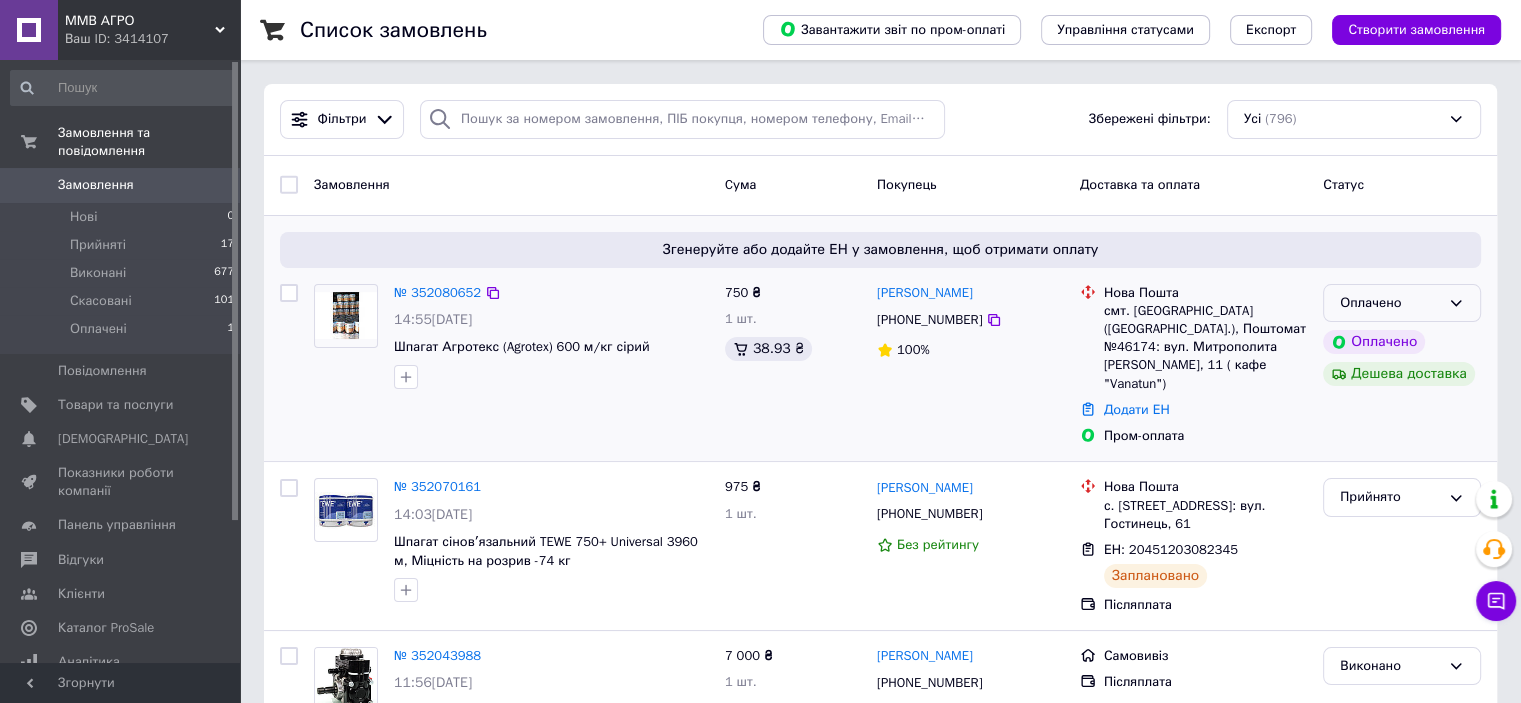 click on "Оплачено" at bounding box center [1390, 303] 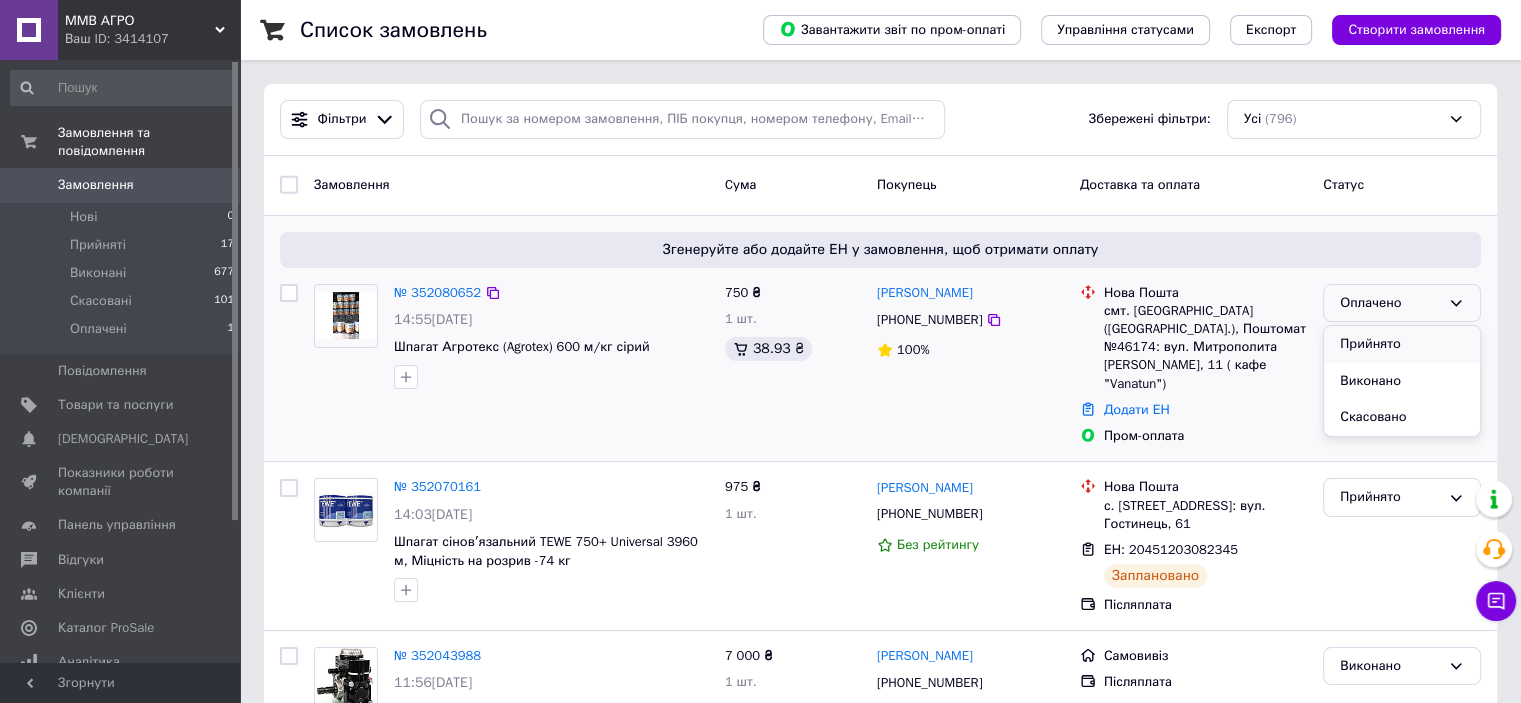 click on "Прийнято" at bounding box center [1402, 344] 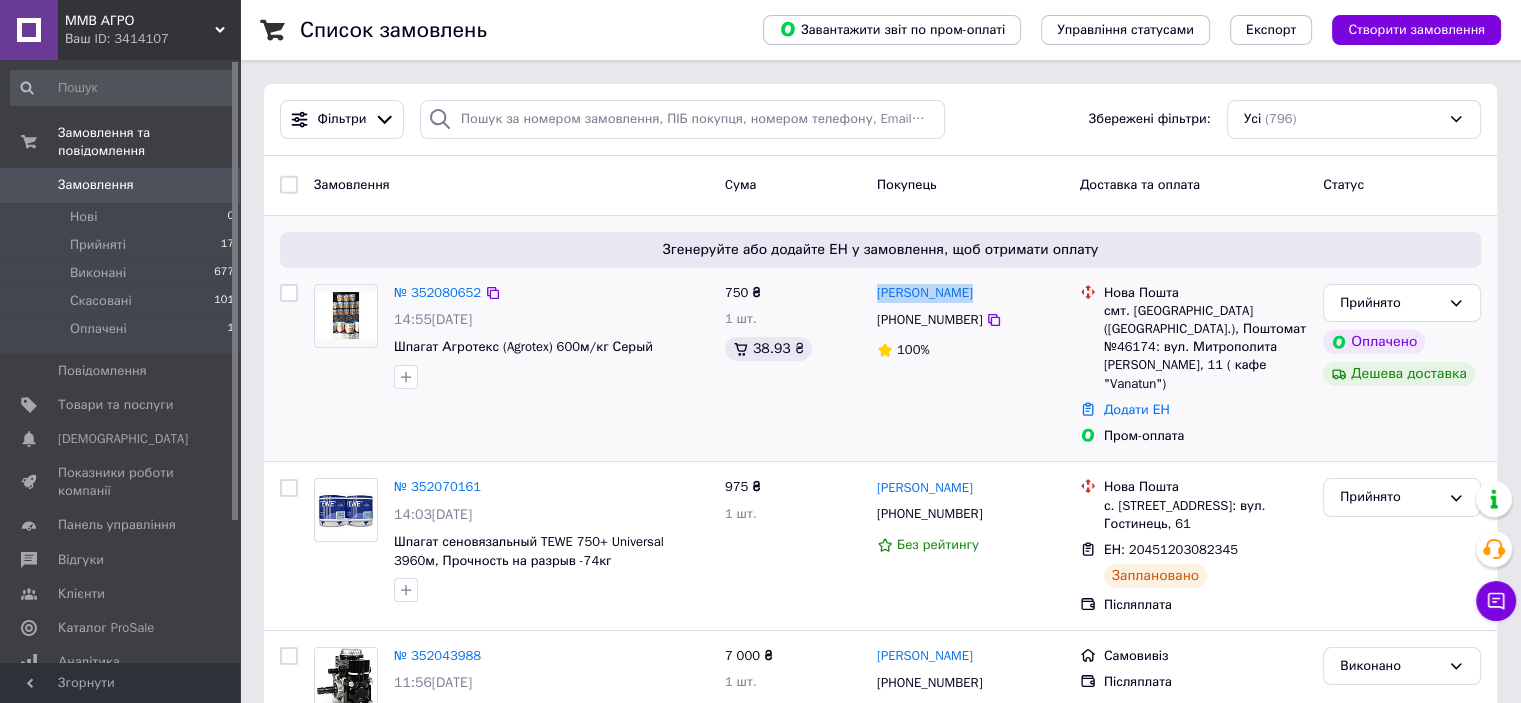 drag, startPoint x: 978, startPoint y: 294, endPoint x: 876, endPoint y: 300, distance: 102.176315 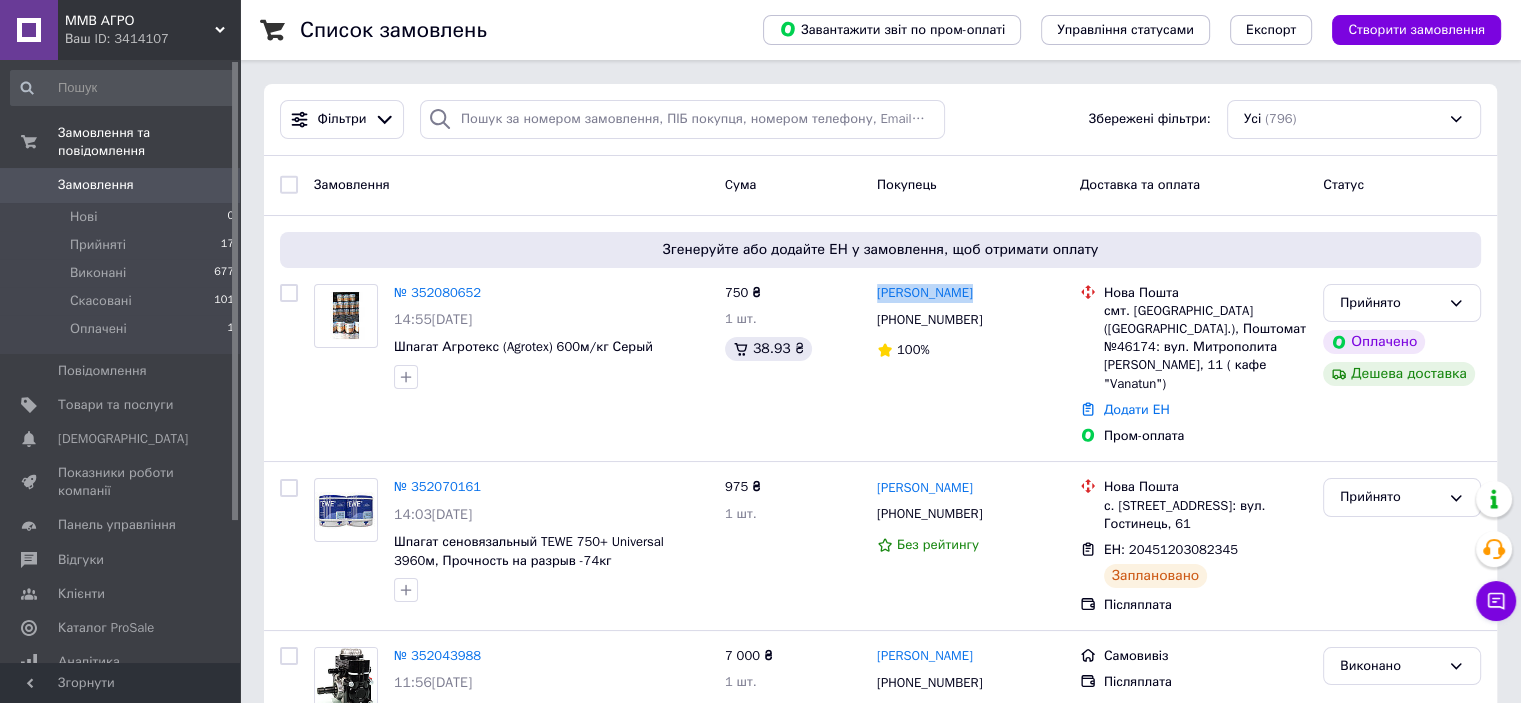 copy on "[PERSON_NAME]" 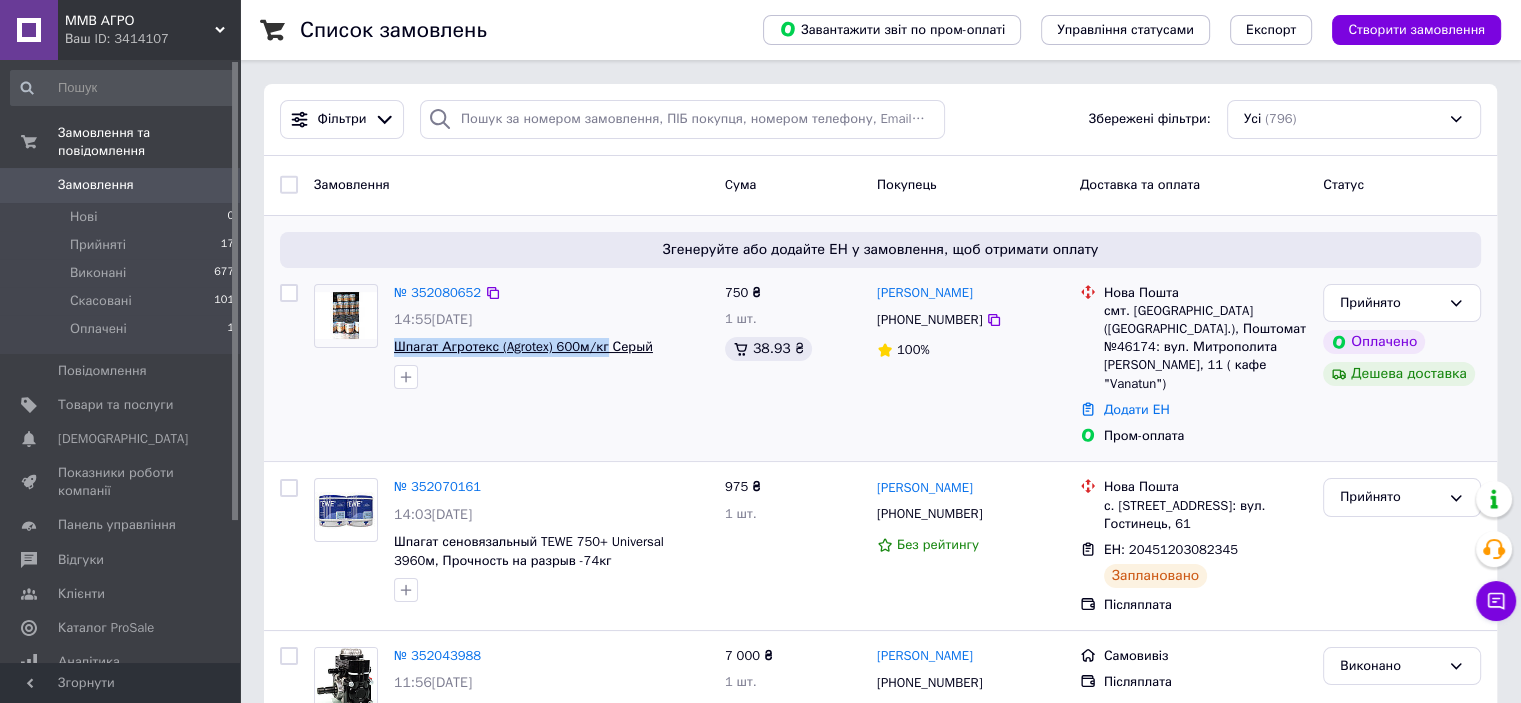 drag, startPoint x: 390, startPoint y: 350, endPoint x: 600, endPoint y: 344, distance: 210.0857 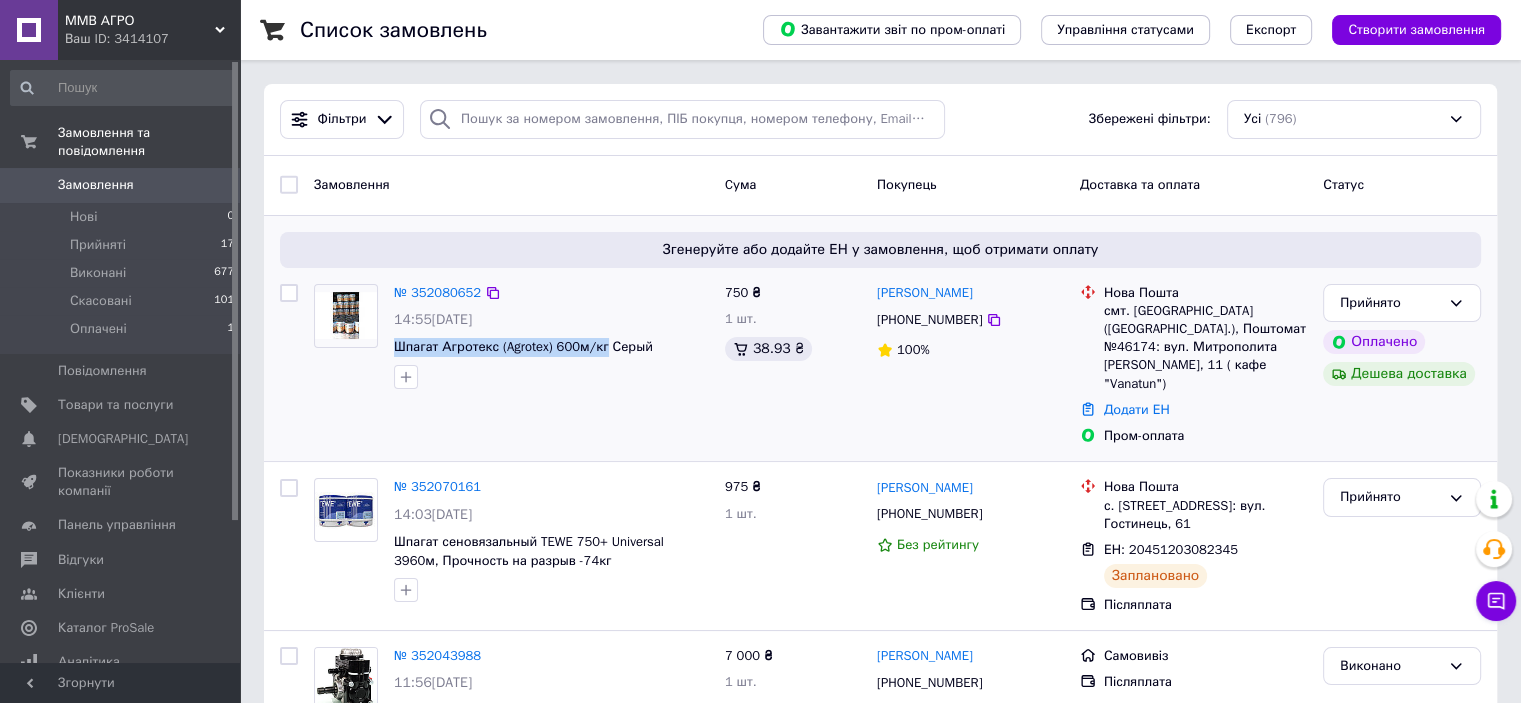 copy on "Шпагат Агротекс (Agrotex) 600м/кг" 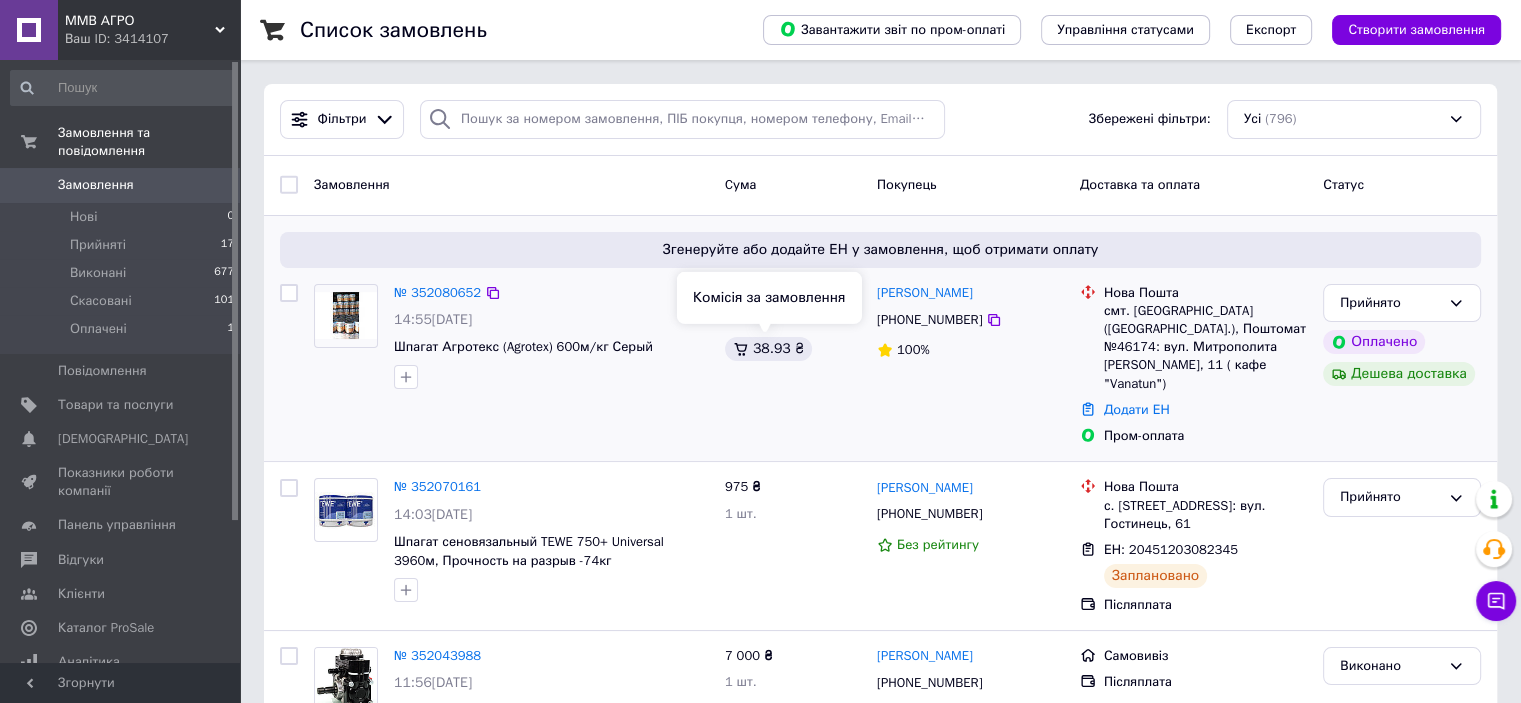 click on "38.93 ₴" at bounding box center [768, 349] 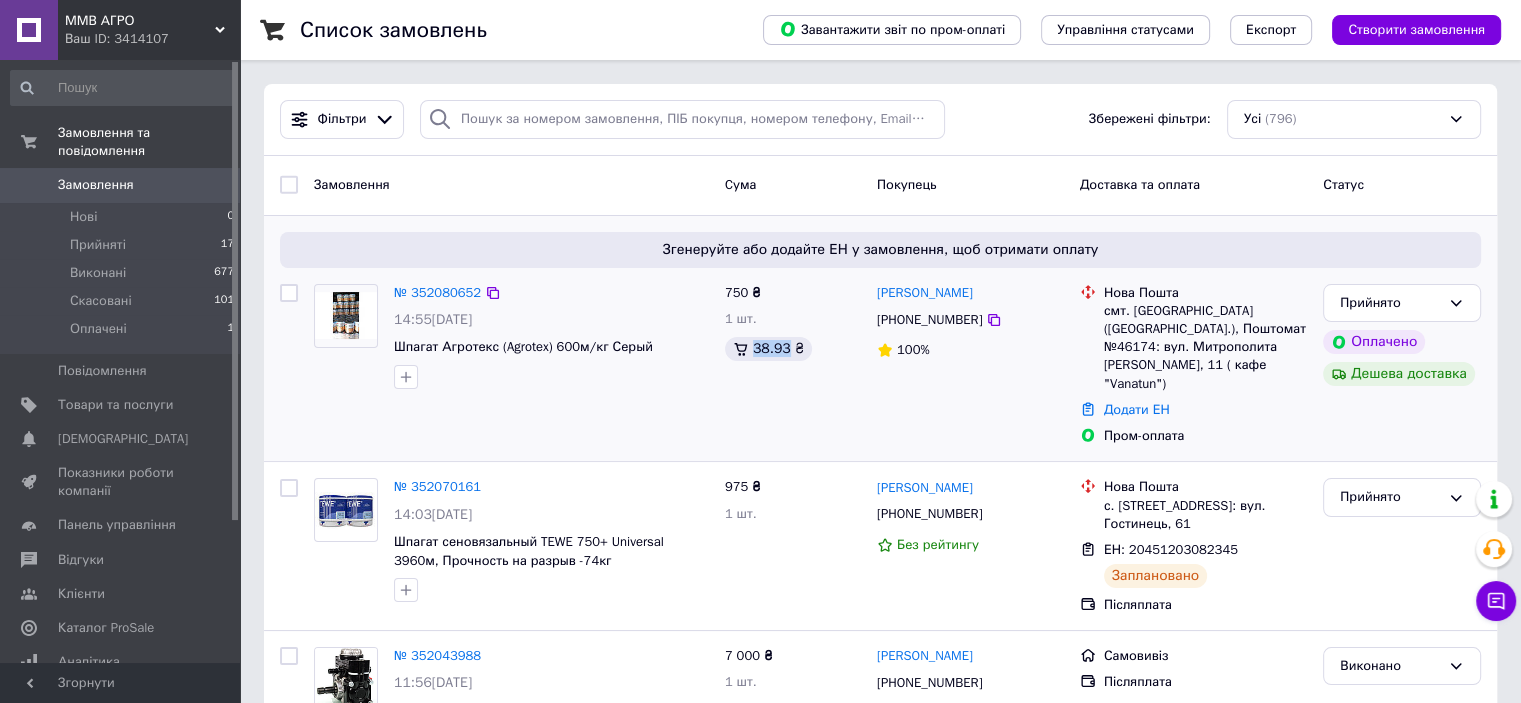 drag, startPoint x: 755, startPoint y: 350, endPoint x: 782, endPoint y: 350, distance: 27 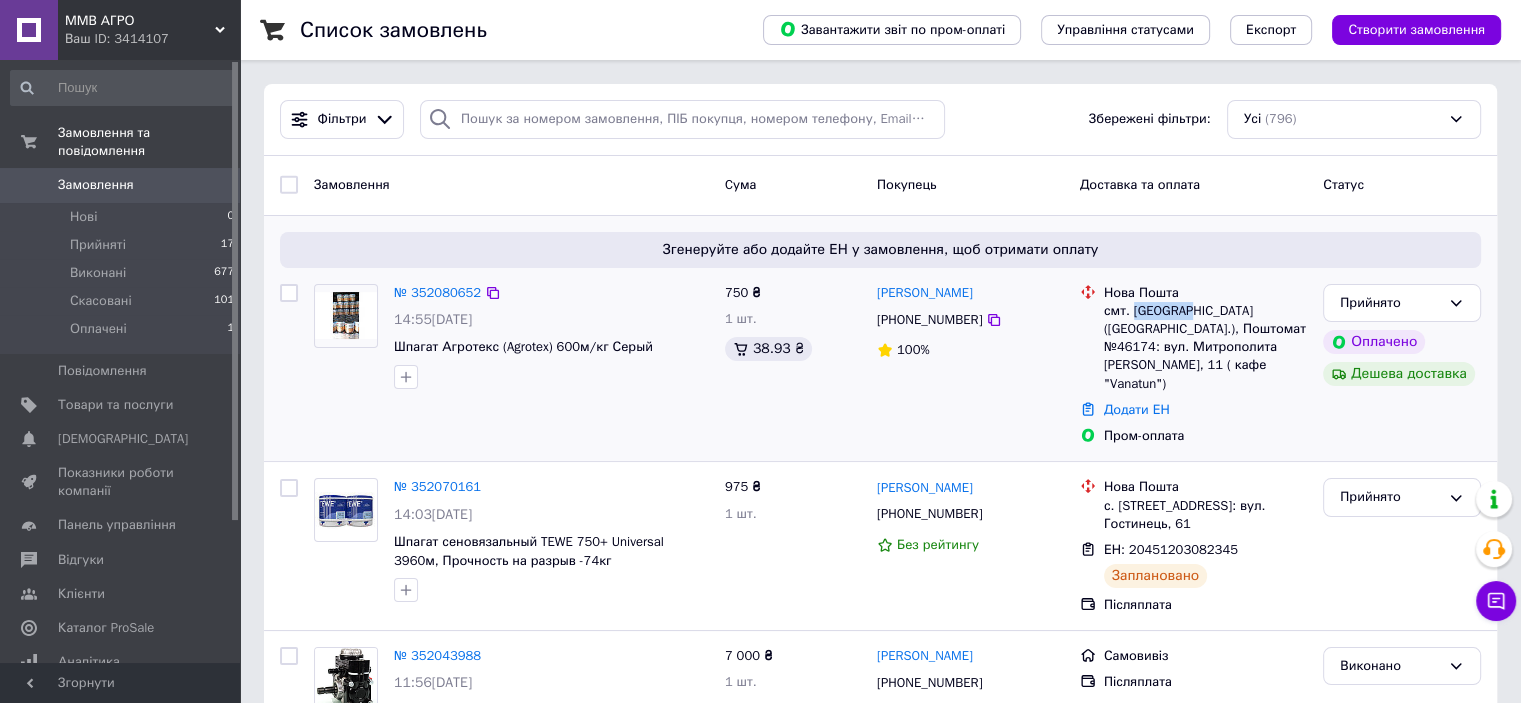 drag, startPoint x: 1182, startPoint y: 309, endPoint x: 1133, endPoint y: 311, distance: 49.0408 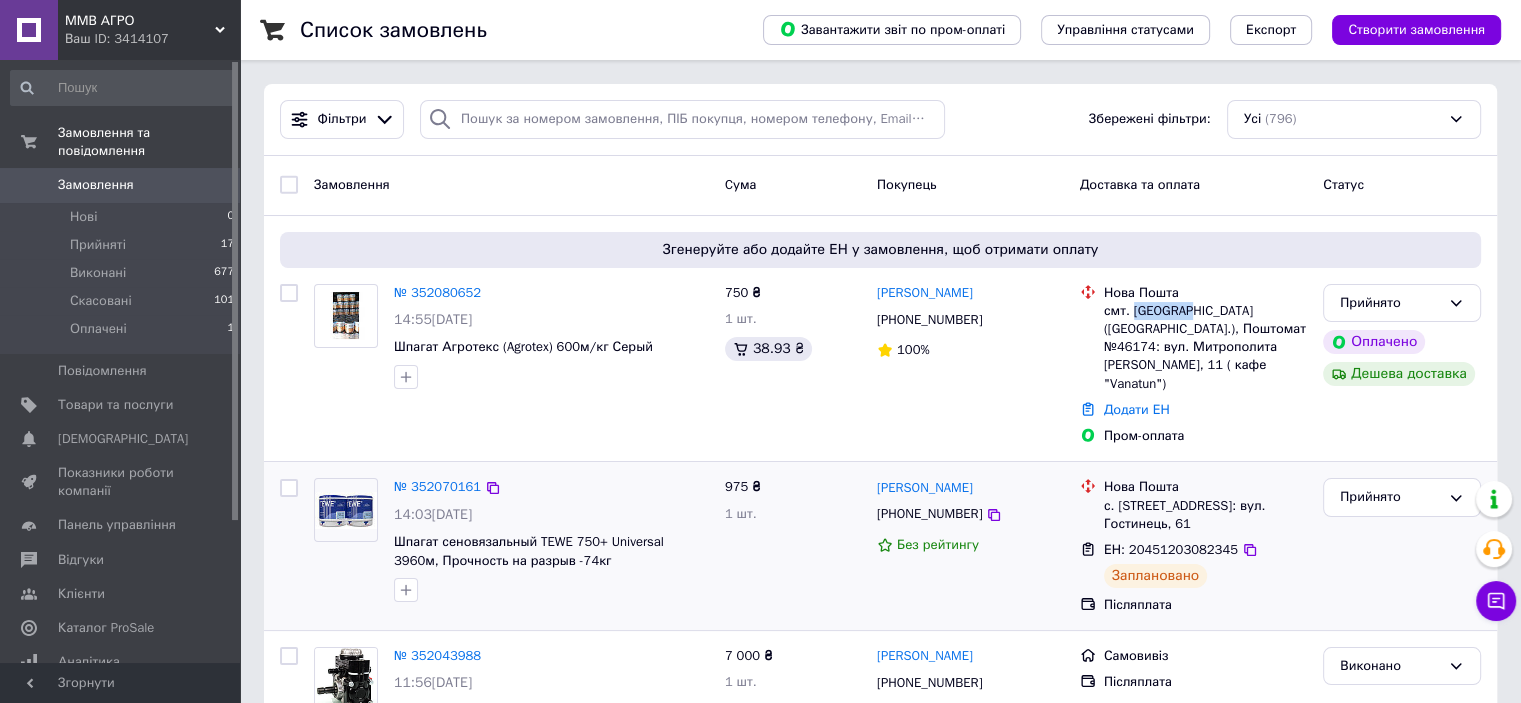 copy on "Брусилів" 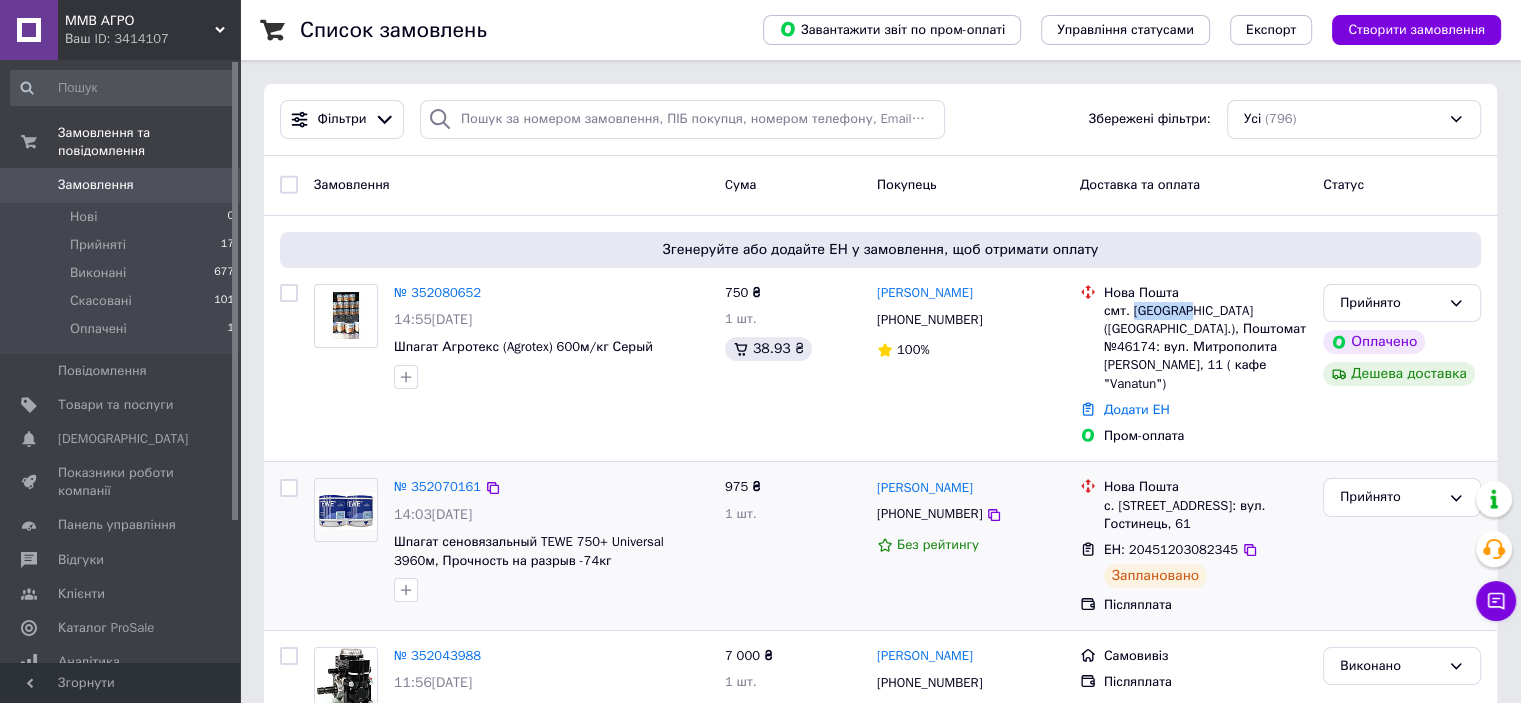 copy on "Брусилів" 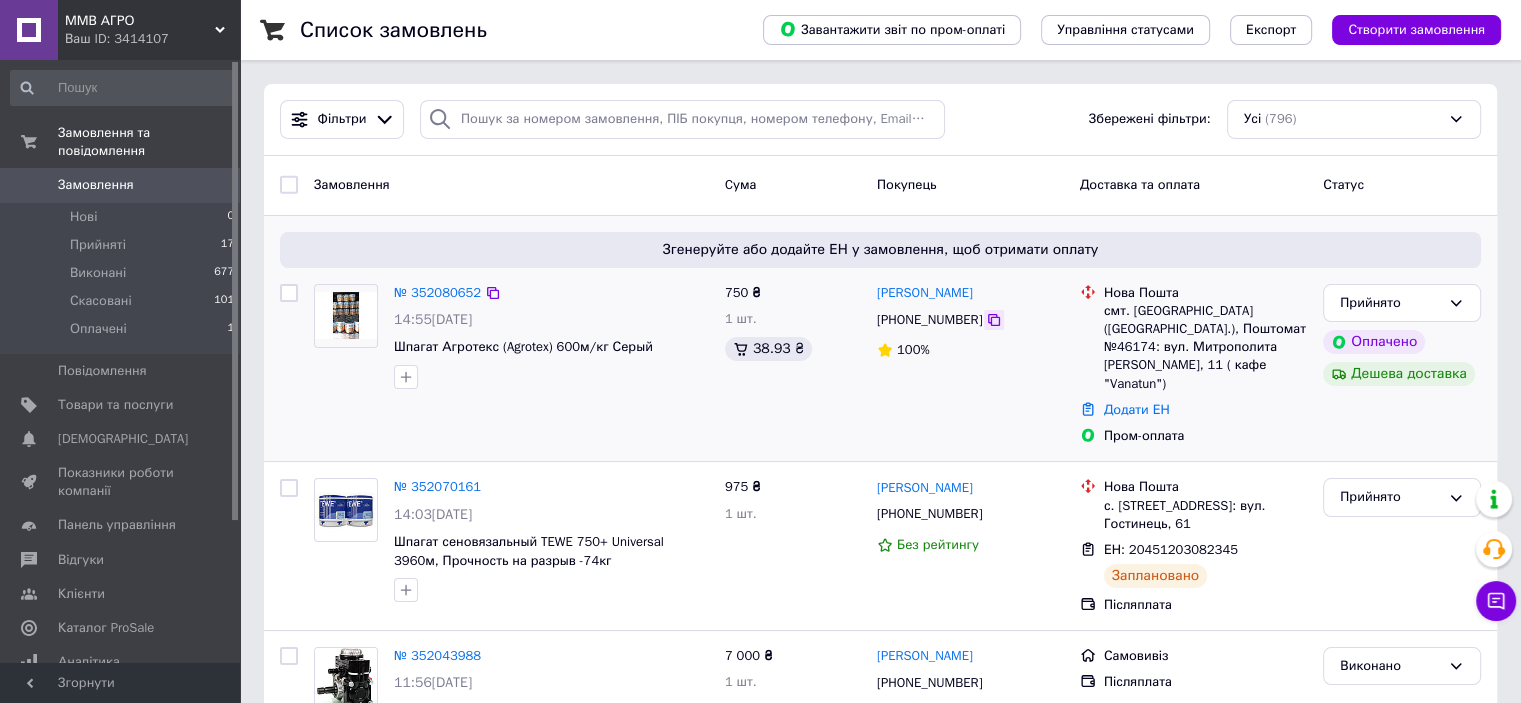 click 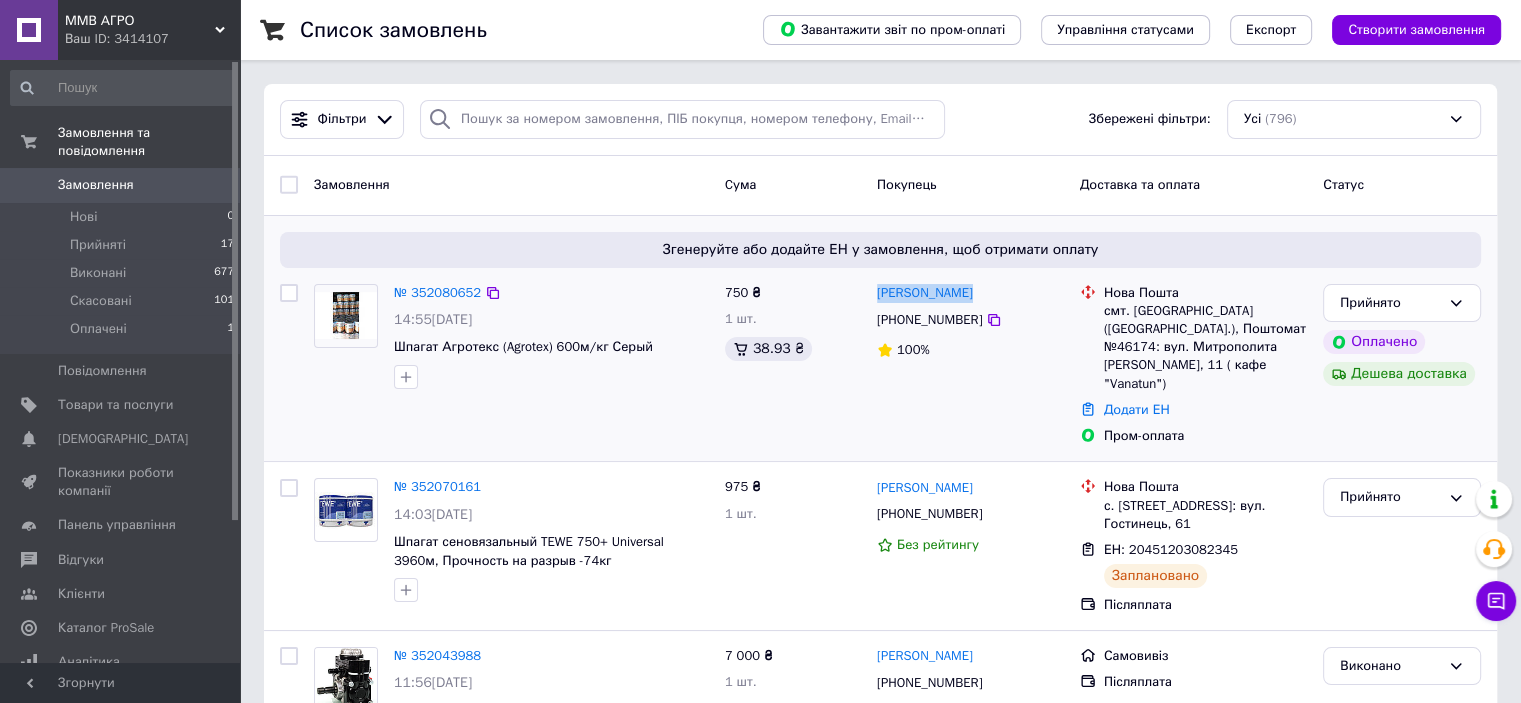 drag, startPoint x: 975, startPoint y: 295, endPoint x: 875, endPoint y: 289, distance: 100.17984 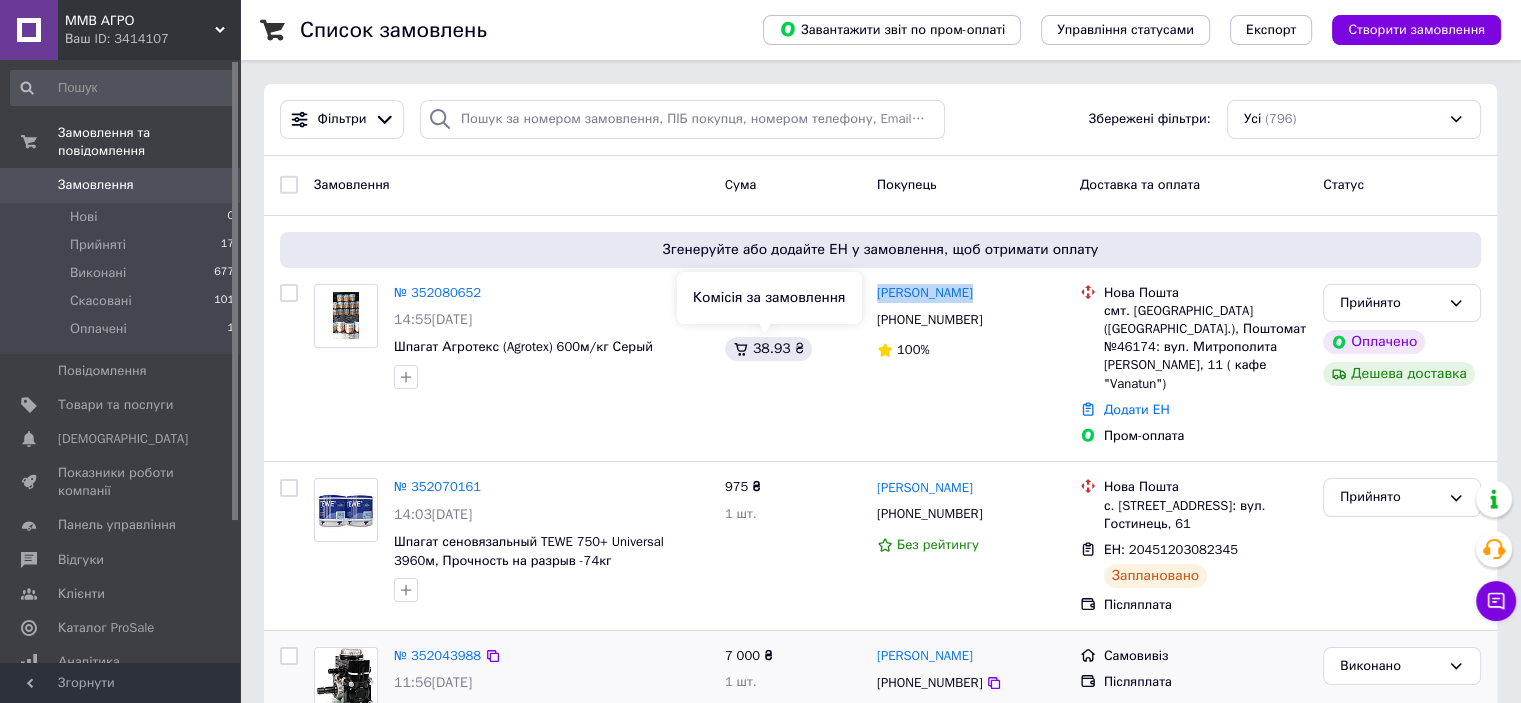 copy on "[PERSON_NAME]" 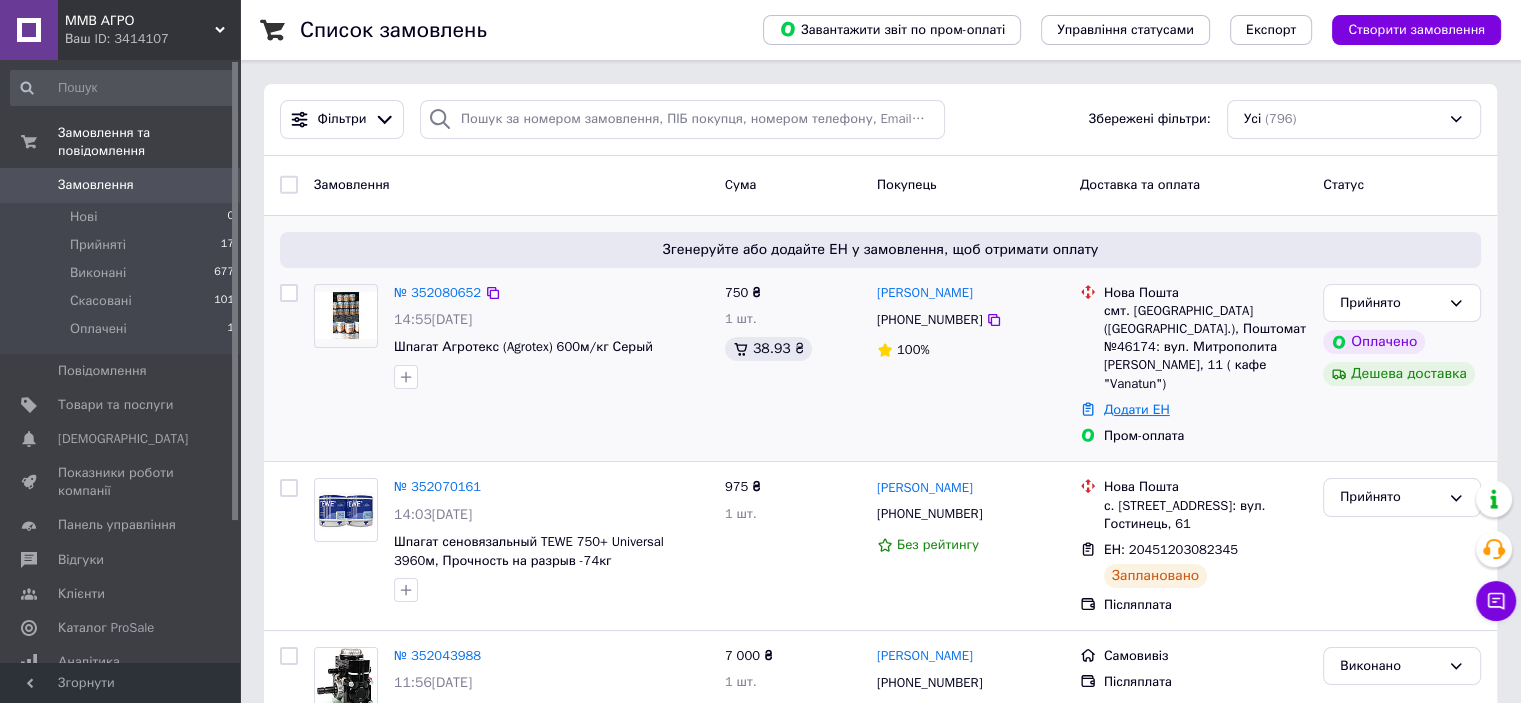 click on "Додати ЕН" at bounding box center (1137, 409) 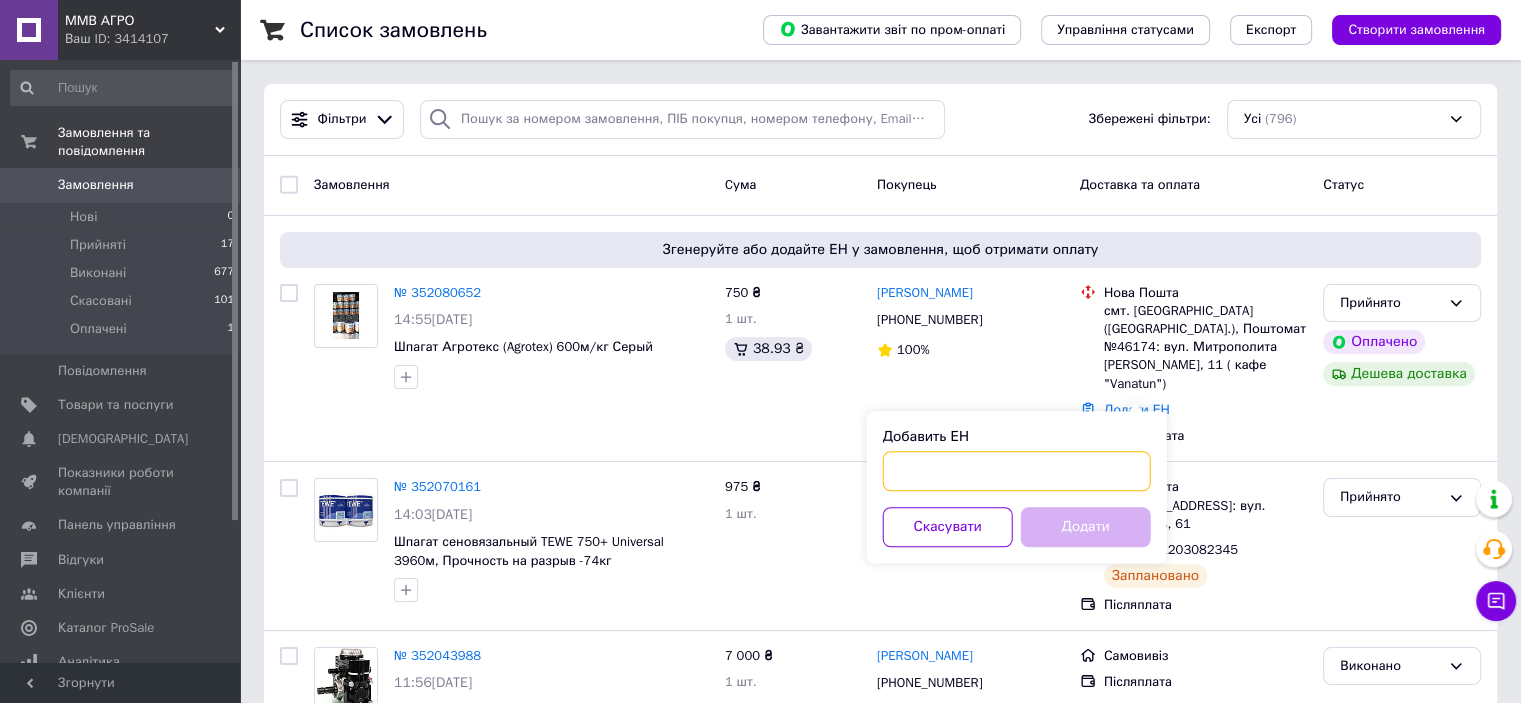 click on "Добавить ЕН" at bounding box center (1017, 471) 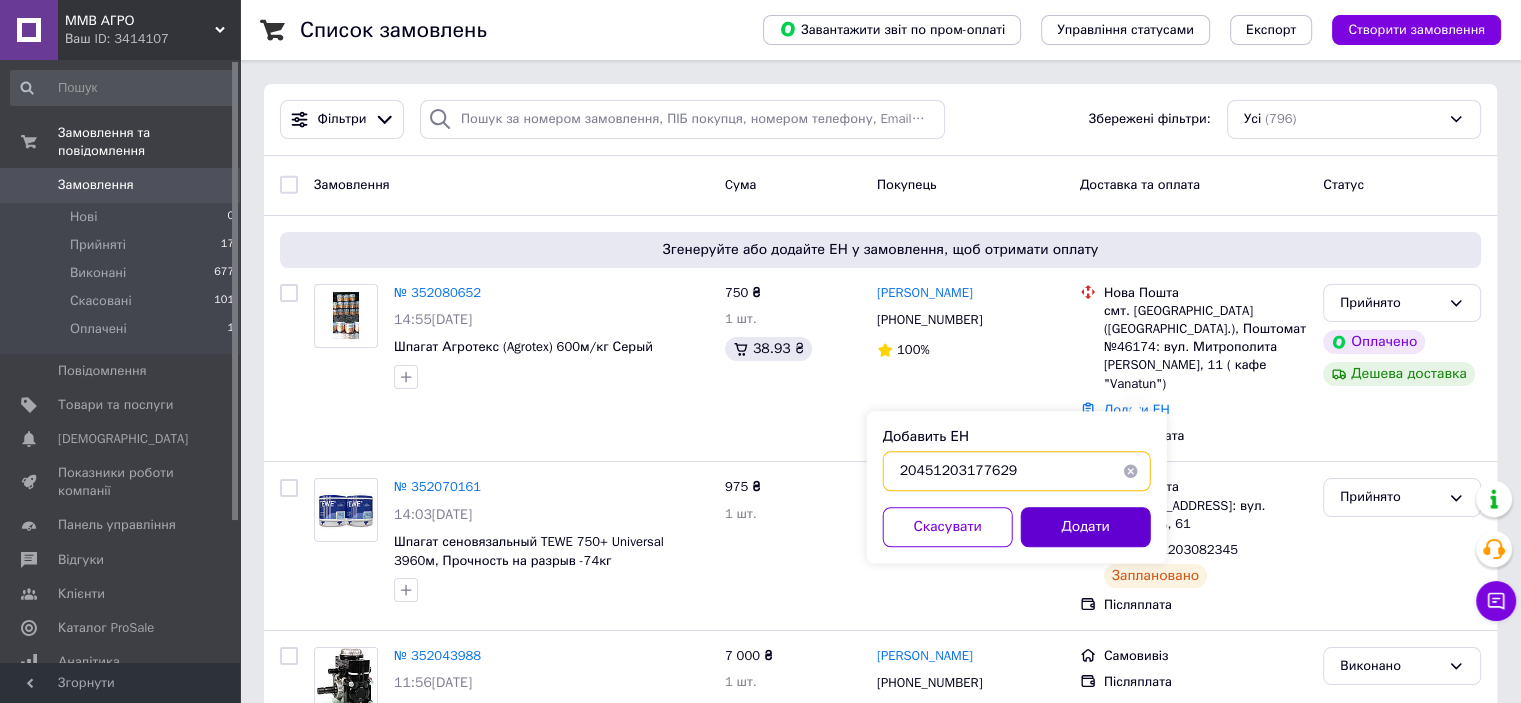 type on "20451203177629" 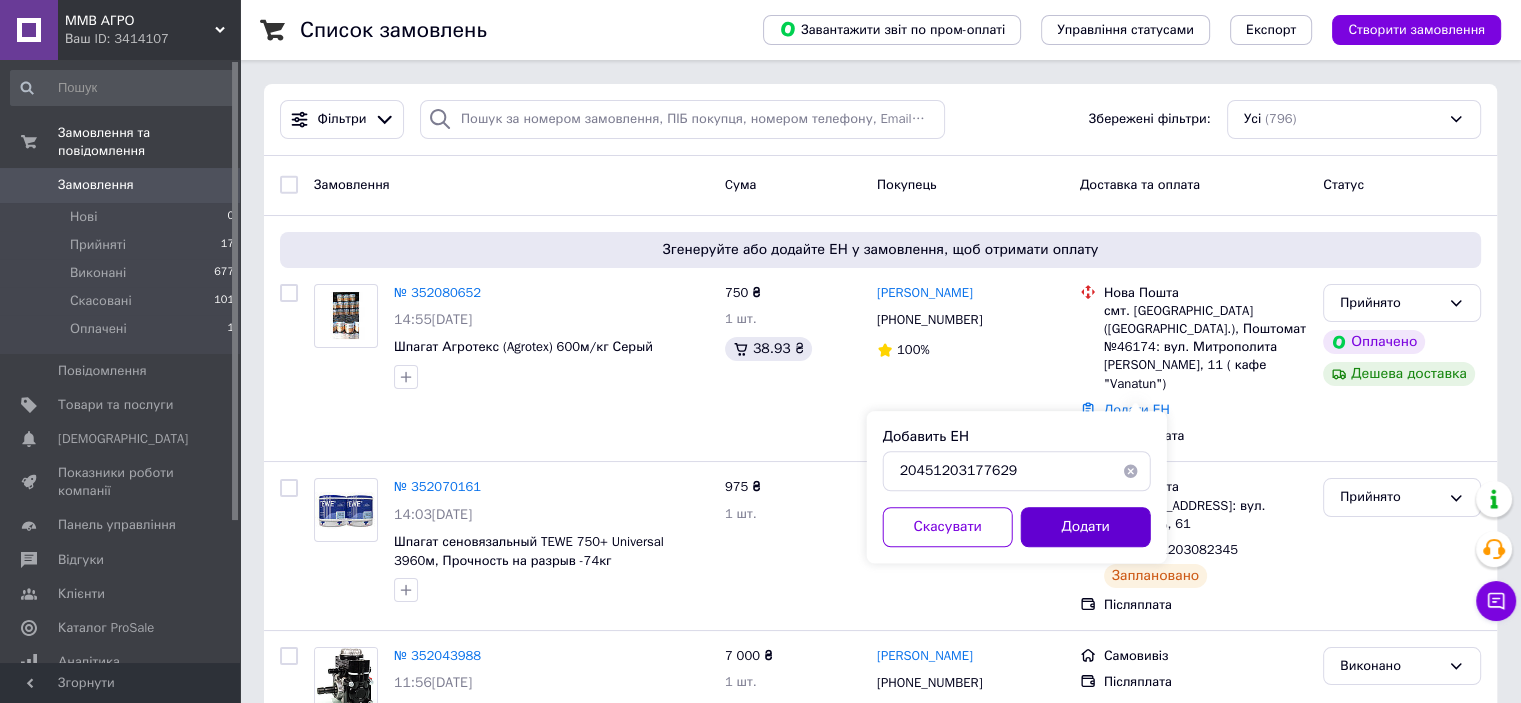 click on "Додати" at bounding box center (1086, 527) 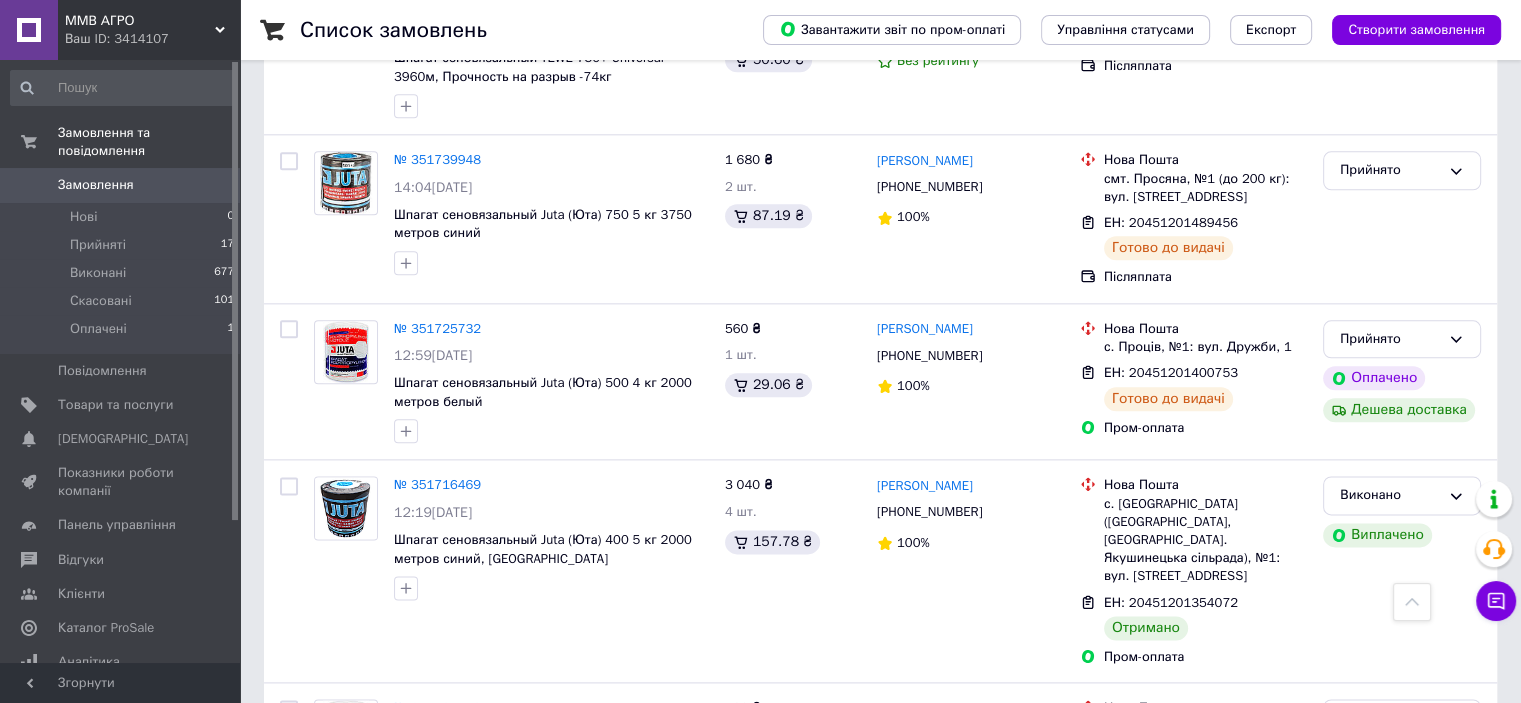 scroll, scrollTop: 2400, scrollLeft: 0, axis: vertical 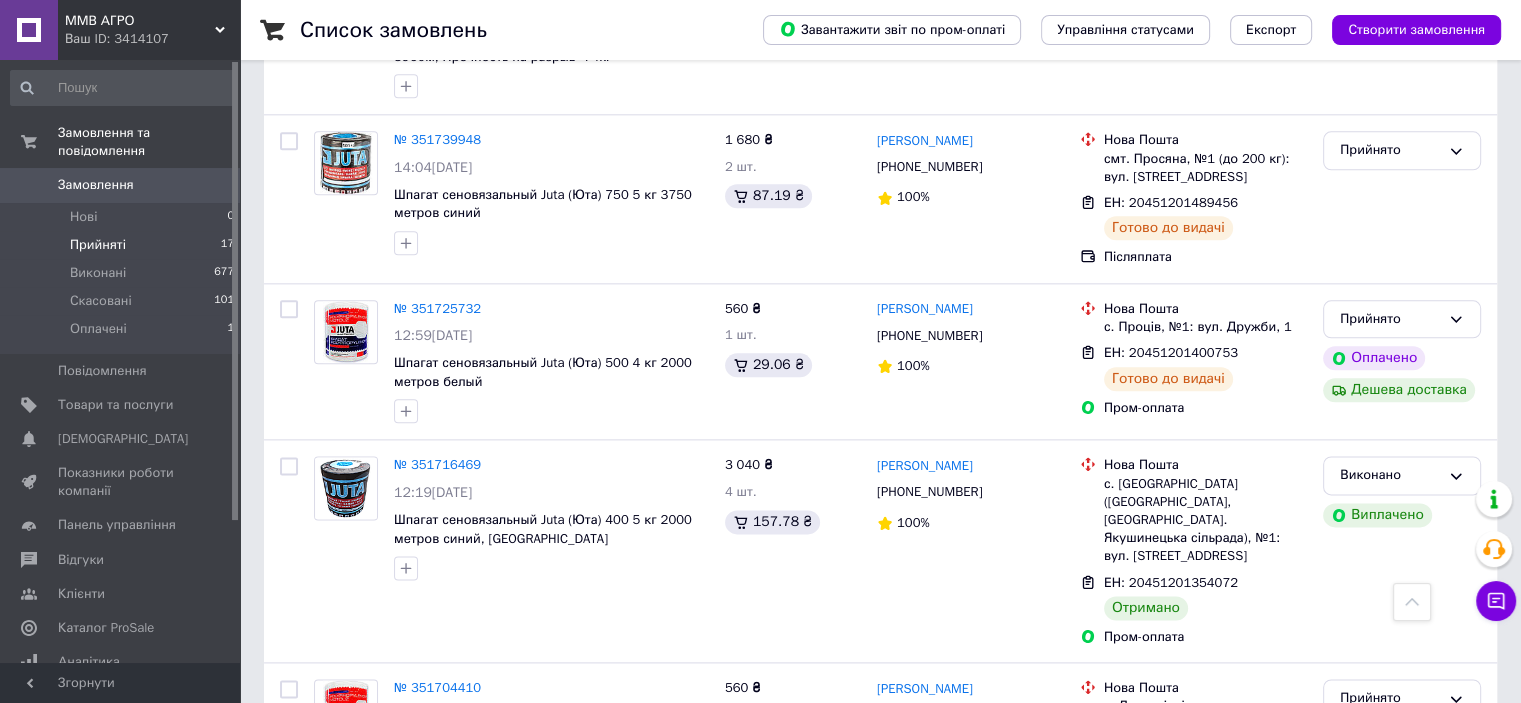 click on "Прийняті" at bounding box center [98, 245] 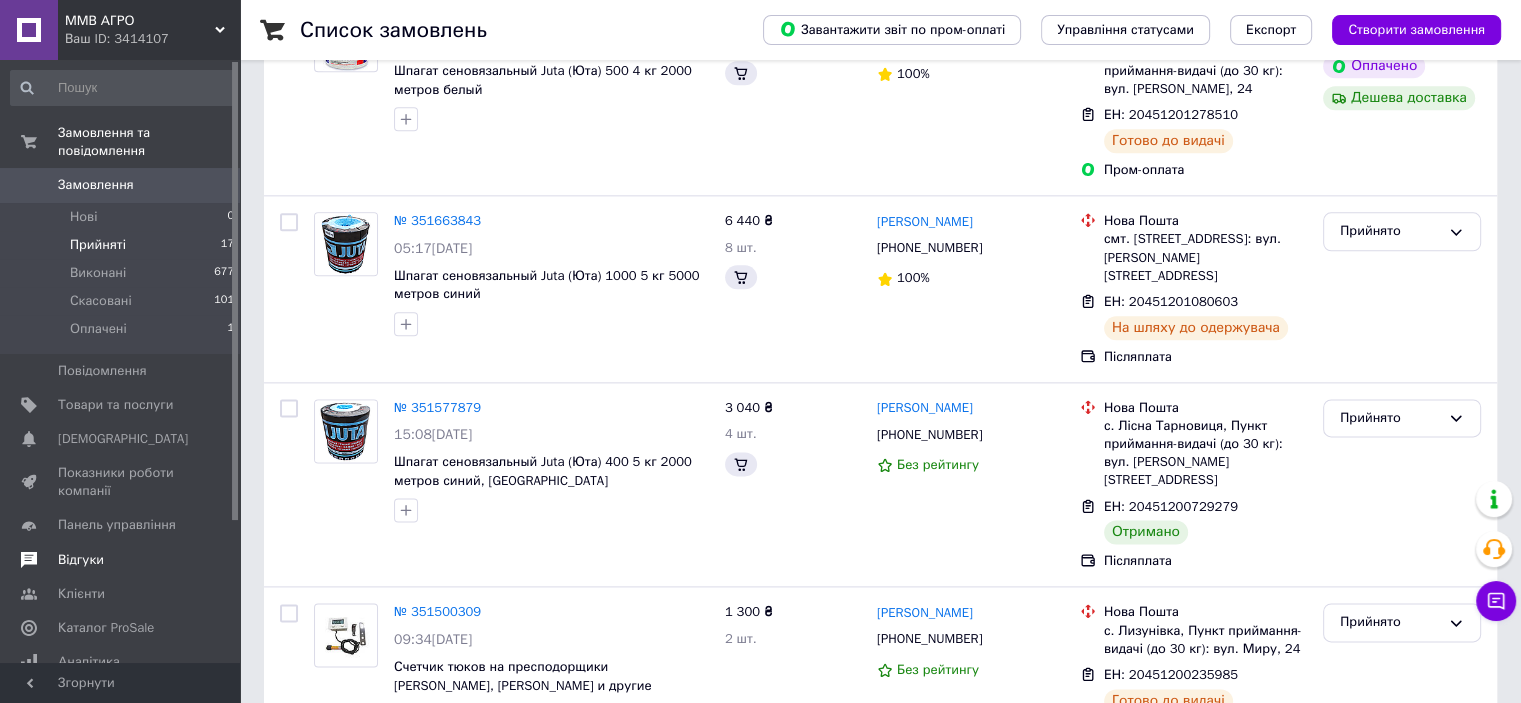 scroll, scrollTop: 0, scrollLeft: 0, axis: both 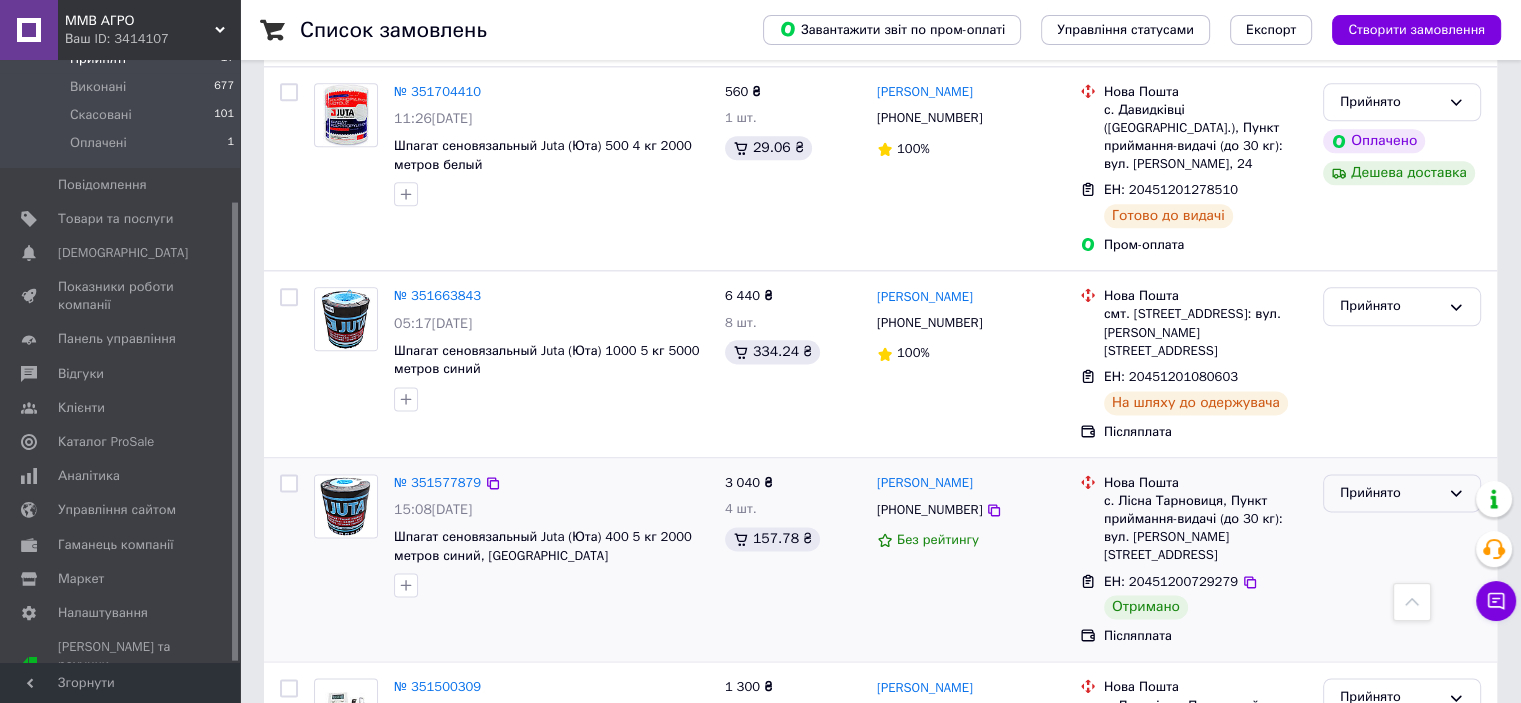 click on "Прийнято" at bounding box center [1390, 493] 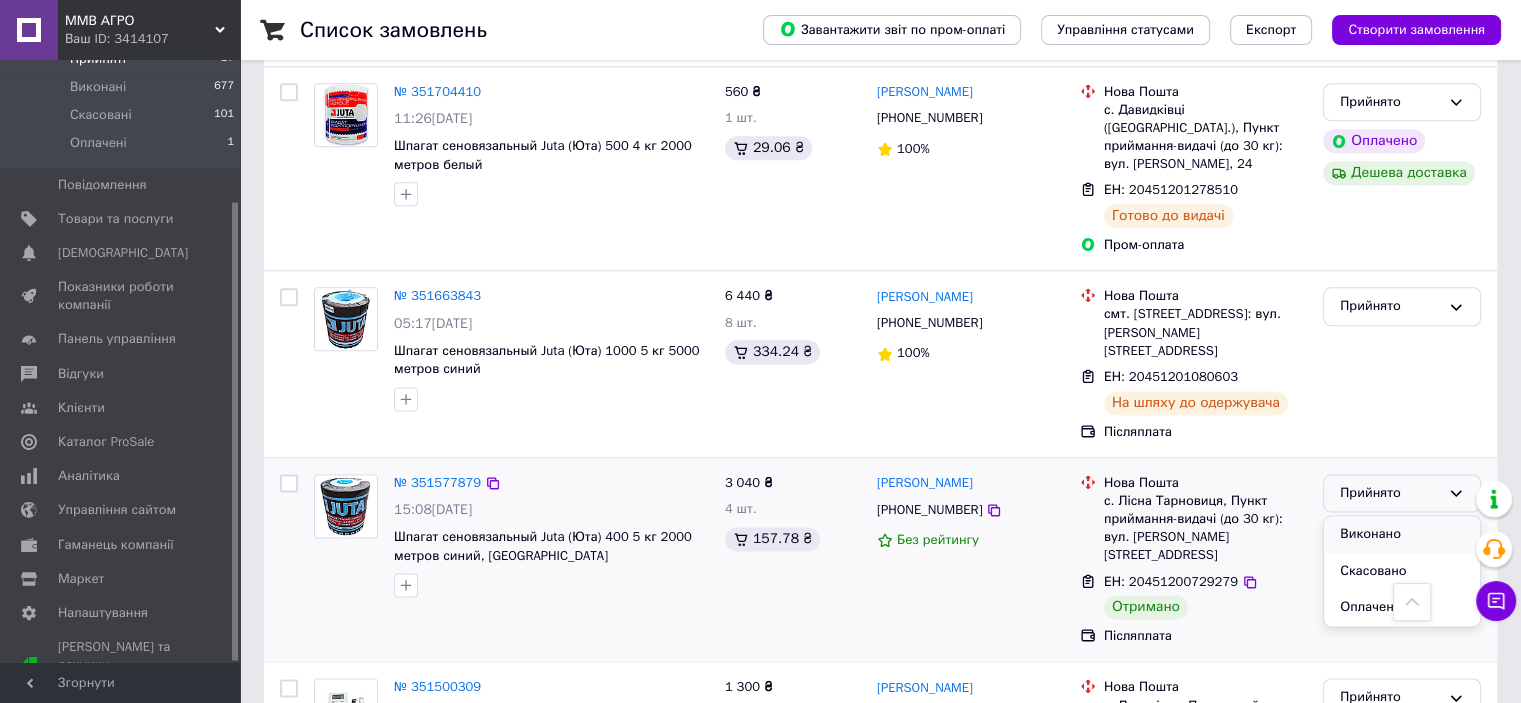 click on "Виконано" at bounding box center [1402, 534] 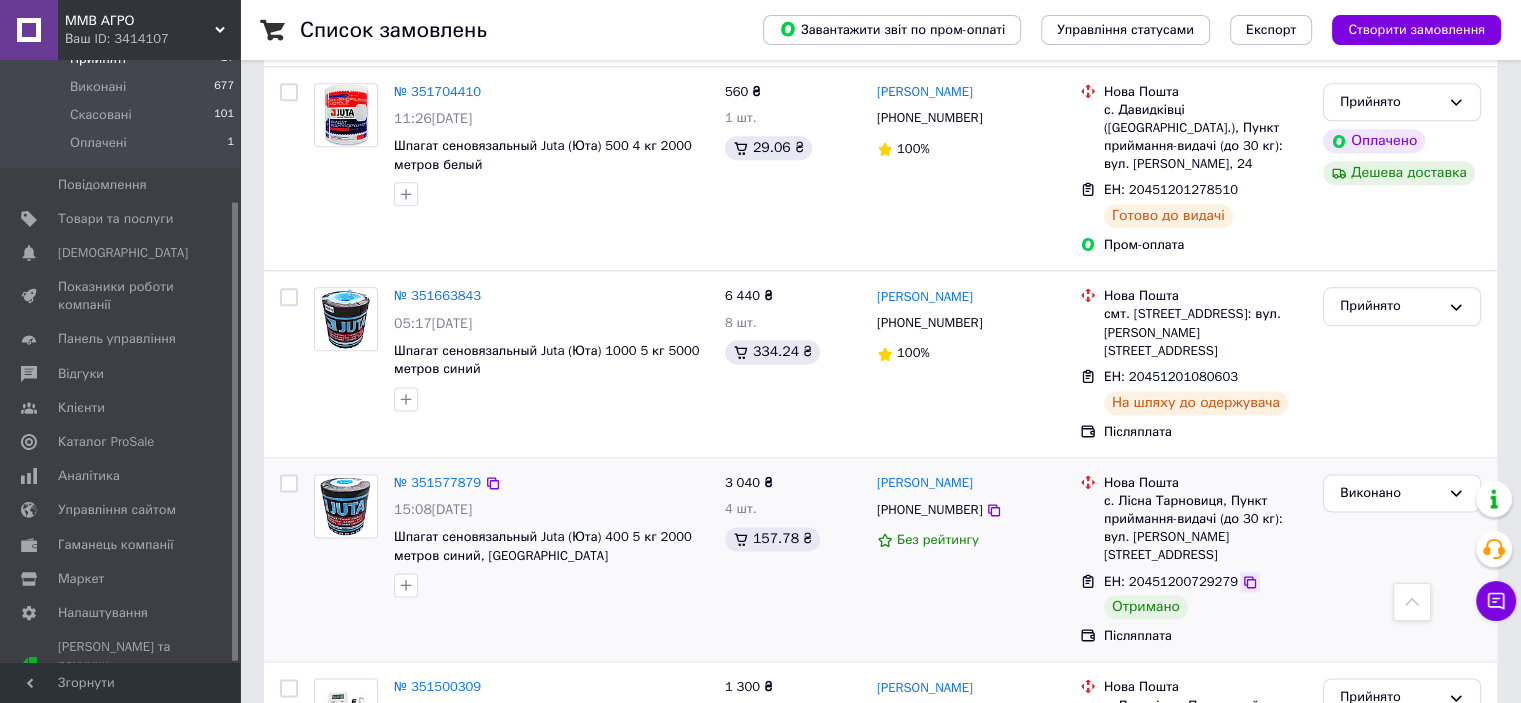 click 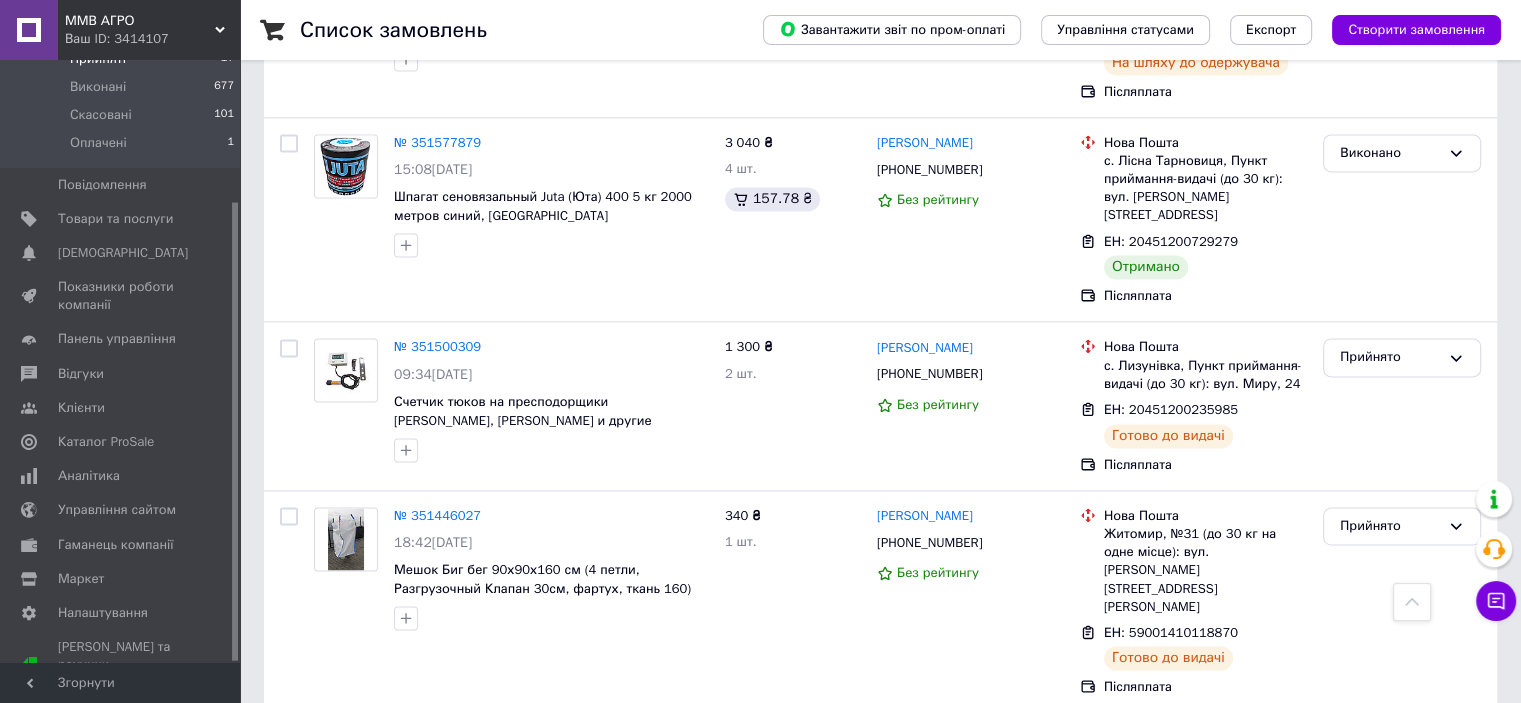 scroll, scrollTop: 2874, scrollLeft: 0, axis: vertical 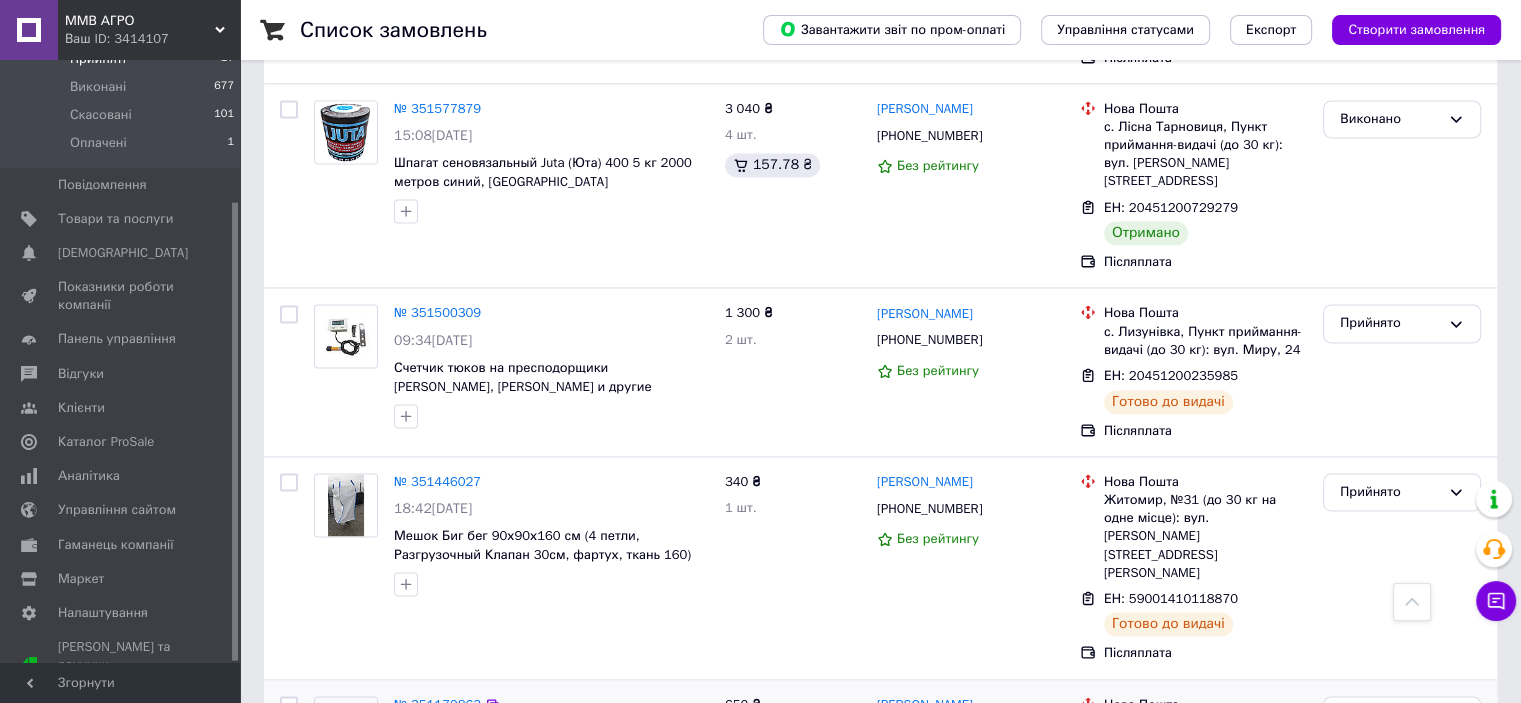 click 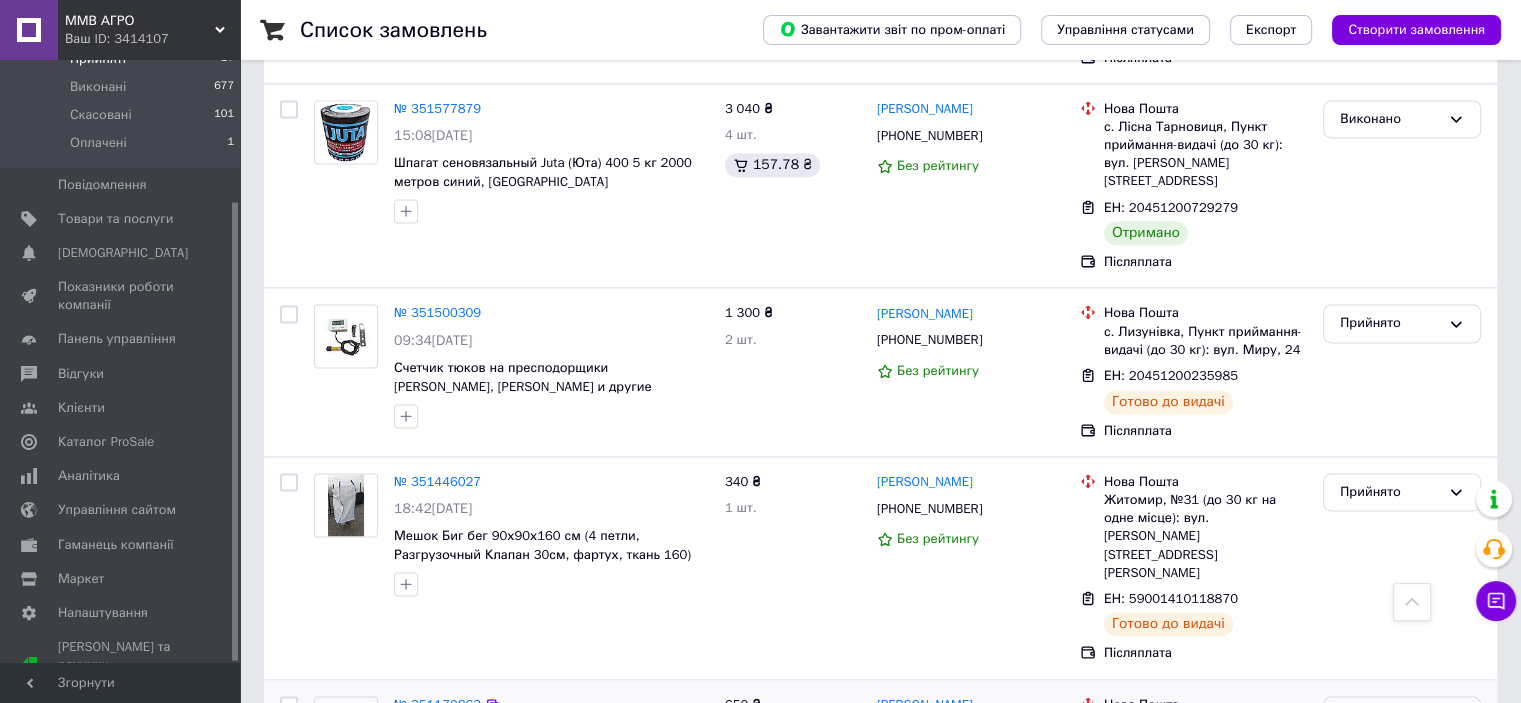 click on "Прийнято" at bounding box center [1390, 715] 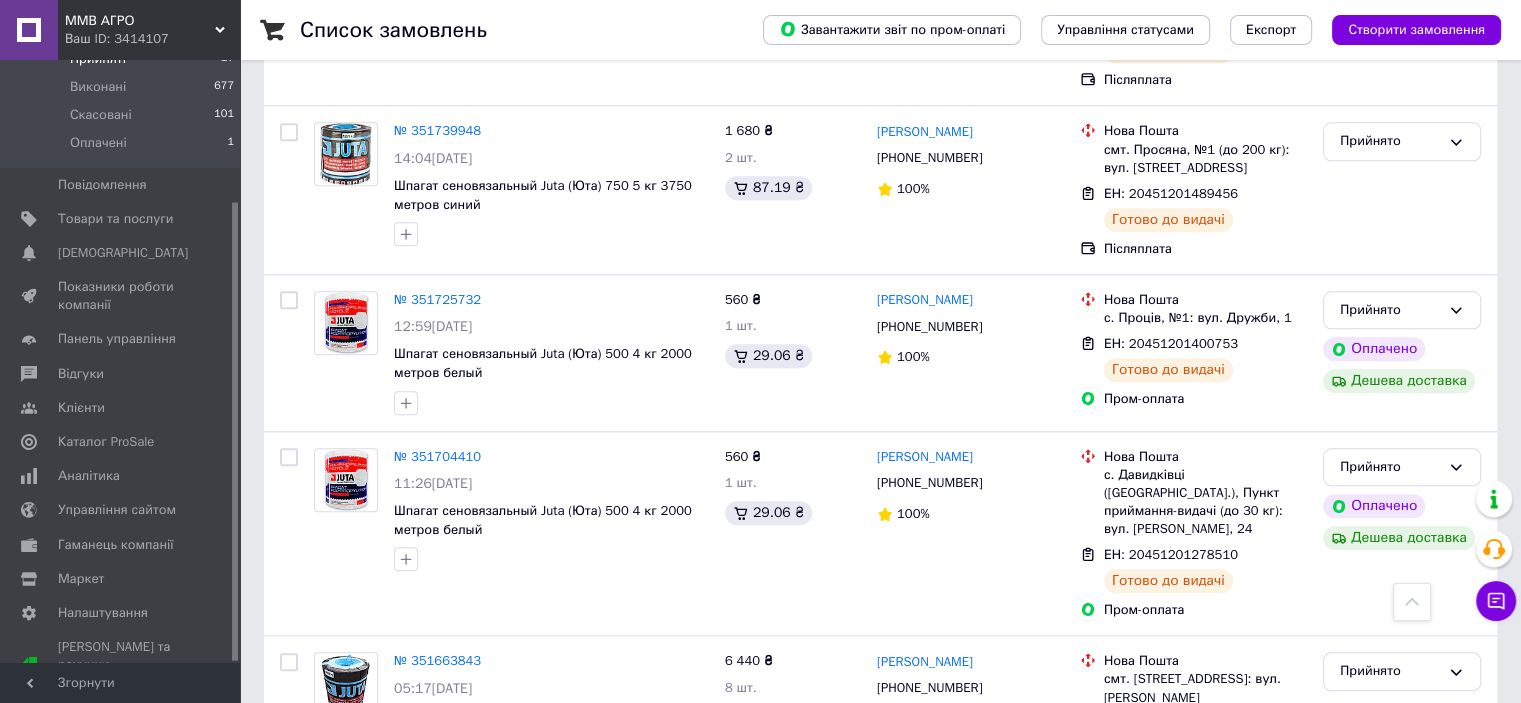 scroll, scrollTop: 1988, scrollLeft: 0, axis: vertical 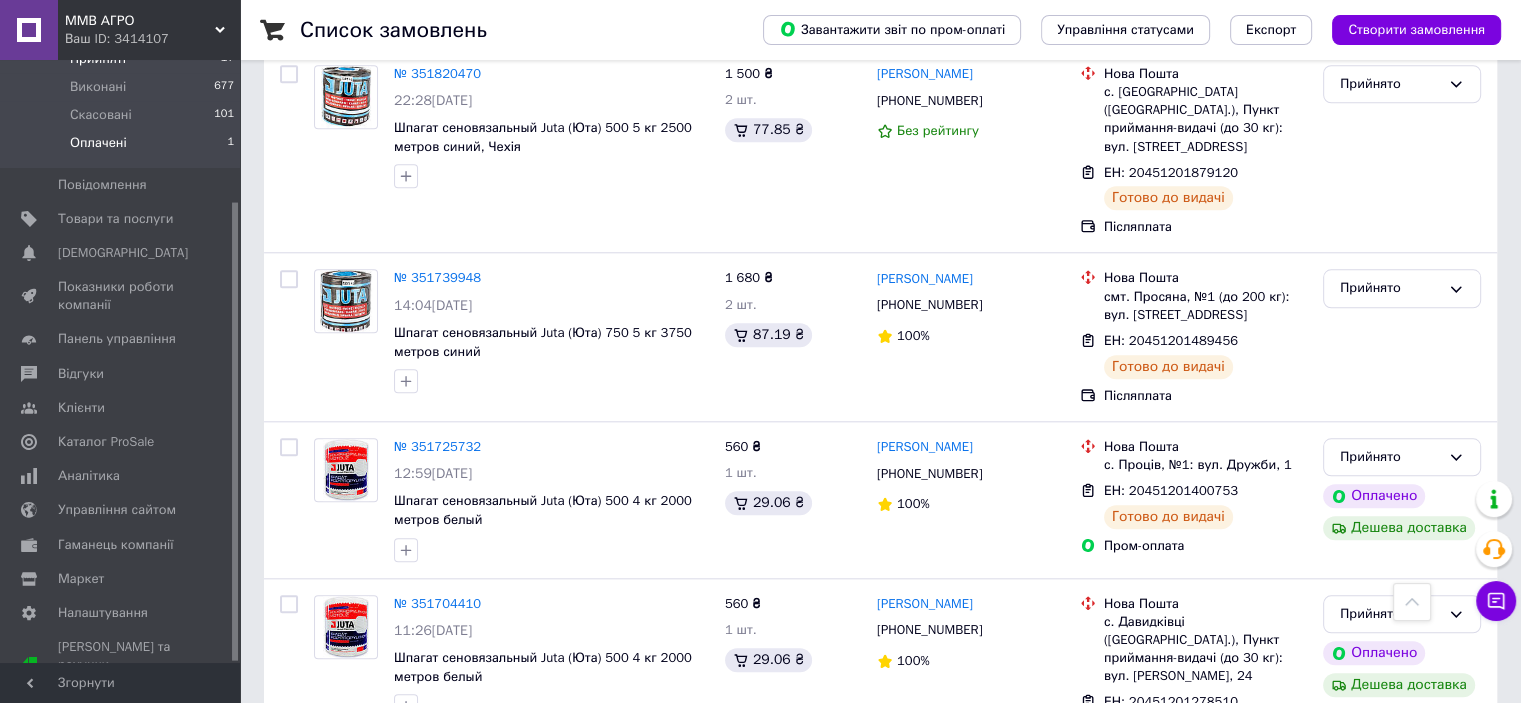 click on "Оплачені 1" at bounding box center [123, 148] 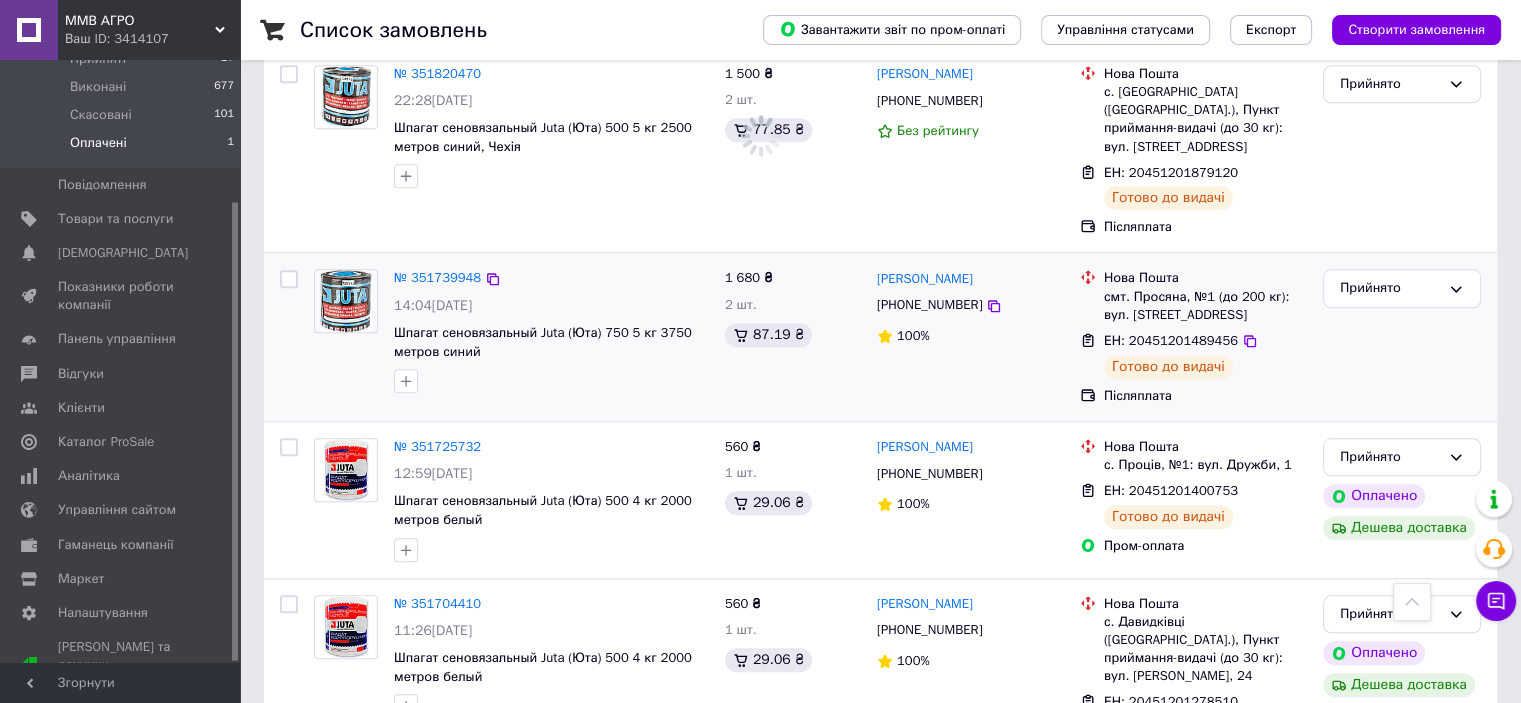 scroll, scrollTop: 0, scrollLeft: 0, axis: both 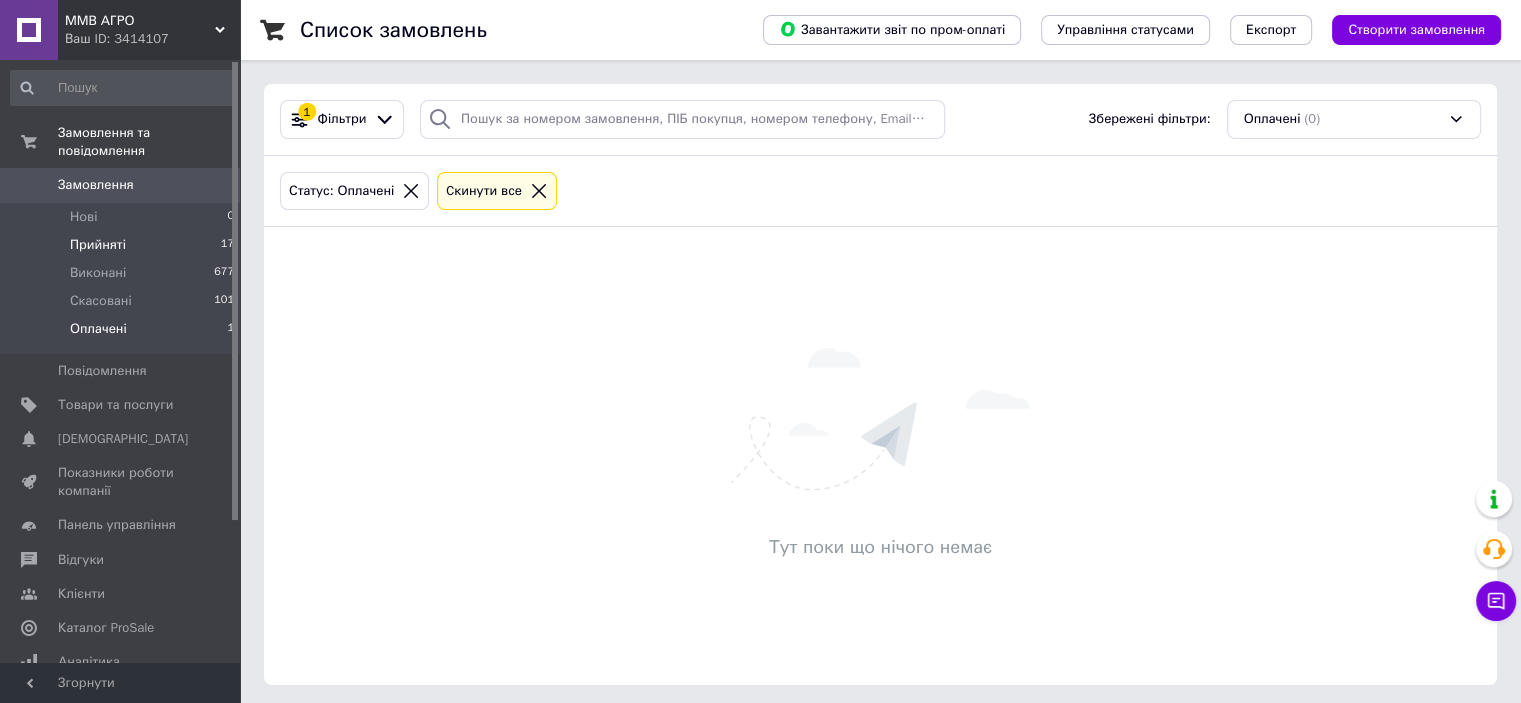 click on "Прийняті" at bounding box center [98, 245] 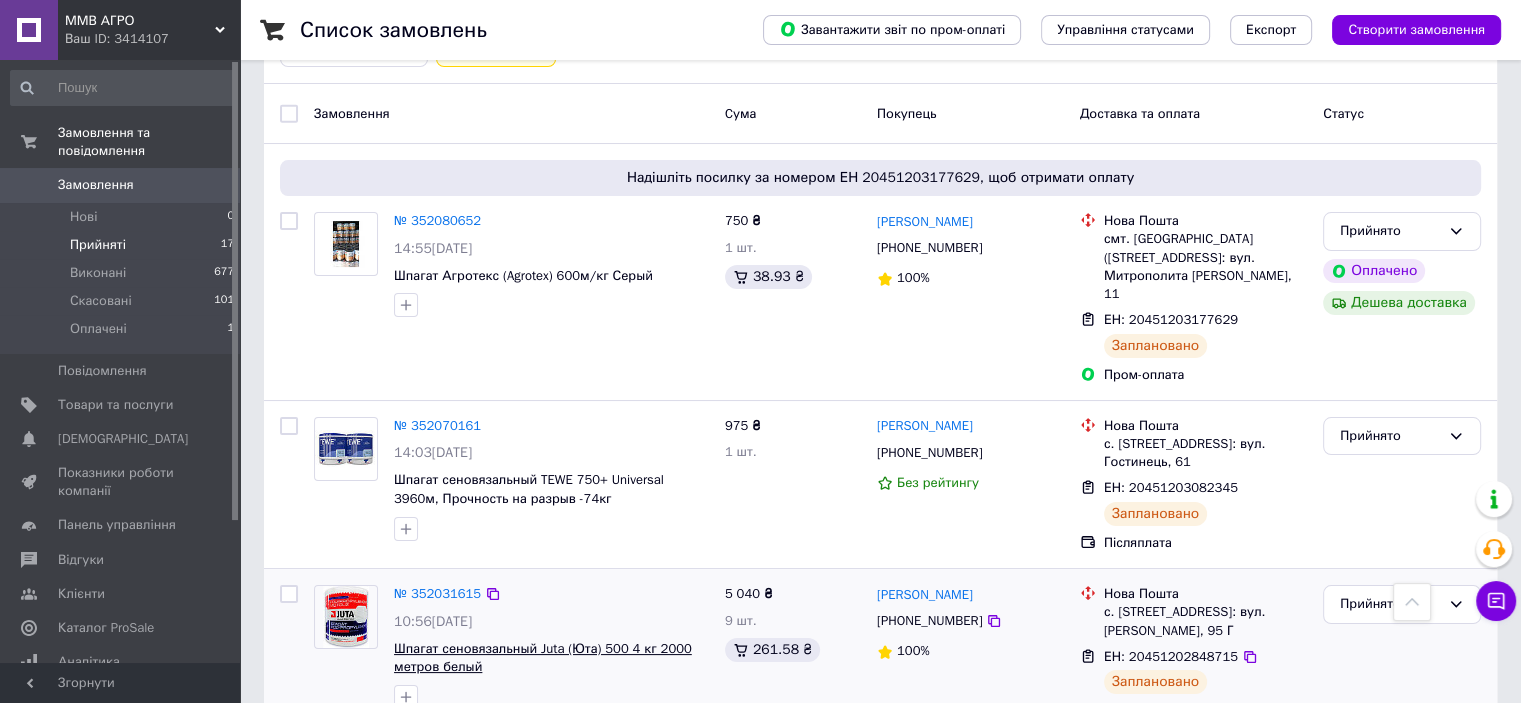 scroll, scrollTop: 0, scrollLeft: 0, axis: both 